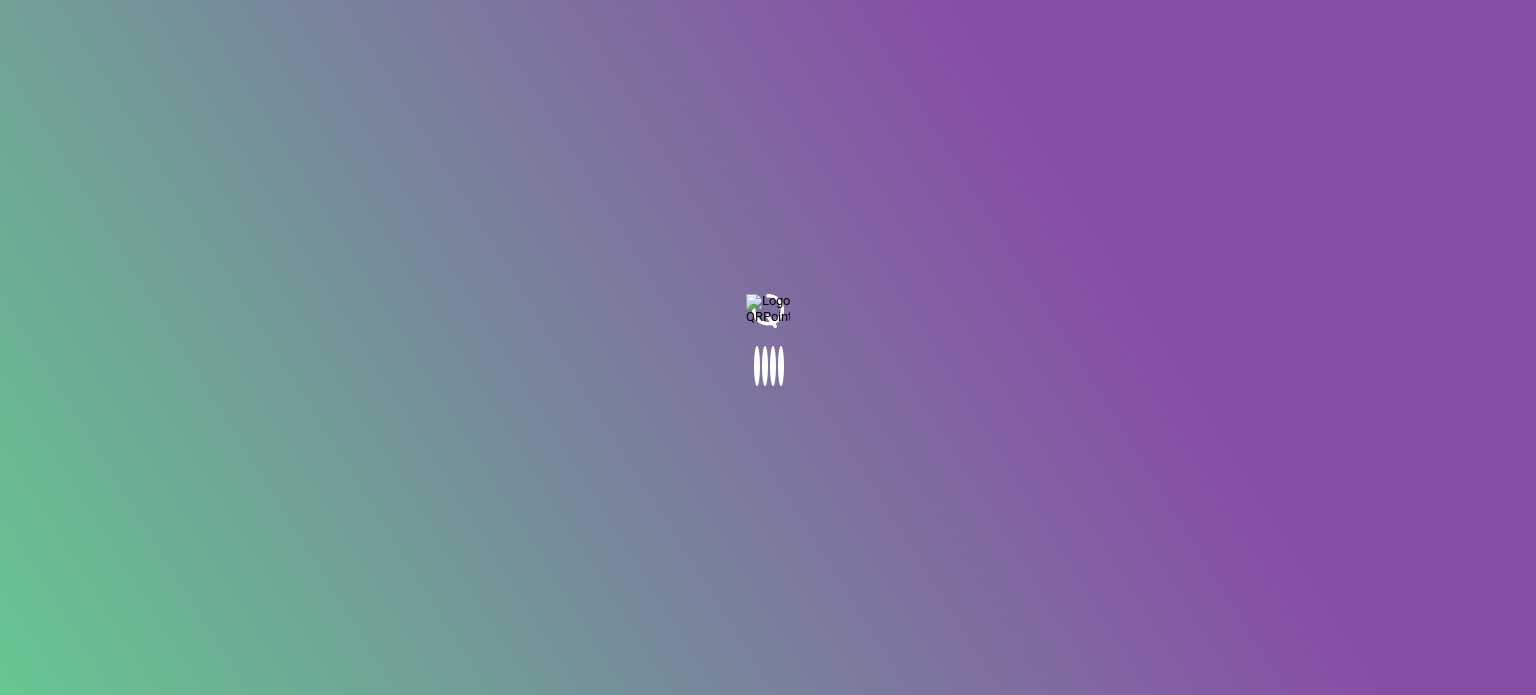 scroll, scrollTop: 0, scrollLeft: 0, axis: both 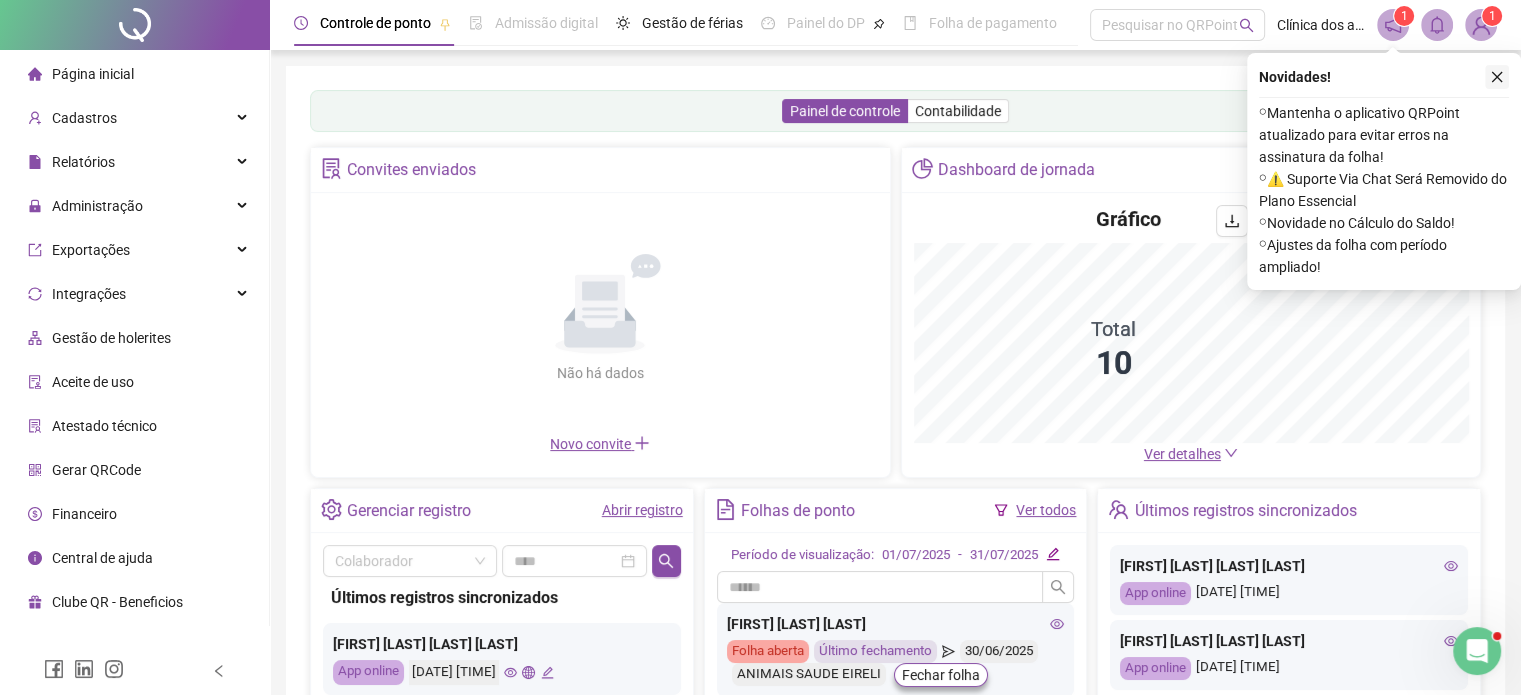 click 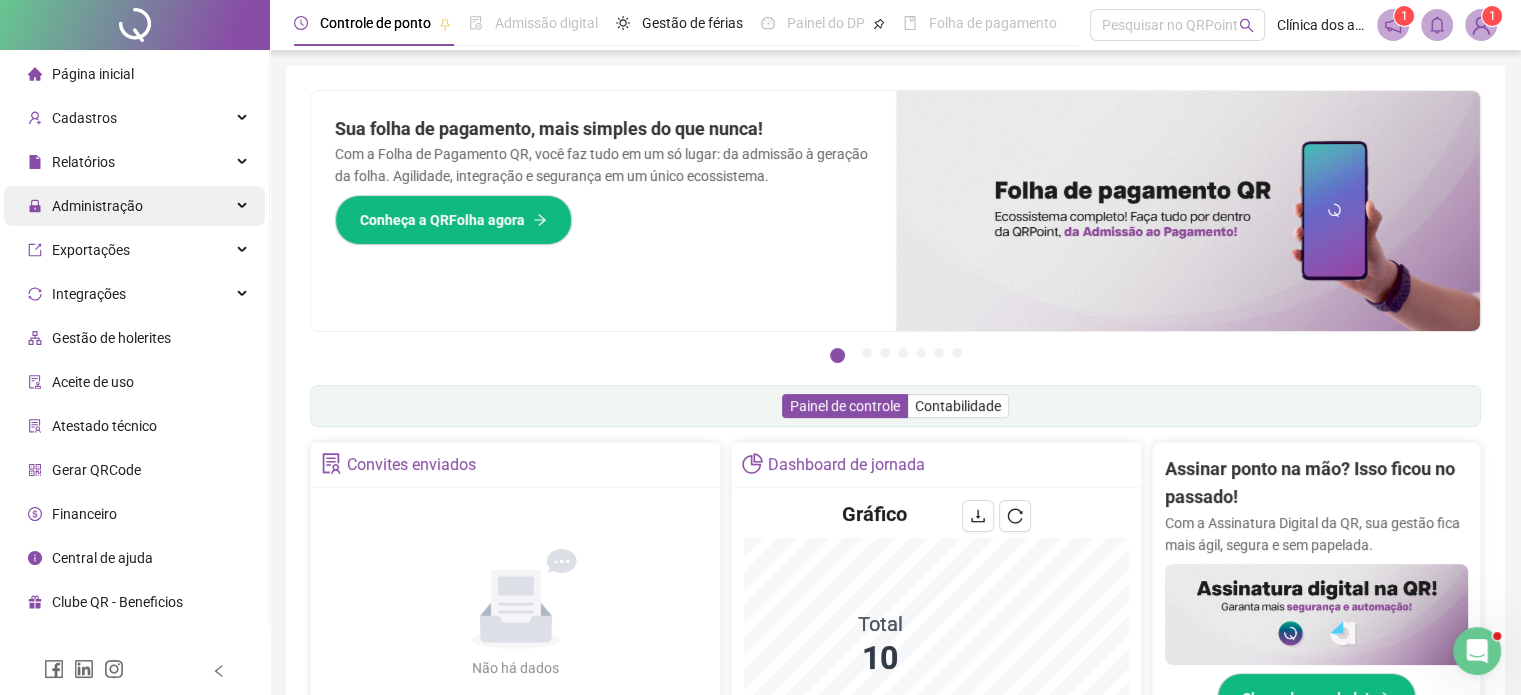 click on "Administração" at bounding box center (134, 206) 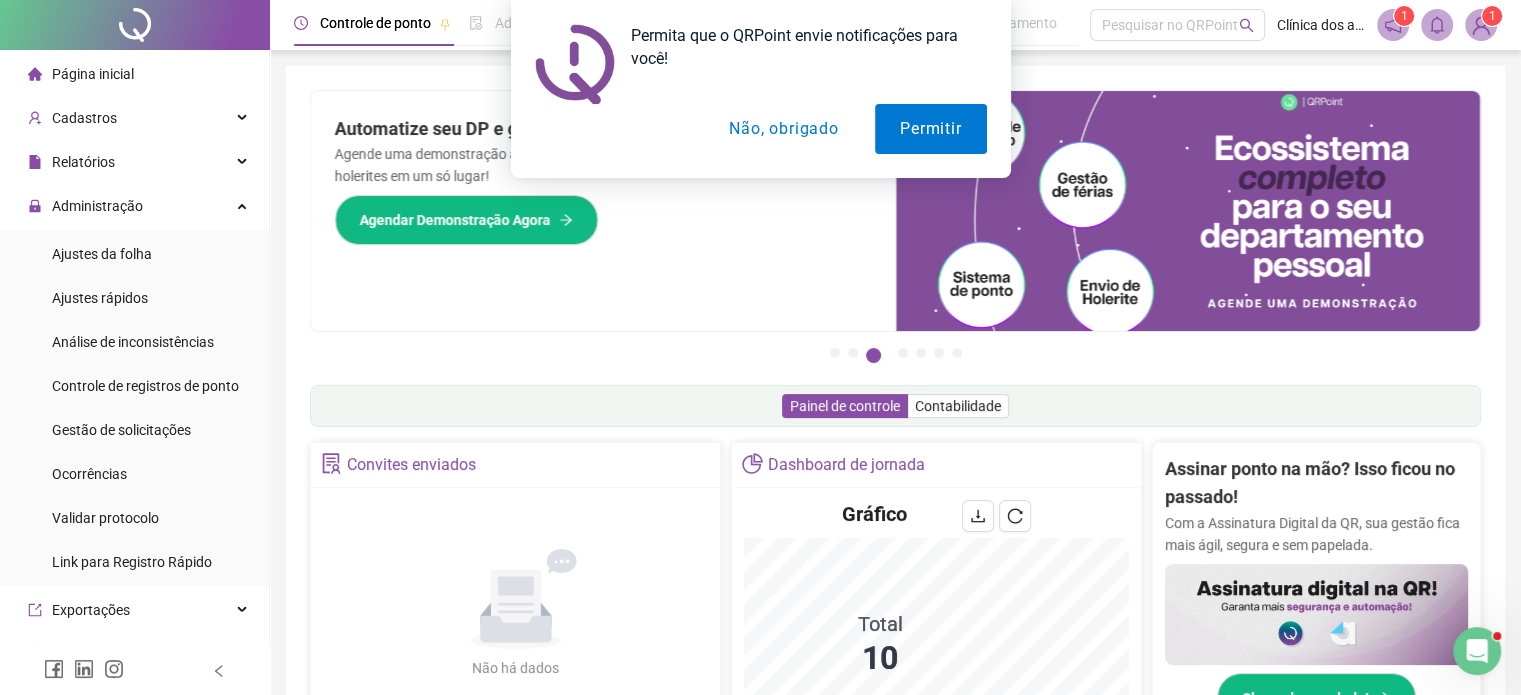 click on "Não, obrigado" at bounding box center (783, 129) 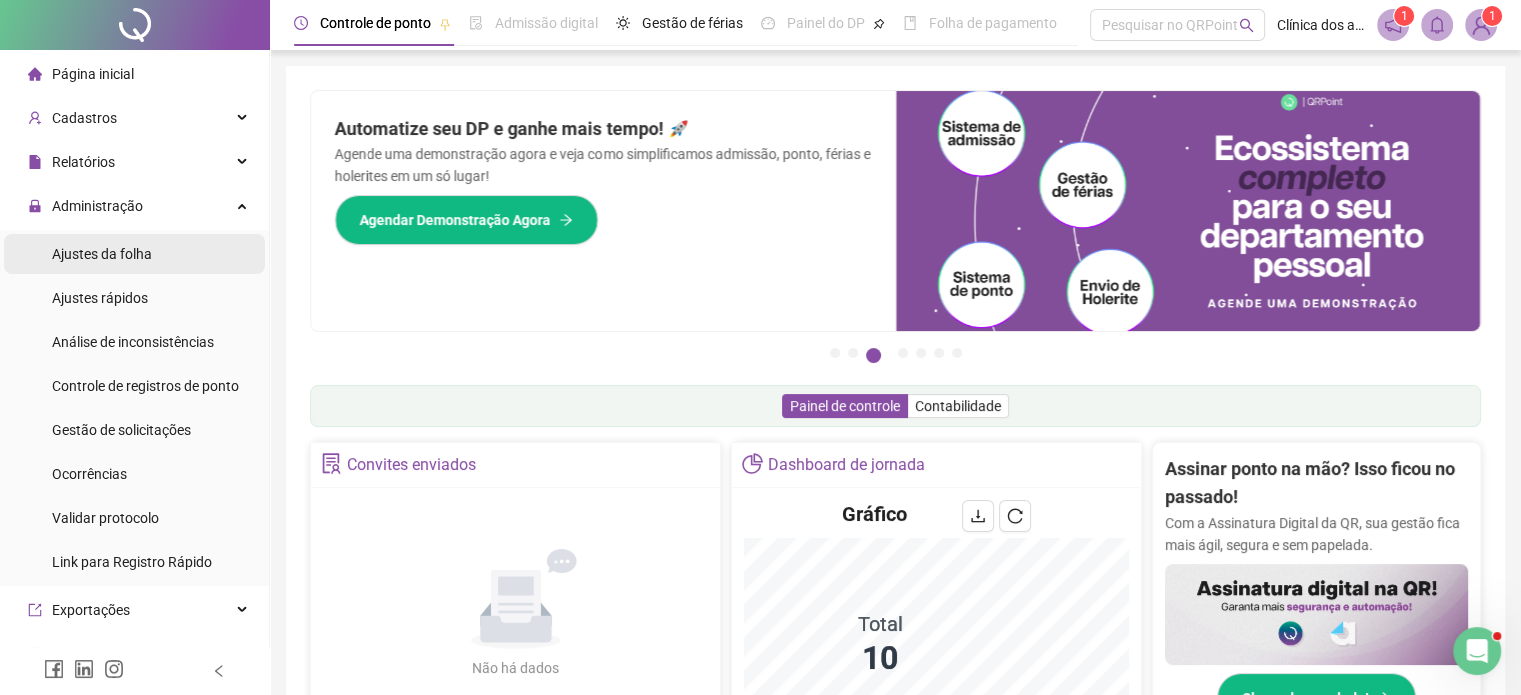 click on "Ajustes da folha" at bounding box center (102, 254) 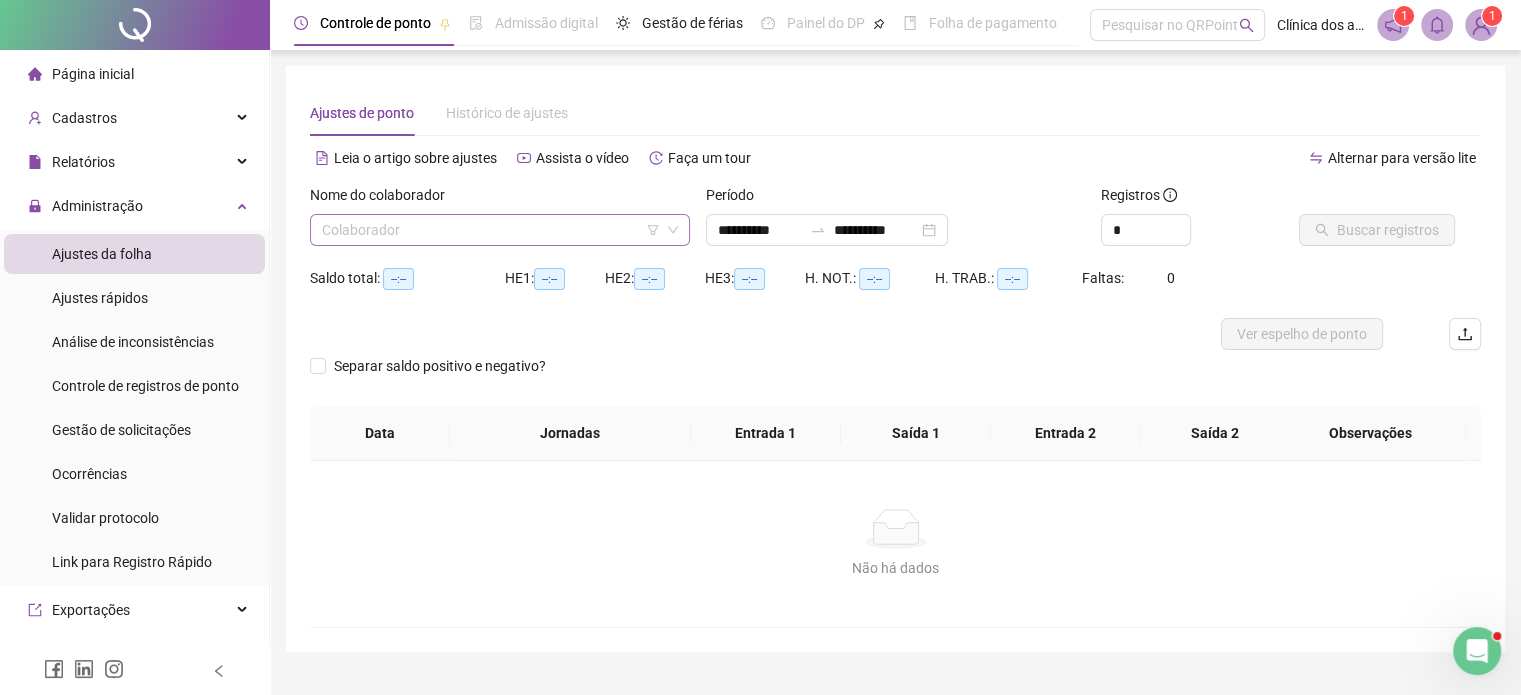 click 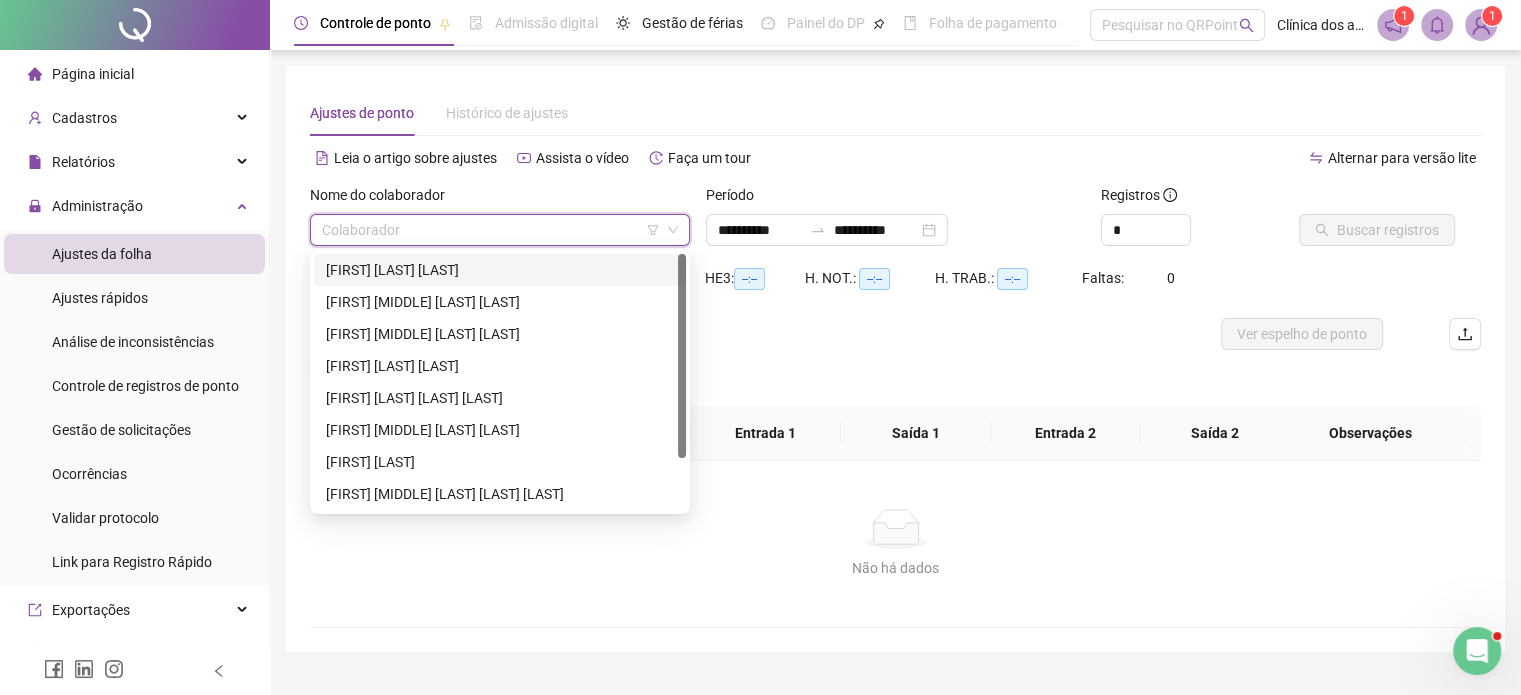 click at bounding box center (491, 230) 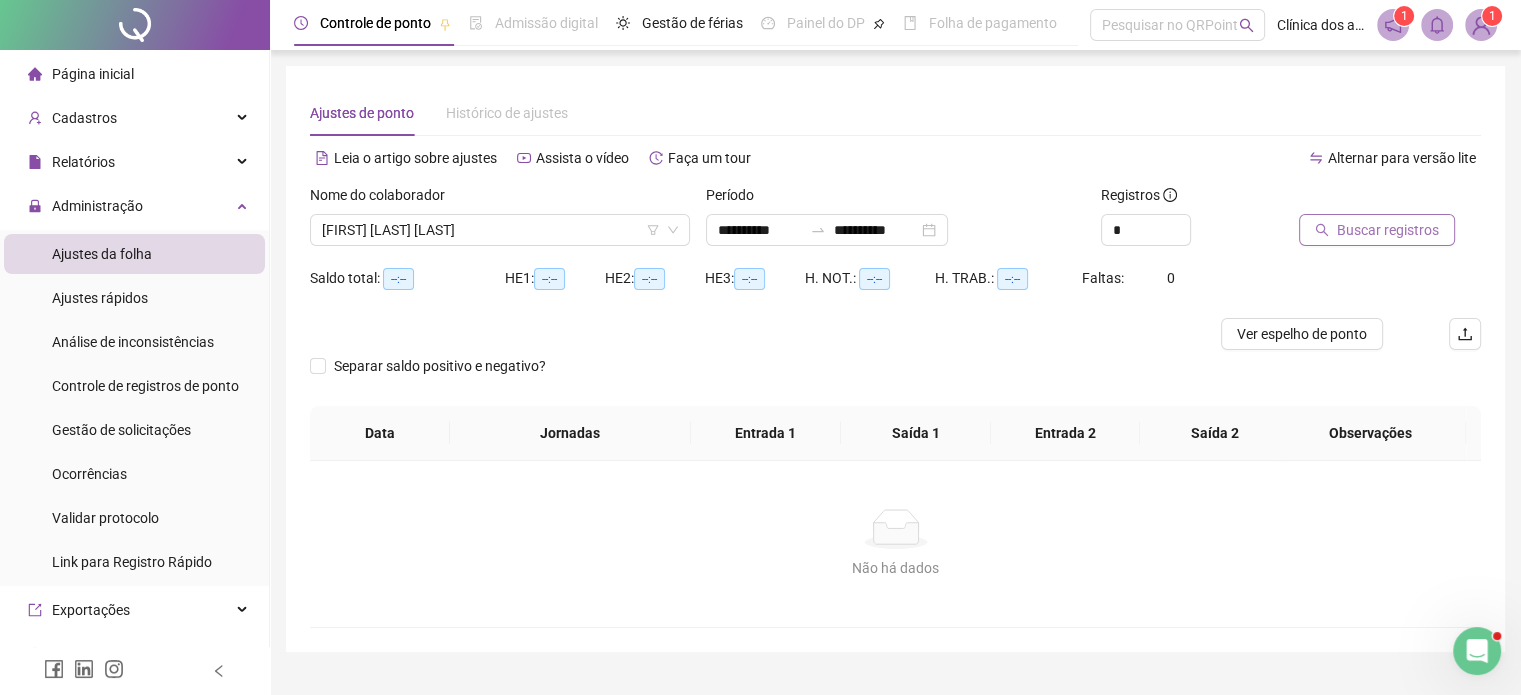 click on "Buscar registros" at bounding box center [1388, 230] 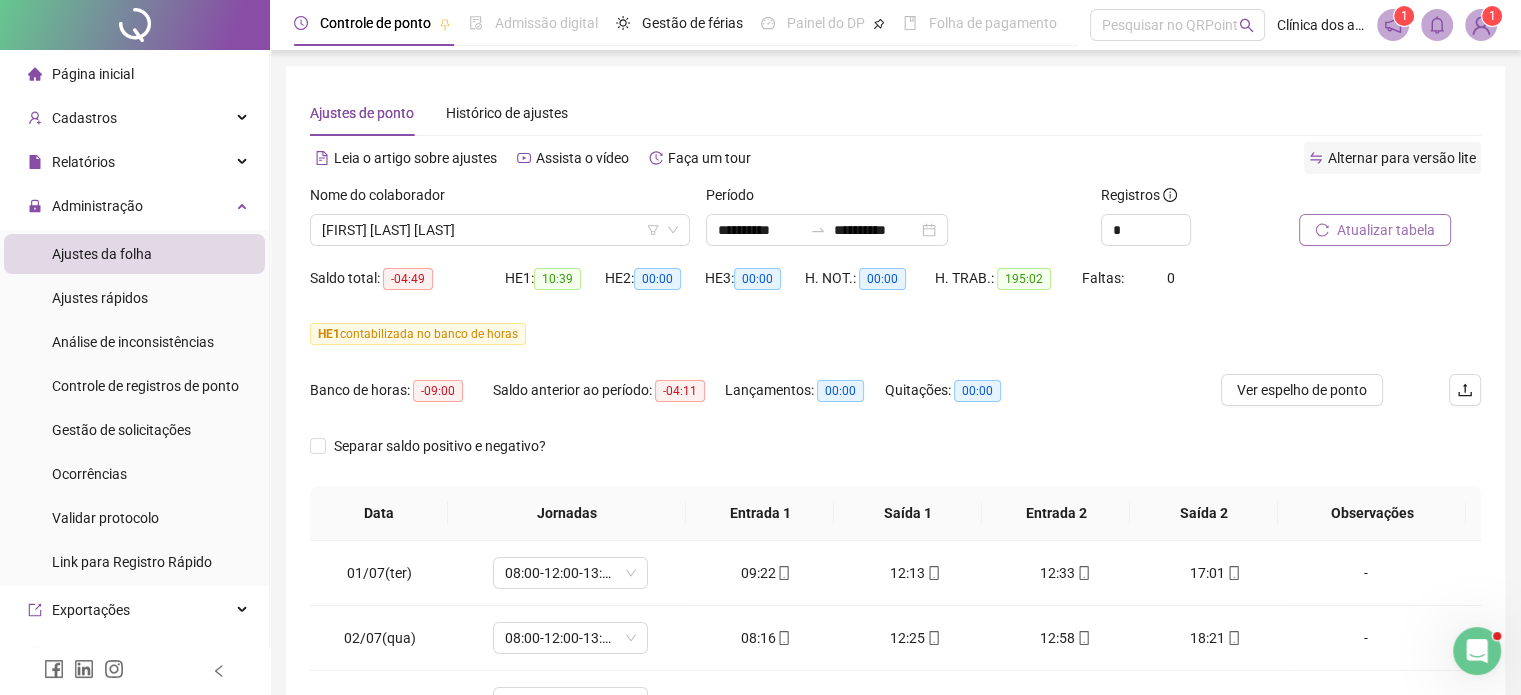 click on "Alternar para versão lite" at bounding box center [1402, 158] 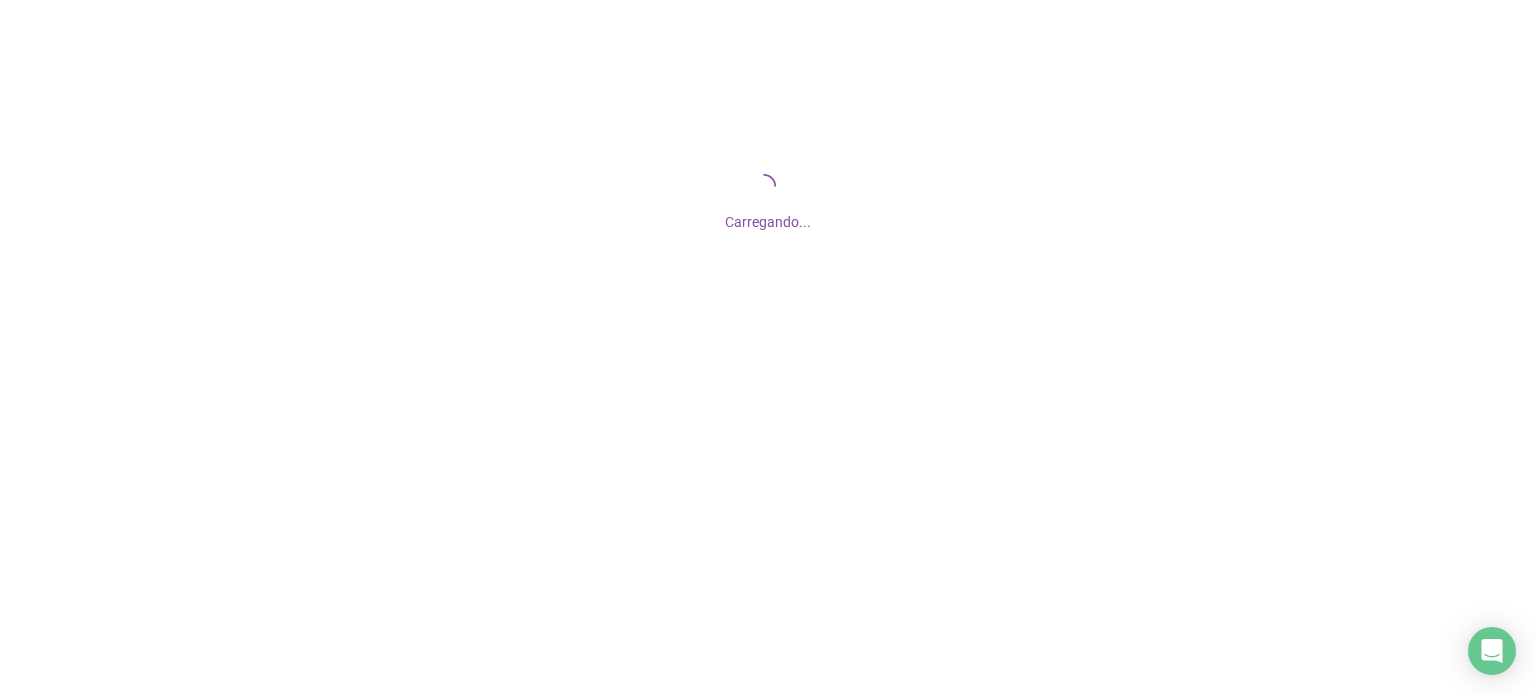 scroll, scrollTop: 0, scrollLeft: 0, axis: both 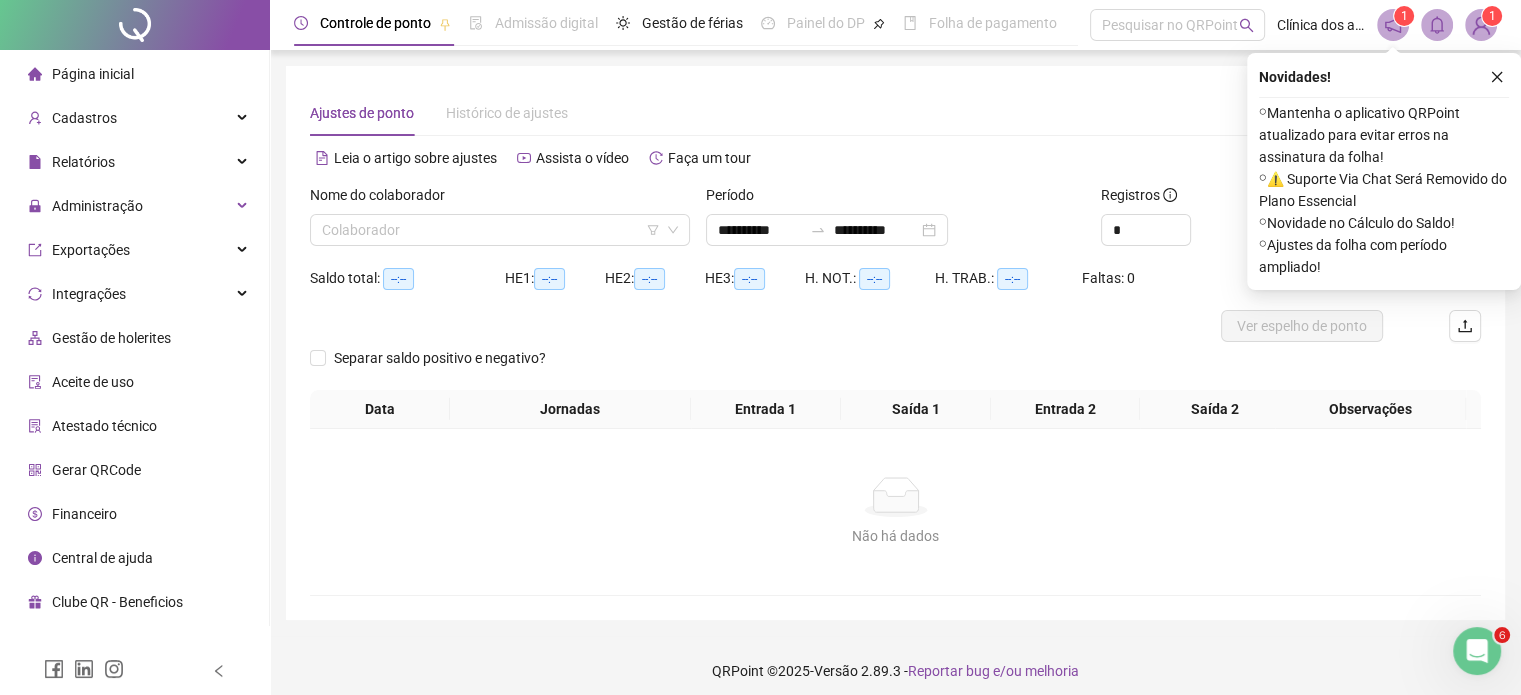 click on "Alternar para versão padrão" at bounding box center [1189, 158] 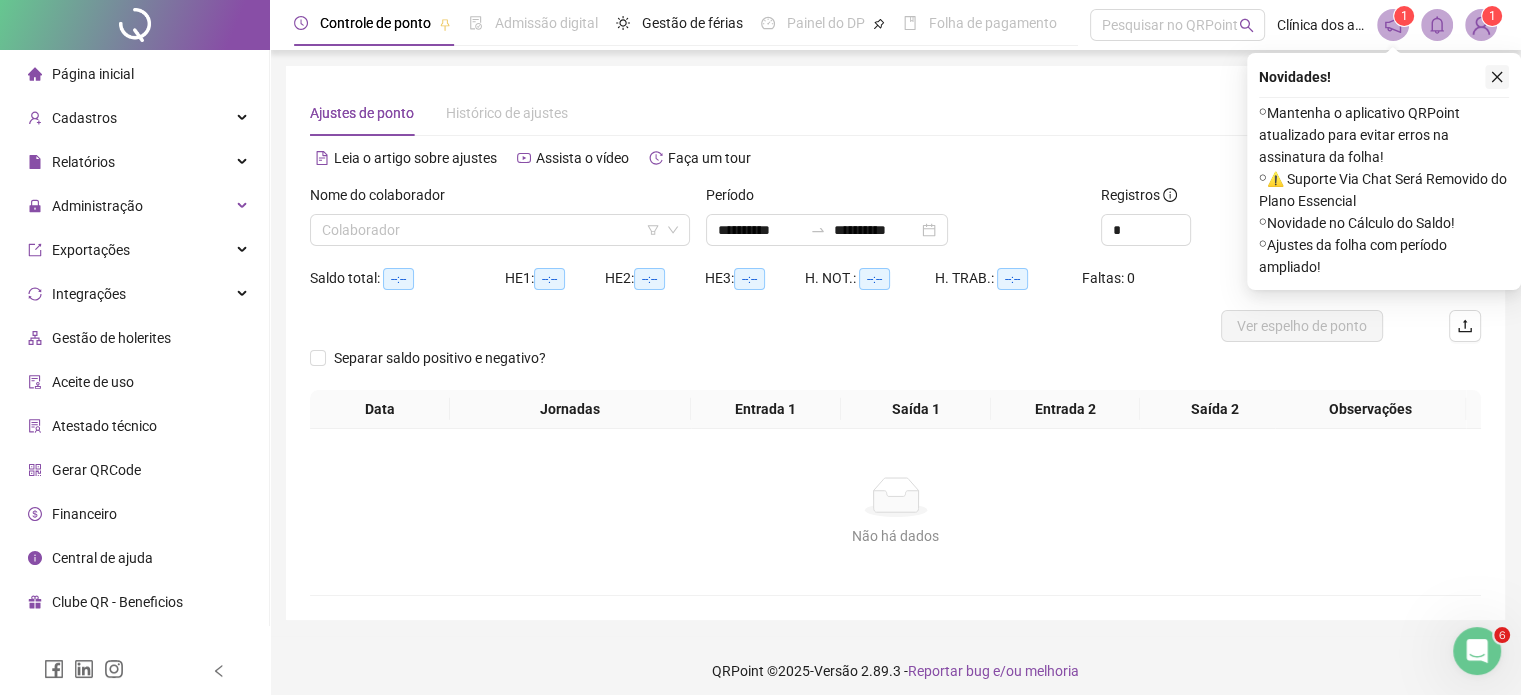 click at bounding box center [1497, 77] 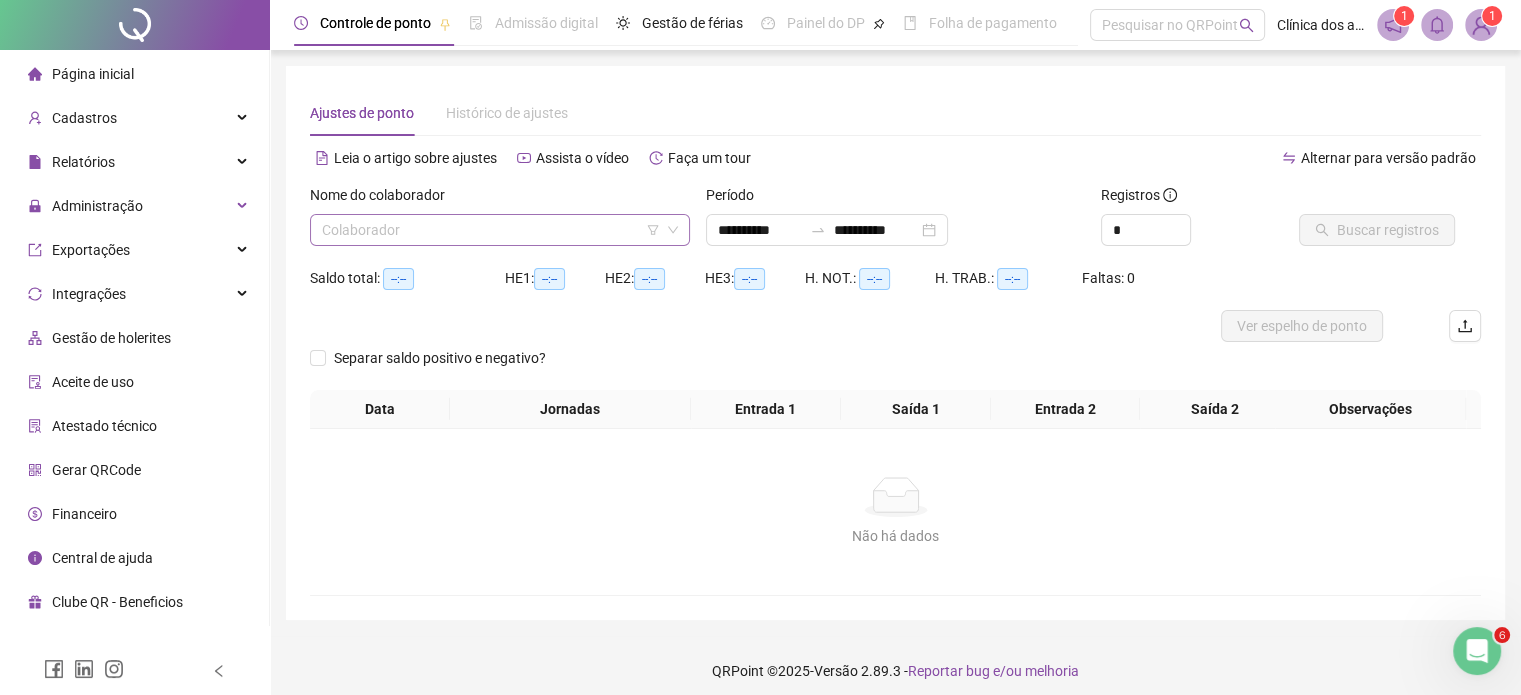 click at bounding box center (491, 230) 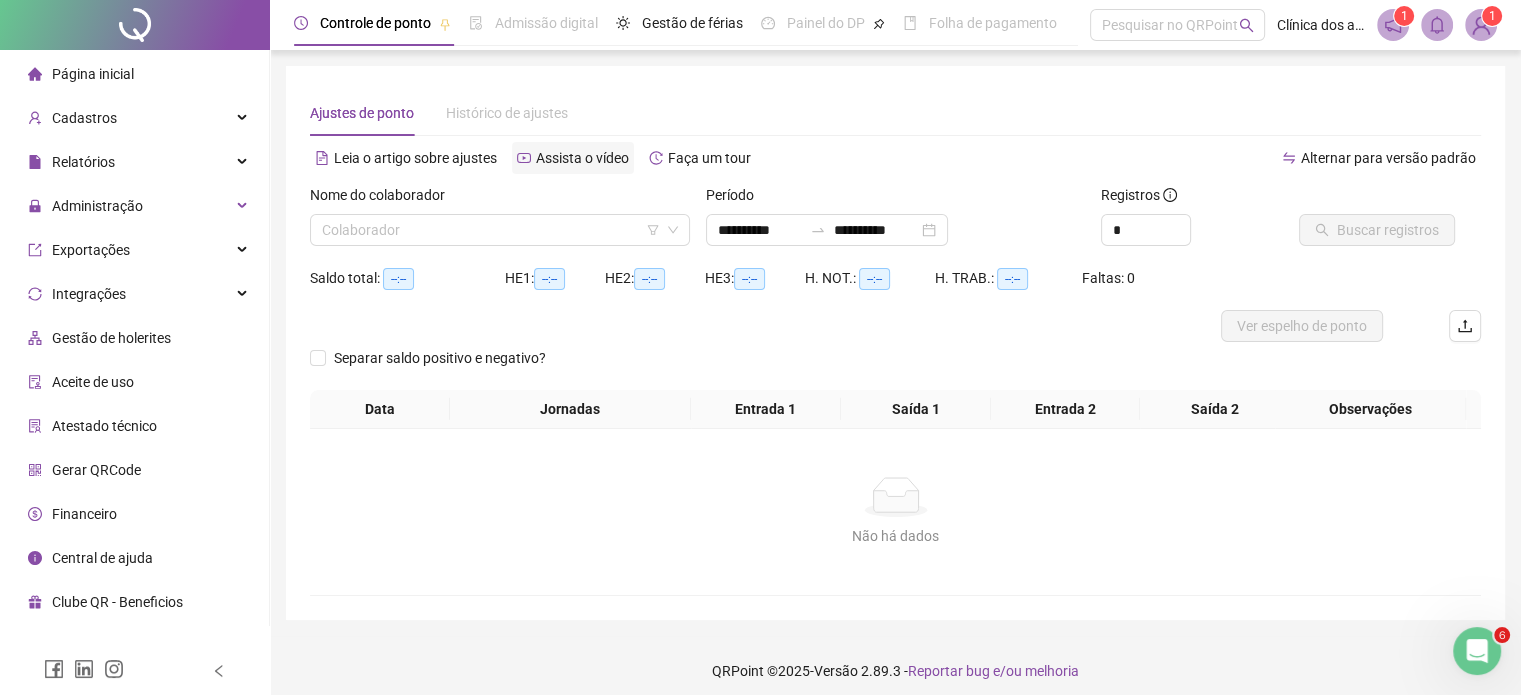 click on "Assista o vídeo" at bounding box center (582, 158) 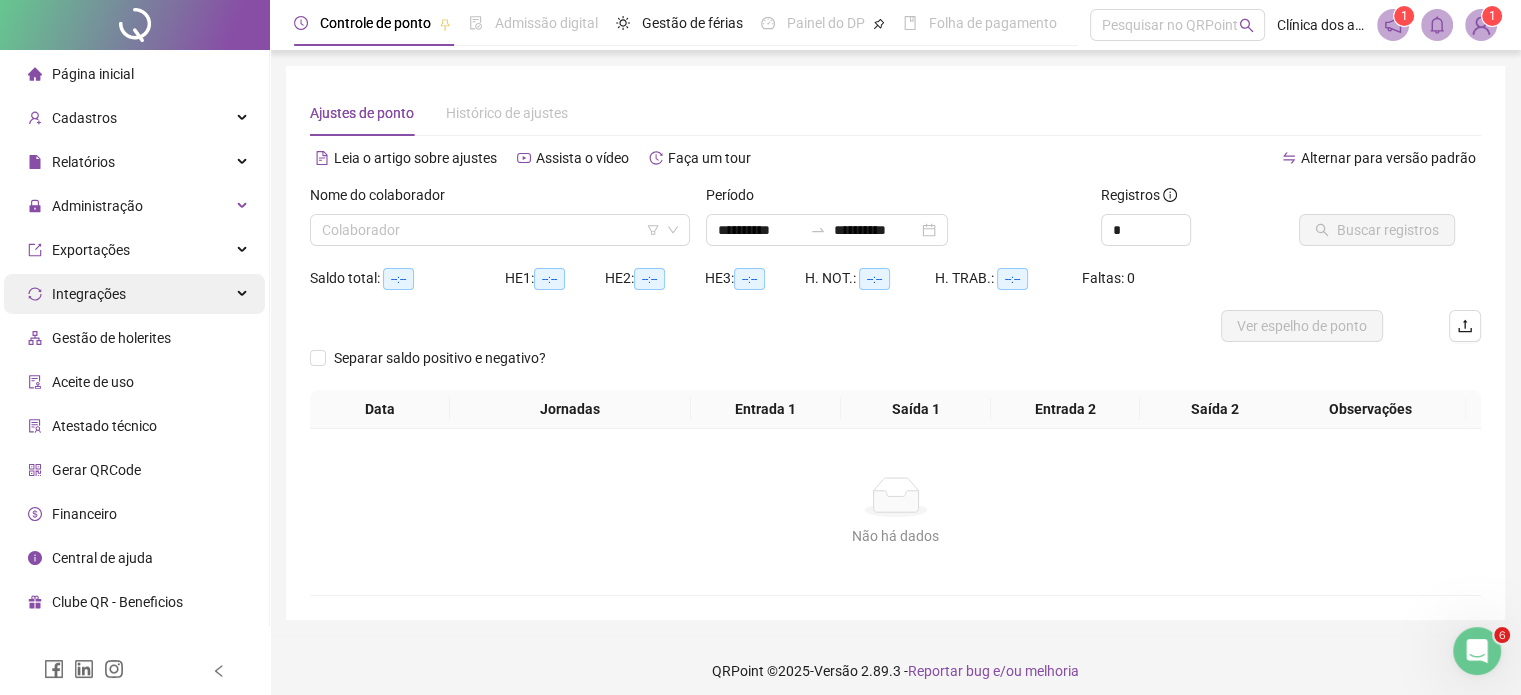 click on "Integrações" at bounding box center [89, 294] 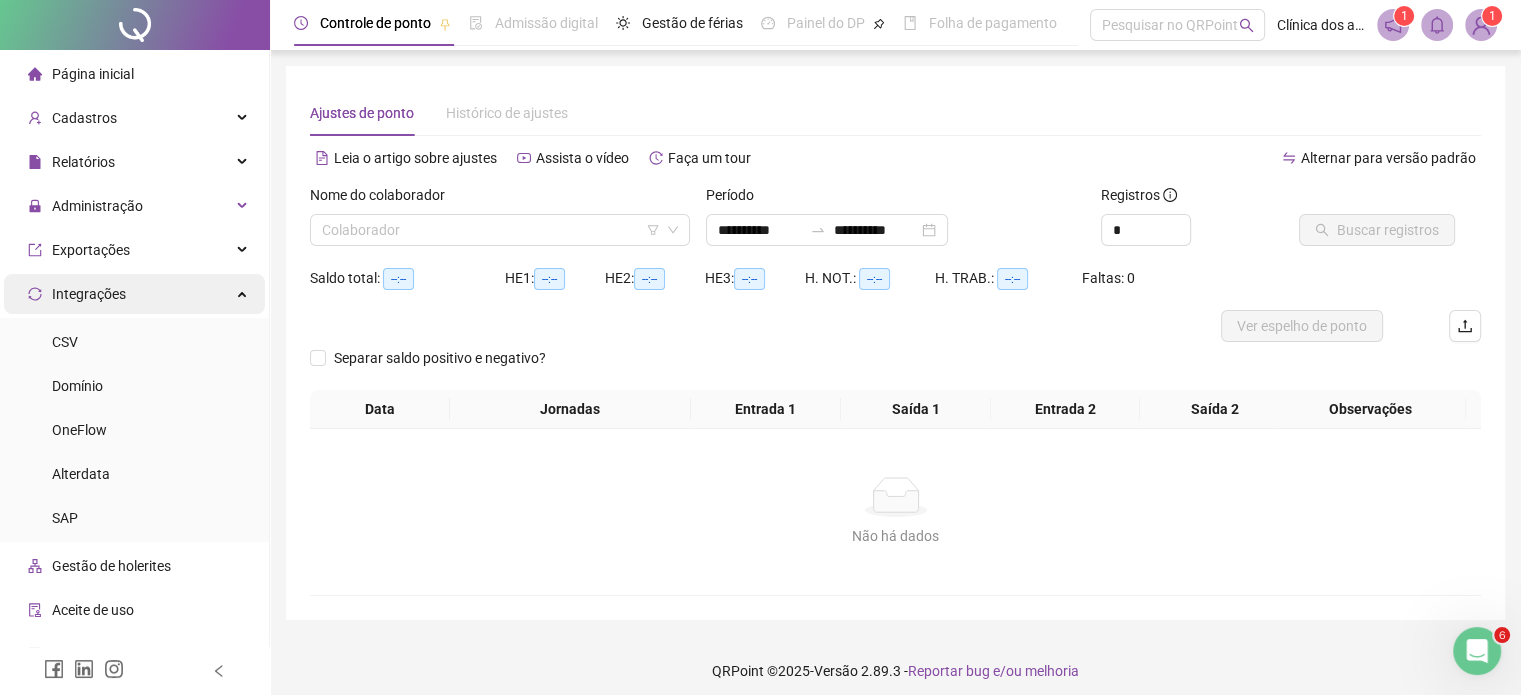 click on "Integrações" at bounding box center [89, 294] 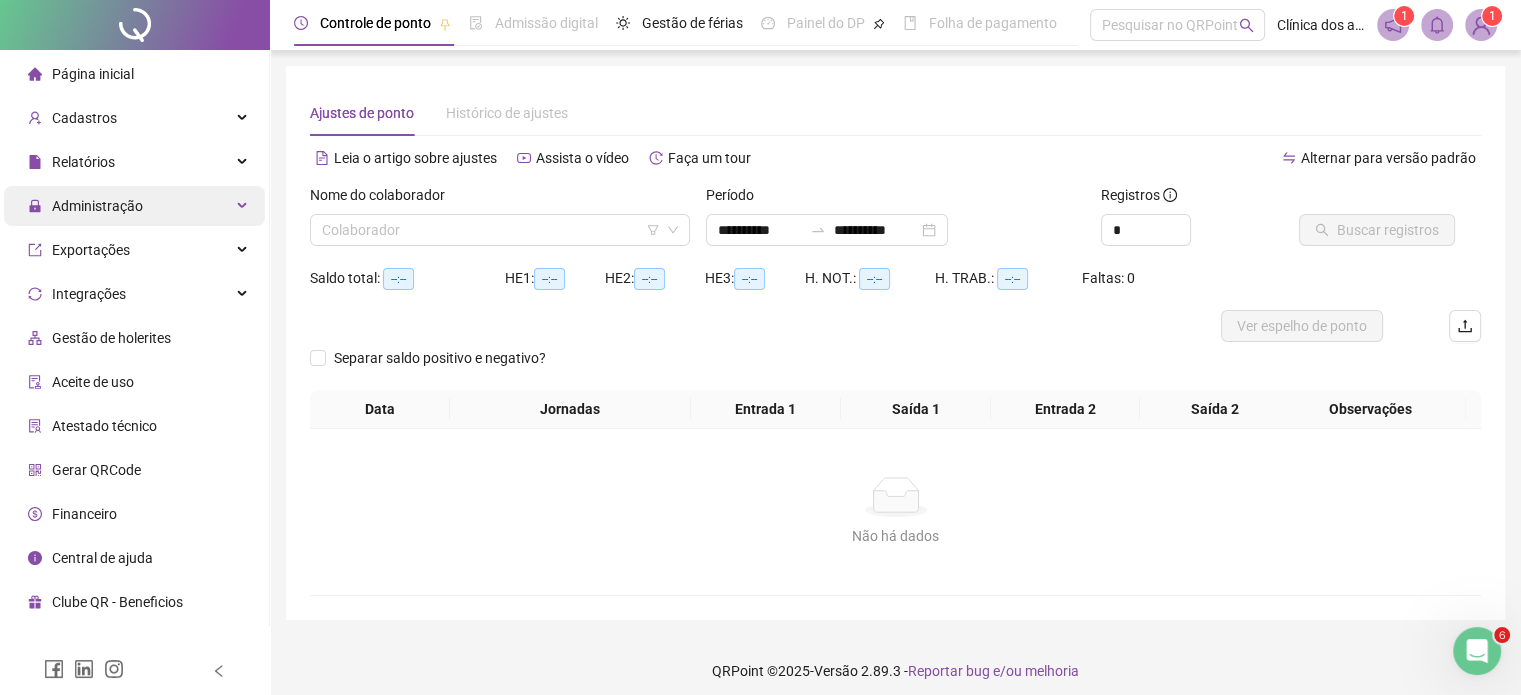 click on "Administração" at bounding box center (134, 206) 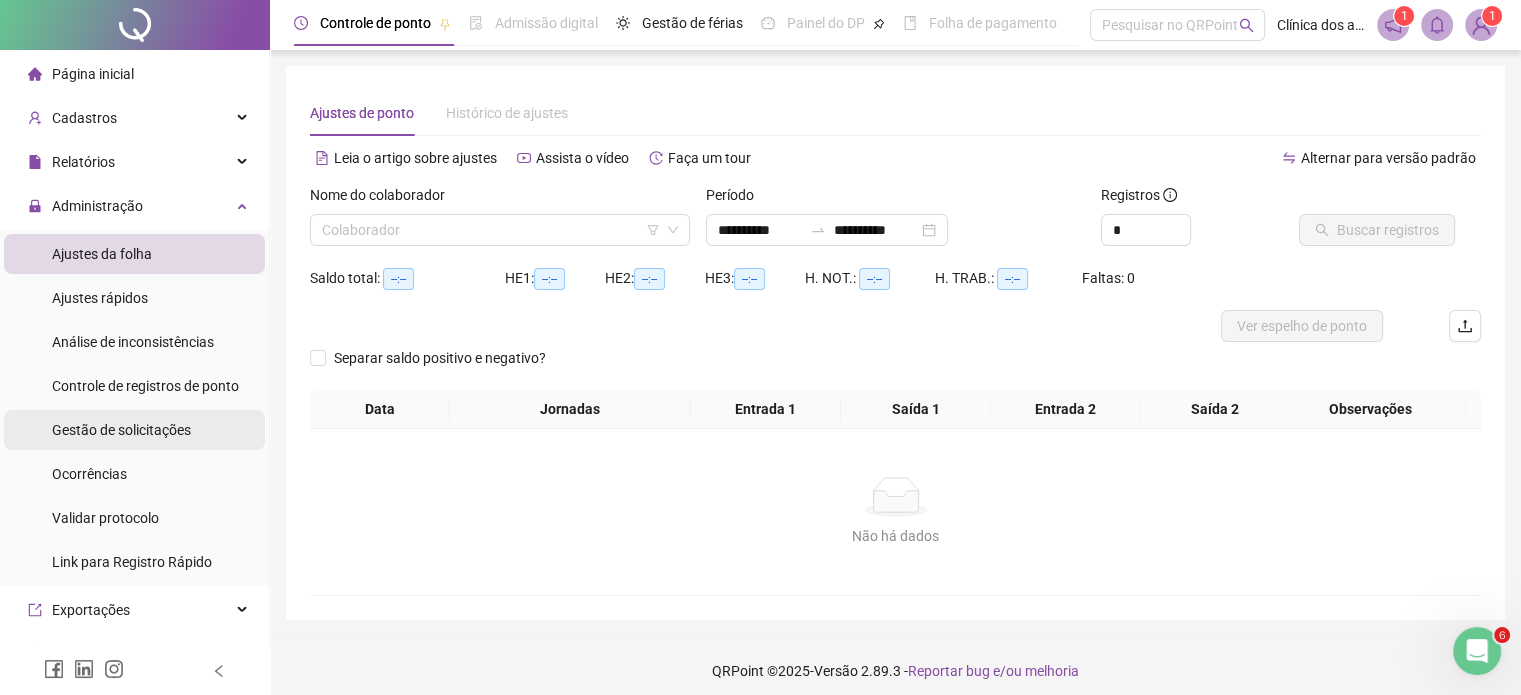 click on "Gestão de solicitações" at bounding box center (121, 430) 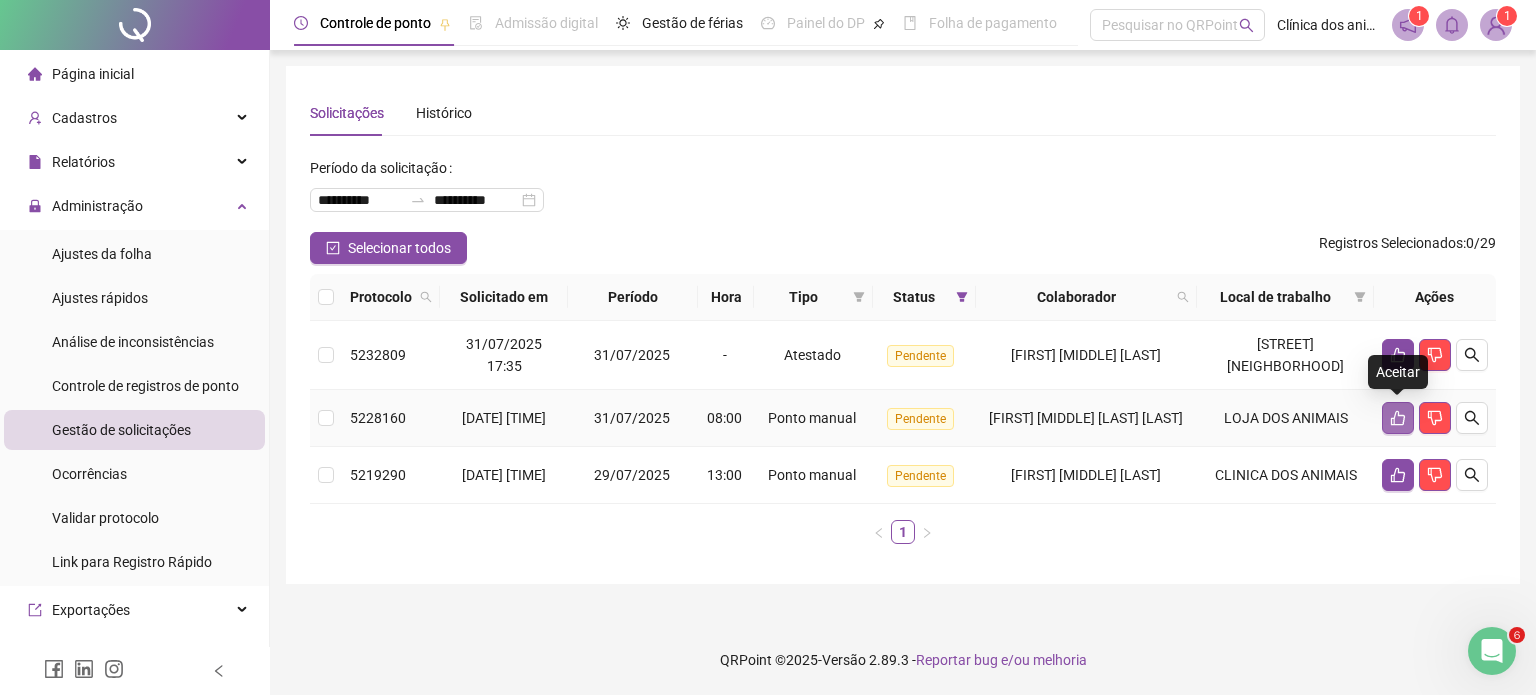 click at bounding box center [1398, 418] 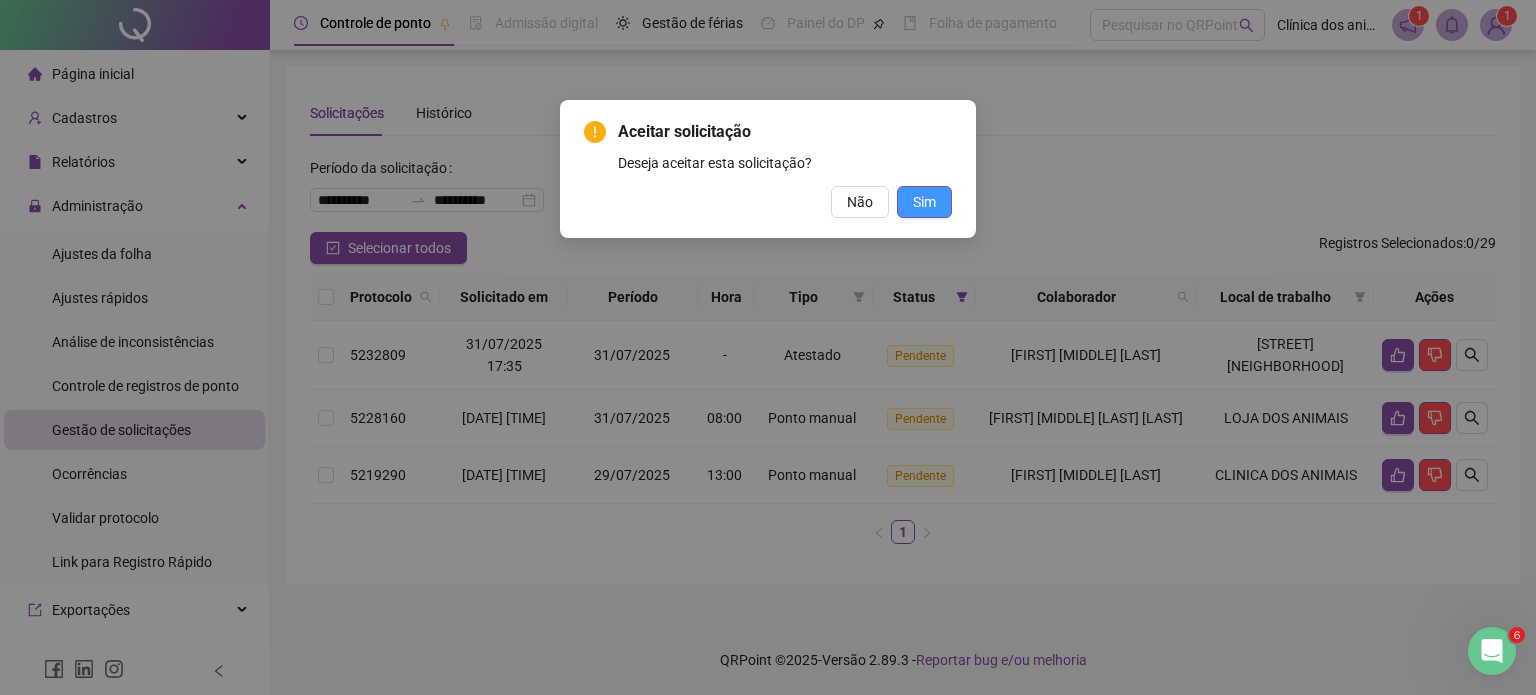 click on "Sim" at bounding box center [924, 202] 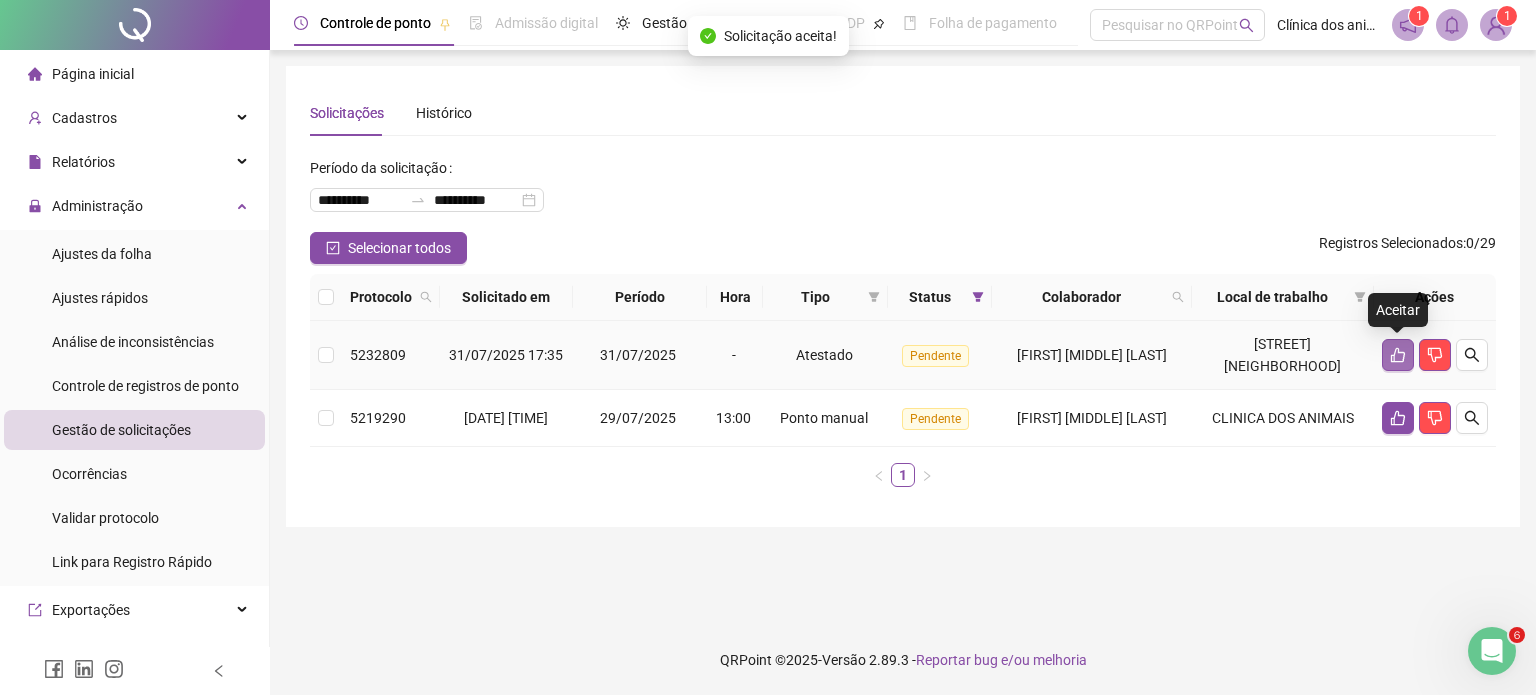 click at bounding box center [1398, 355] 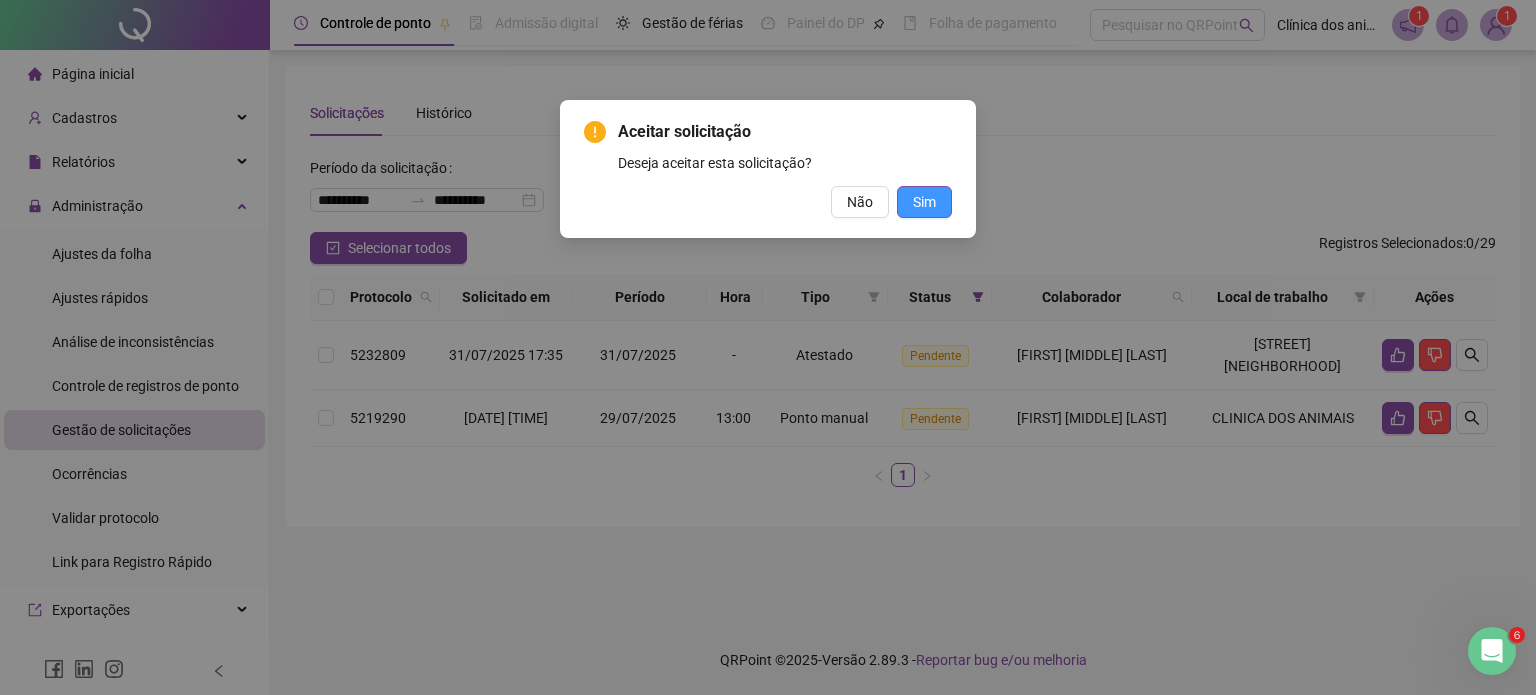 click on "Sim" at bounding box center (924, 202) 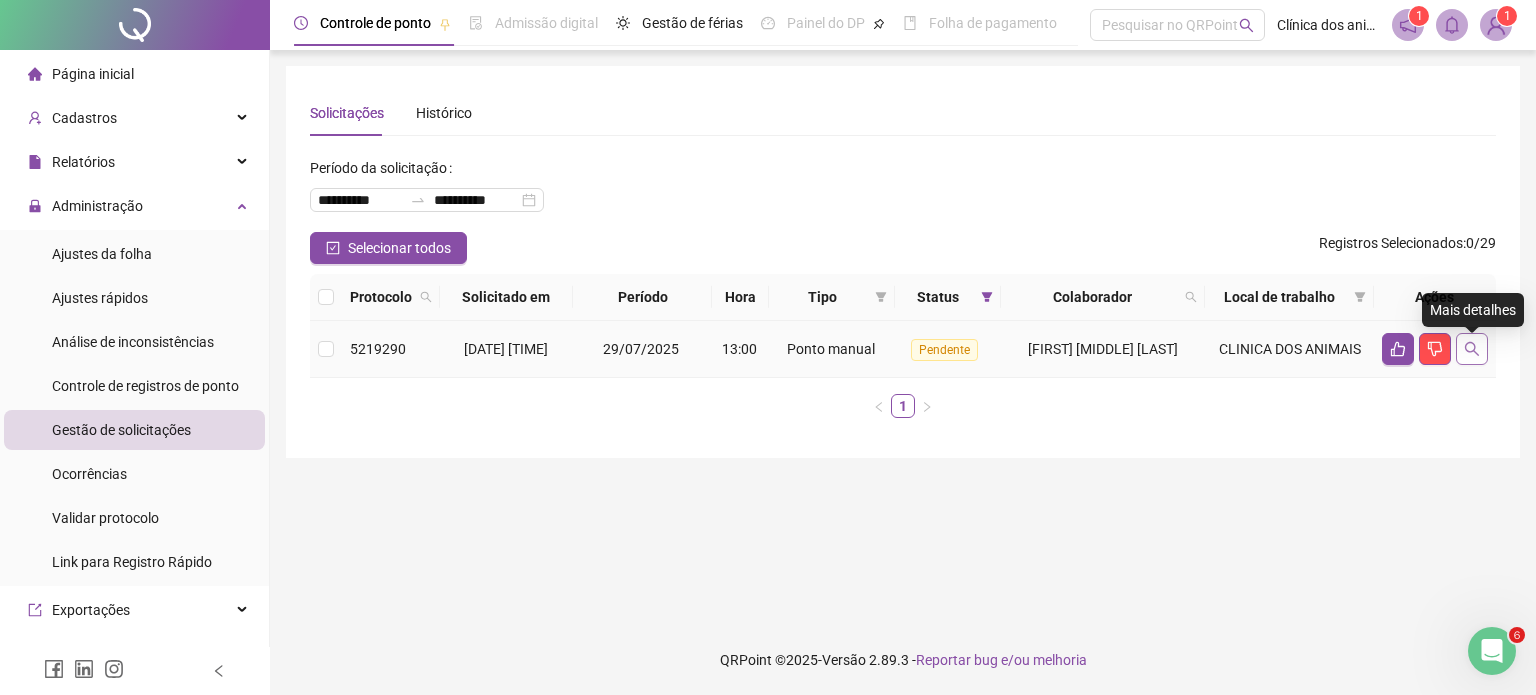 click 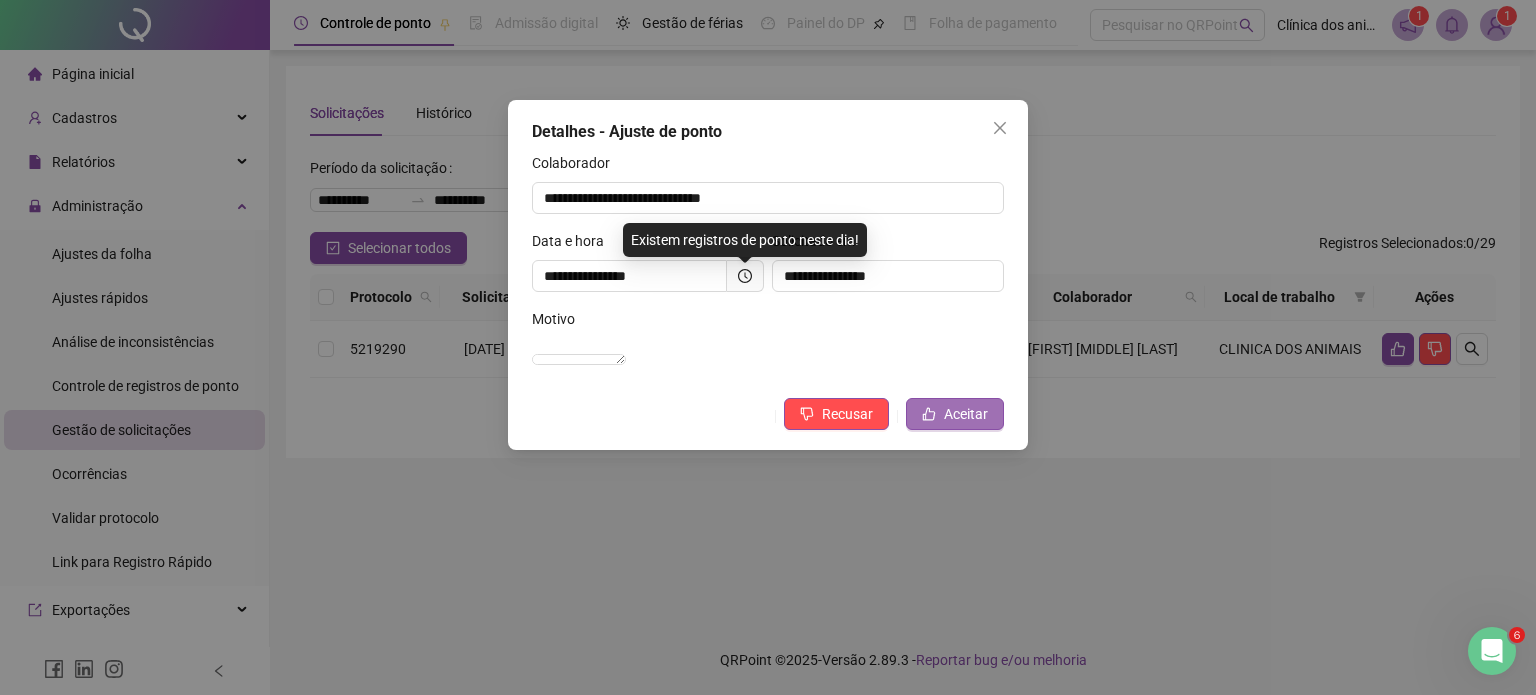 click on "Aceitar" at bounding box center (966, 414) 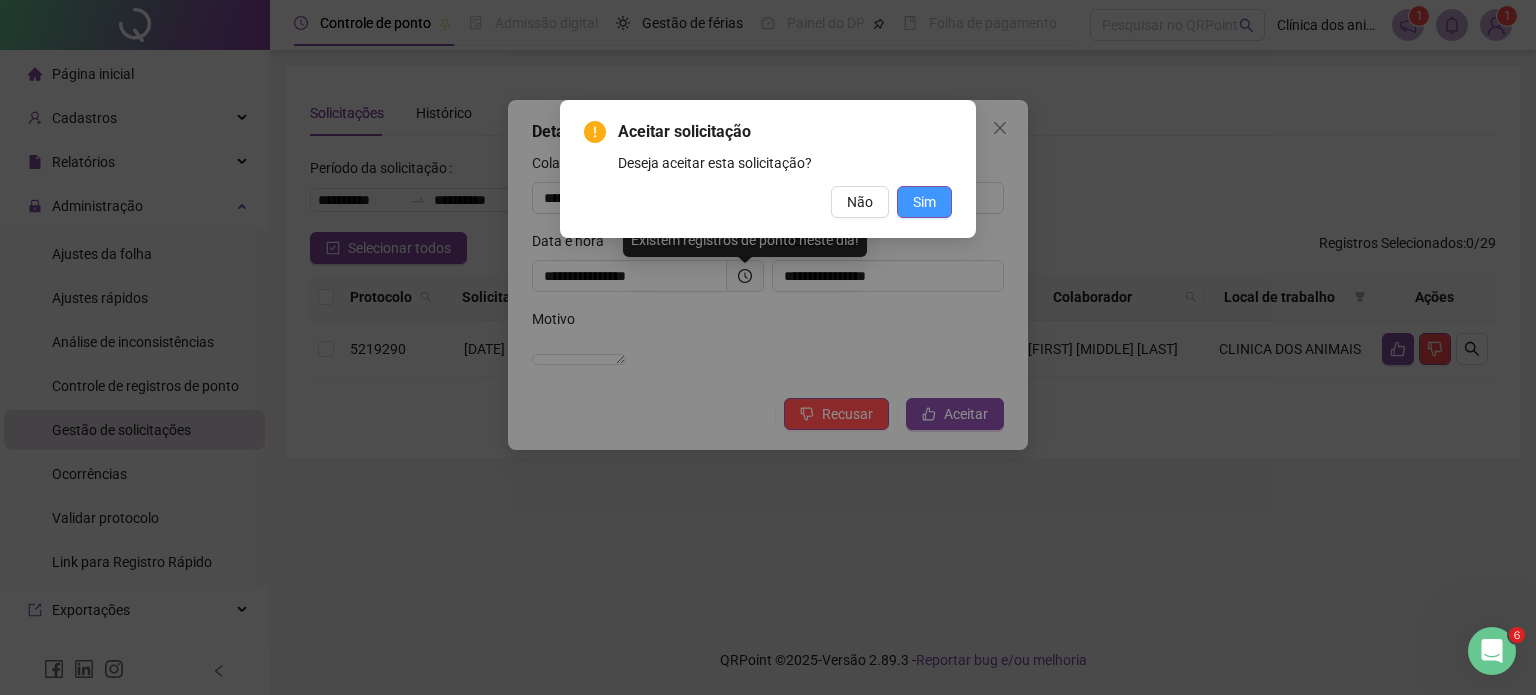 click on "Sim" at bounding box center (924, 202) 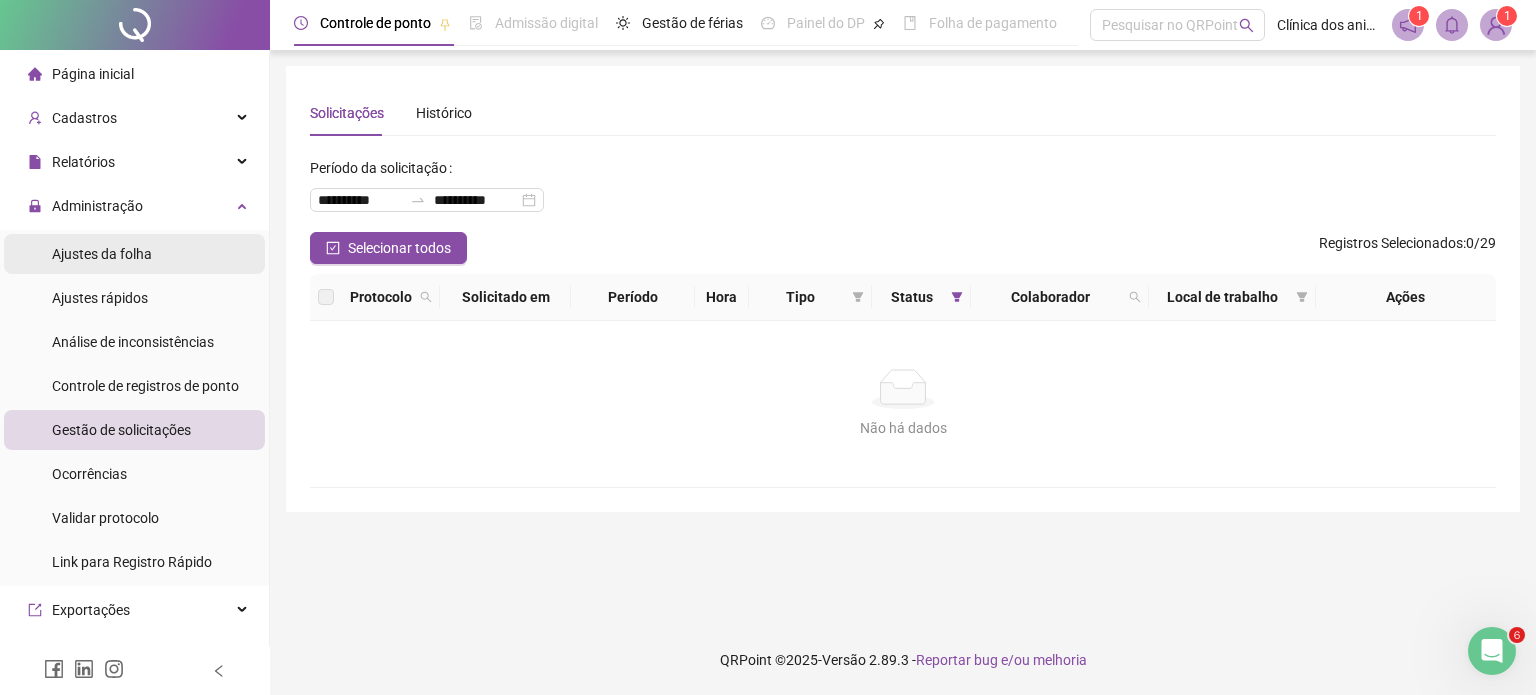 click on "Ajustes da folha" at bounding box center [102, 254] 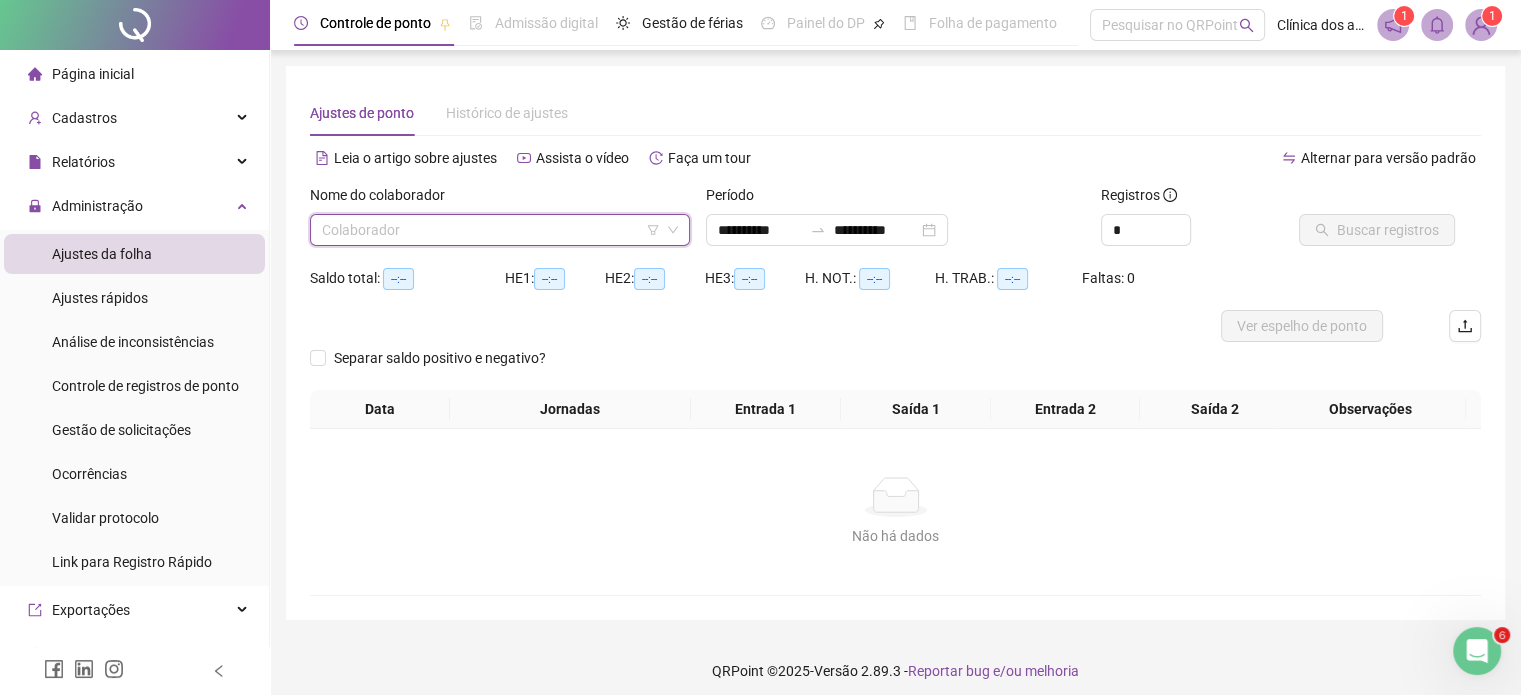 click at bounding box center (491, 230) 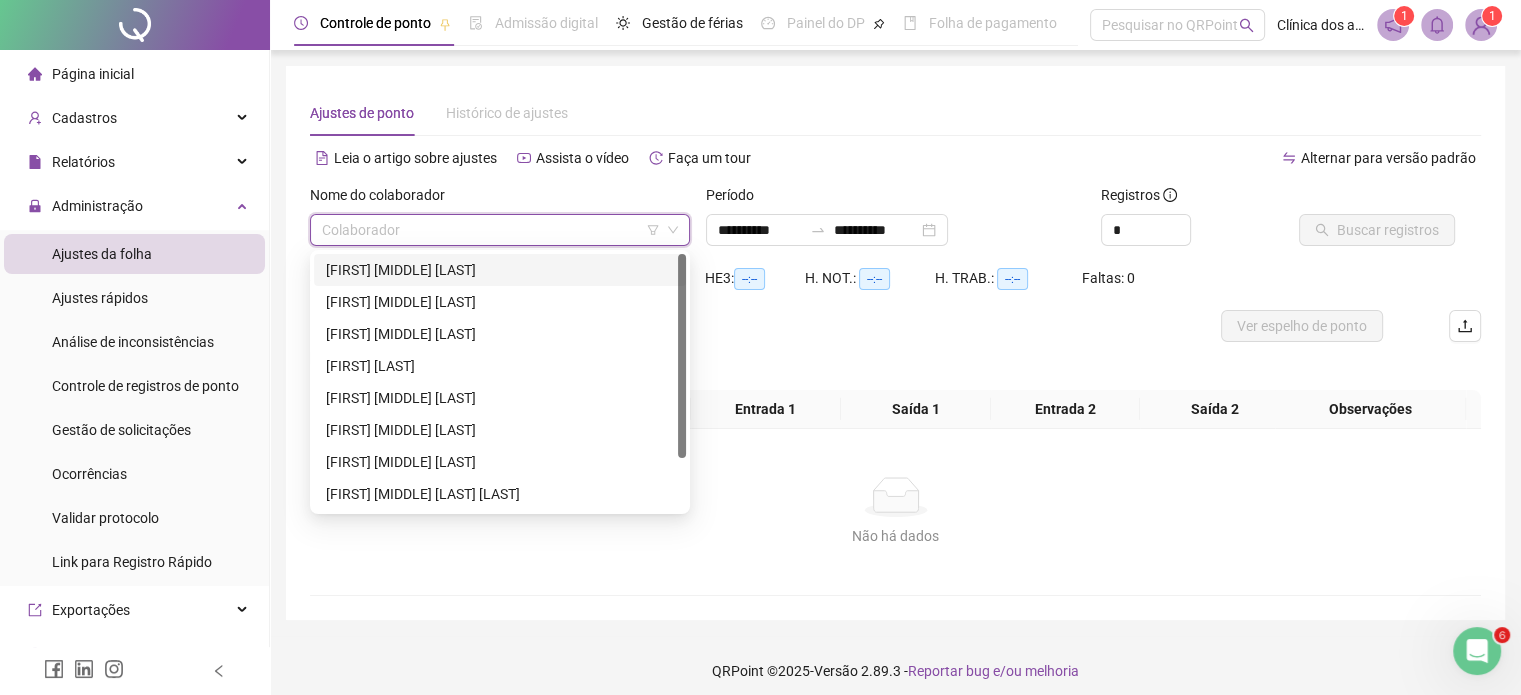 click on "[FIRST] [MIDDLE] [LAST]" at bounding box center [500, 270] 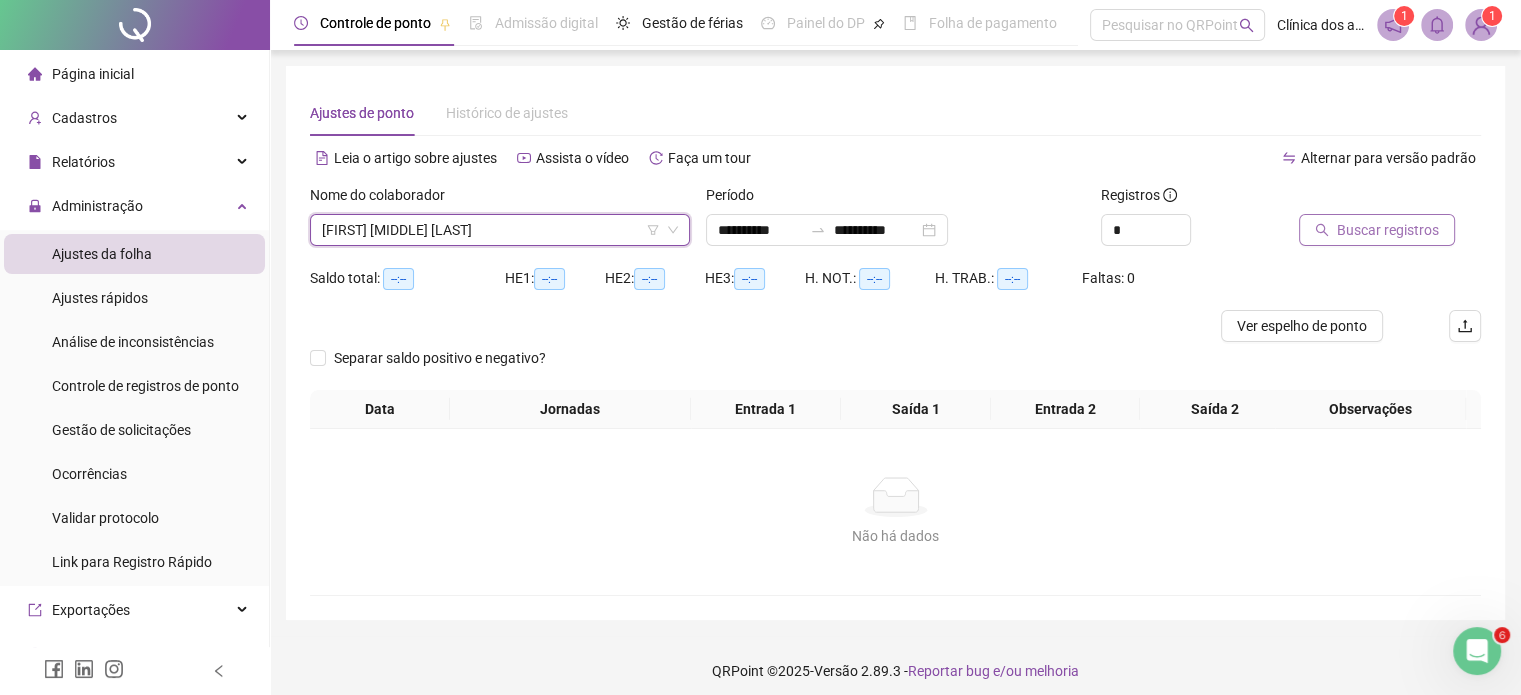 click on "Buscar registros" at bounding box center [1388, 230] 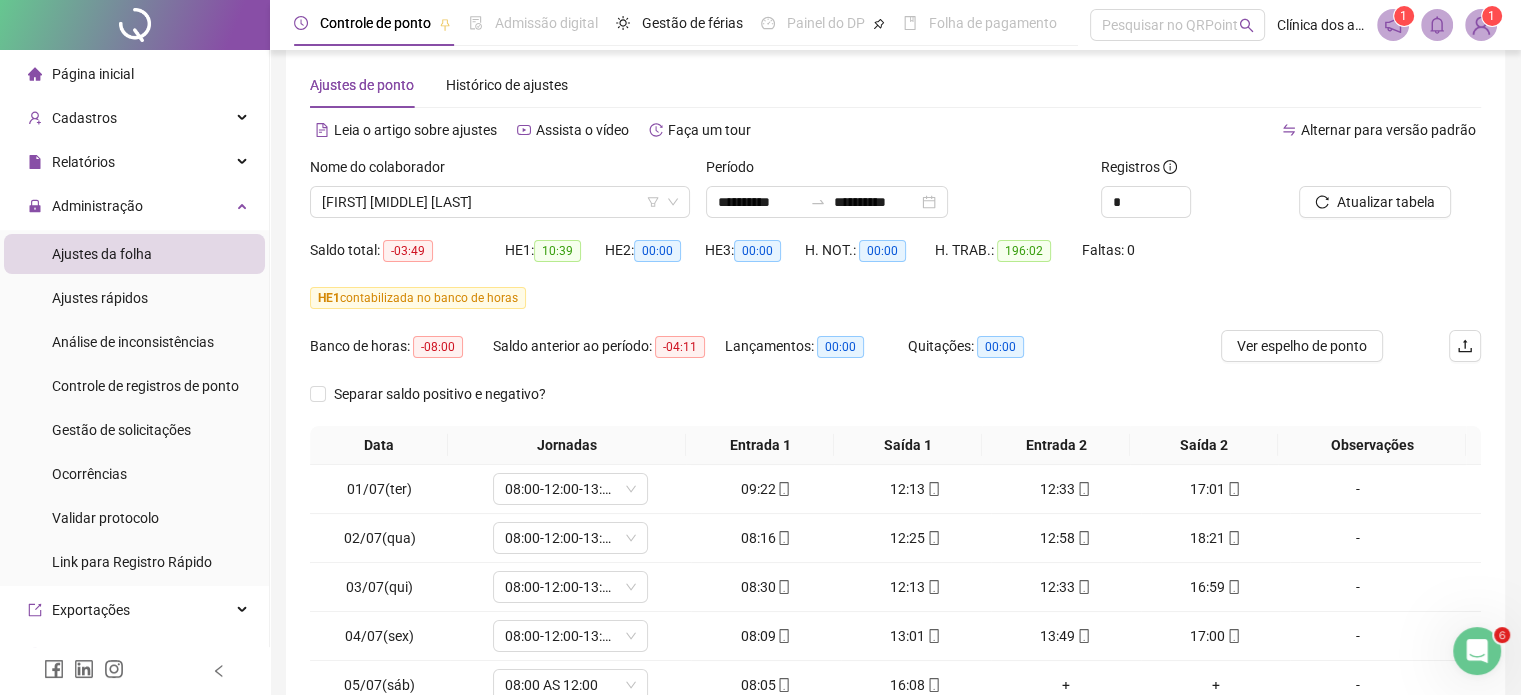 scroll, scrollTop: 0, scrollLeft: 0, axis: both 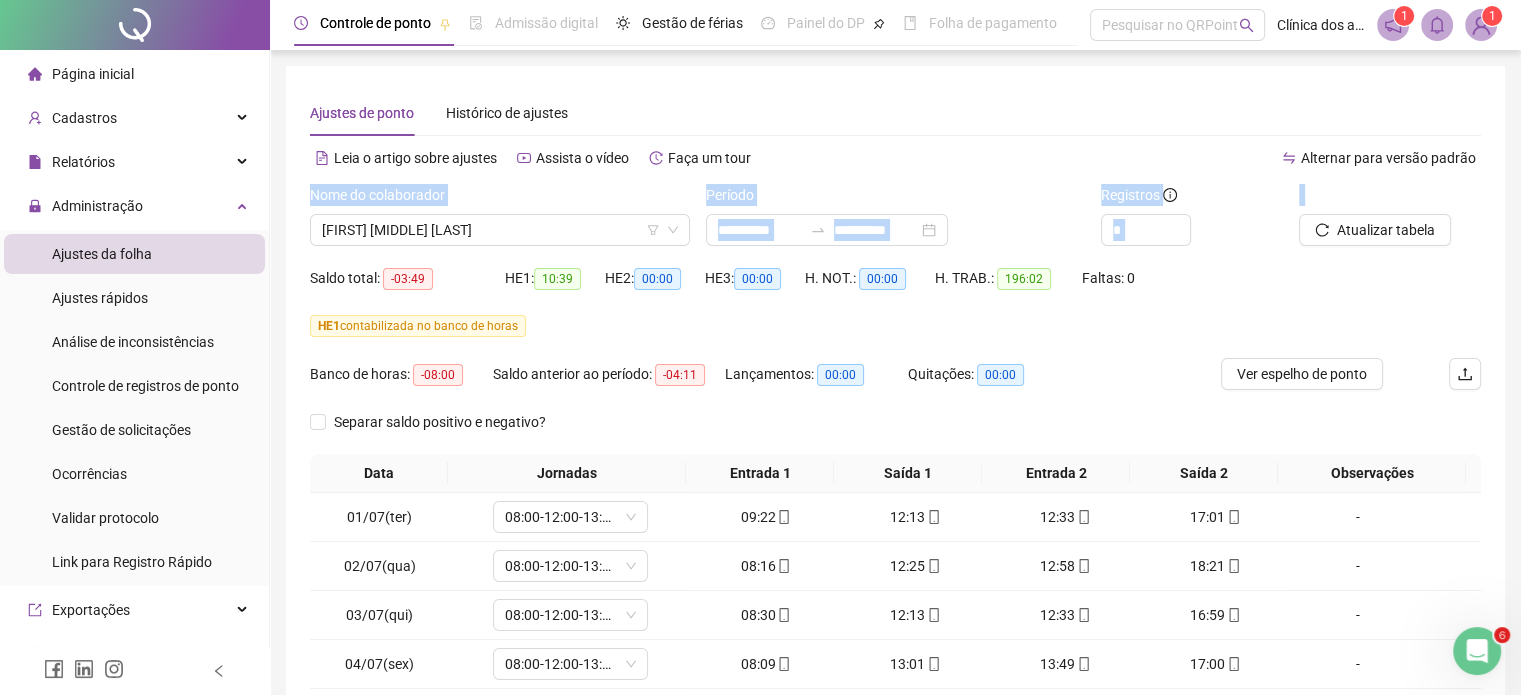 drag, startPoint x: 1516, startPoint y: 154, endPoint x: 1520, endPoint y: 243, distance: 89.08984 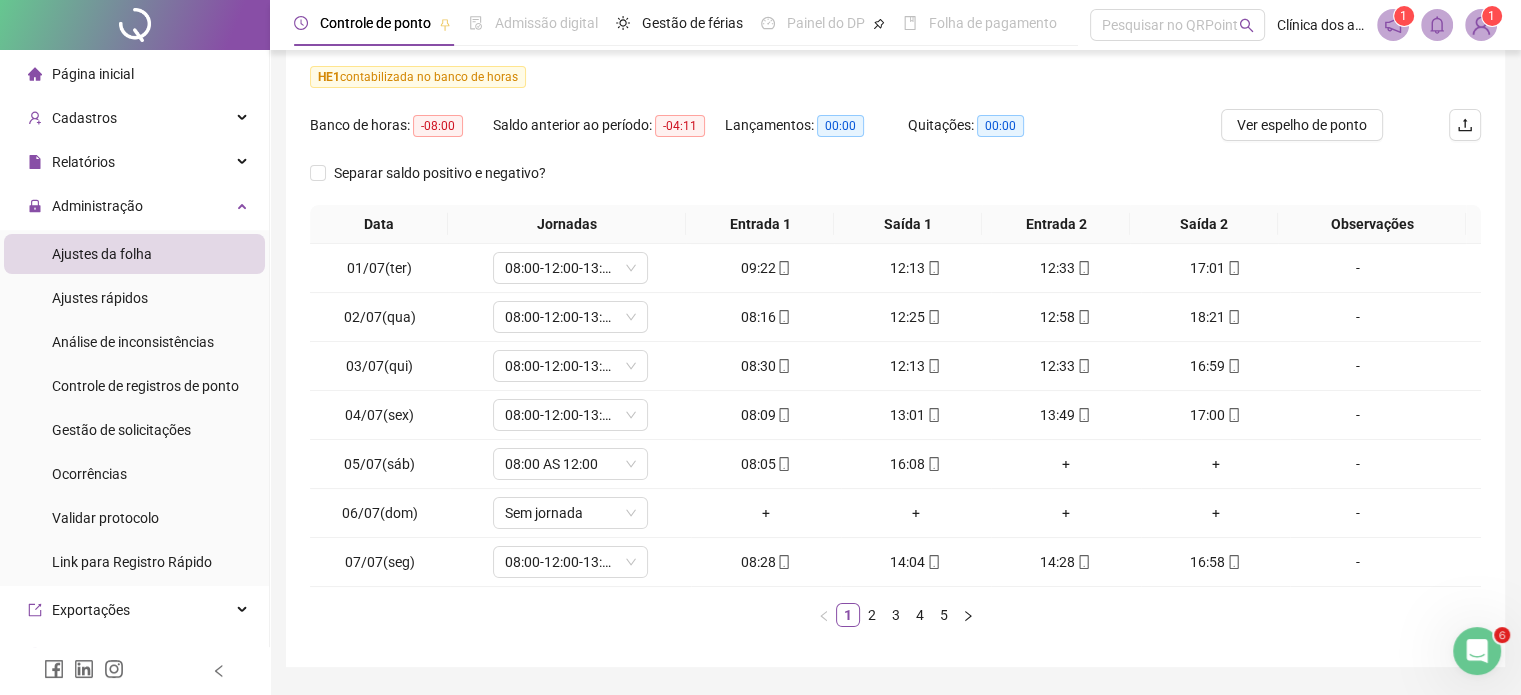 scroll, scrollTop: 260, scrollLeft: 0, axis: vertical 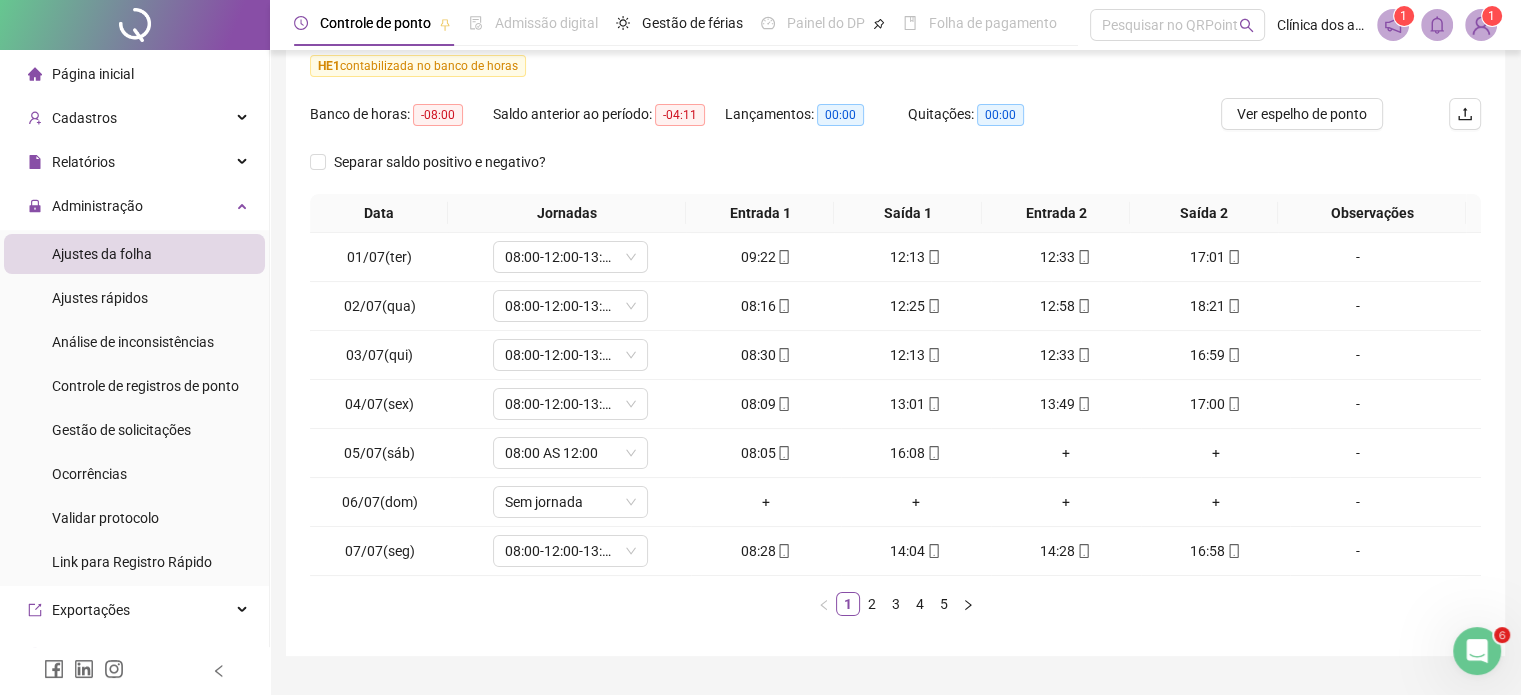 click on "01/07(ter) 08:00-12:00-13:00-17:00 09:22 12:13 12:33 17:01 - 02/07(qua) 08:00-12:00-13:00-17:00 08:16 12:25 12:58 18:21 - 03/07(qui) 08:00-12:00-13:00-17:00 08:30 12:13 12:33 16:59 - 04/07(sex) 08:00-12:00-13:00-17:00 08:09 13:01 13:49 17:00 - 05/07(sáb) 08:00 AS 12:00  08:05 16:08 + + - 06/07(dom) Sem jornada + + + + - 07/07(seg) 08:00-12:00-13:00-17:00 08:28 14:04 14:28 16:58 -" at bounding box center [895, 404] 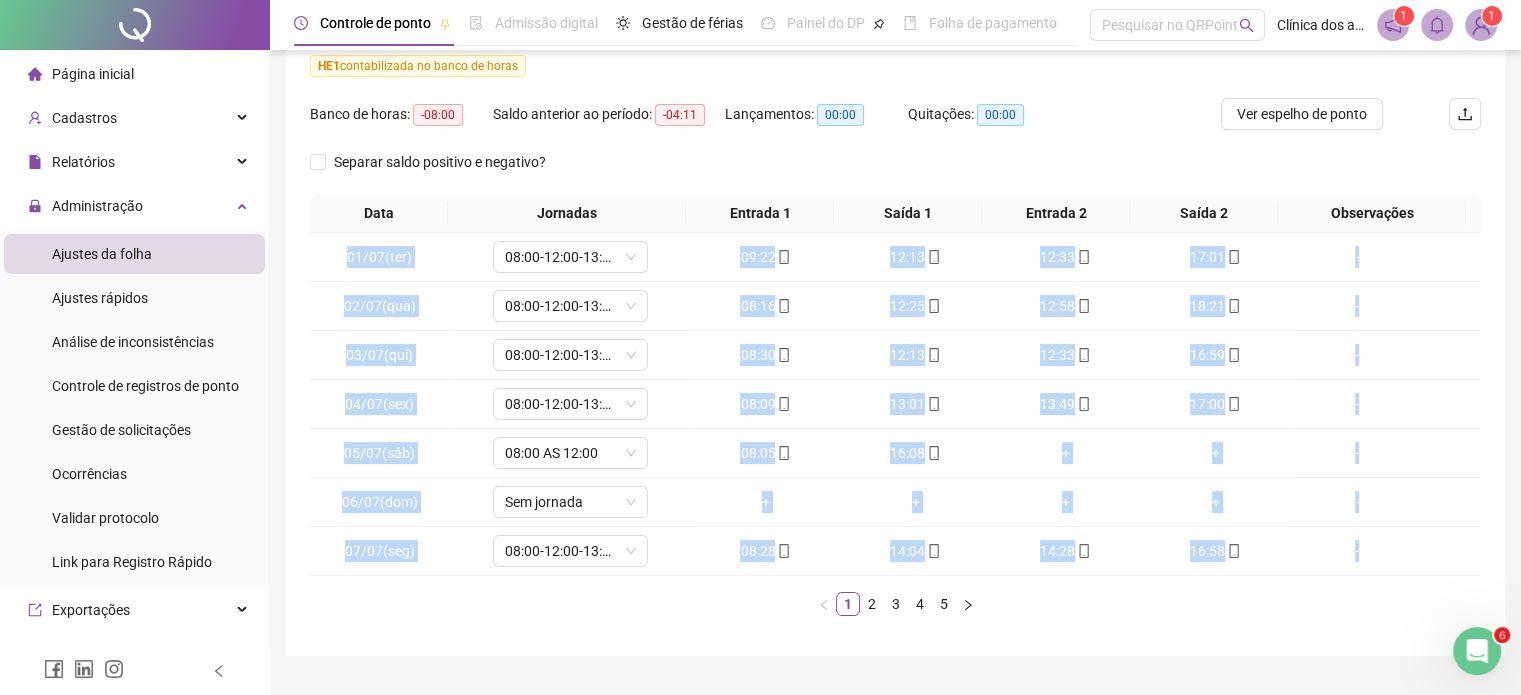 click on "01/07(ter) 08:00-12:00-13:00-17:00 09:22 12:13 12:33 17:01 - 02/07(qua) 08:00-12:00-13:00-17:00 08:16 12:25 12:58 18:21 - 03/07(qui) 08:00-12:00-13:00-17:00 08:30 12:13 12:33 16:59 - 04/07(sex) 08:00-12:00-13:00-17:00 08:09 13:01 13:49 17:00 - 05/07(sáb) 08:00 AS 12:00  08:05 16:08 + + - 06/07(dom) Sem jornada + + + + - 07/07(seg) 08:00-12:00-13:00-17:00 08:28 14:04 14:28 16:58 -" at bounding box center [895, 404] 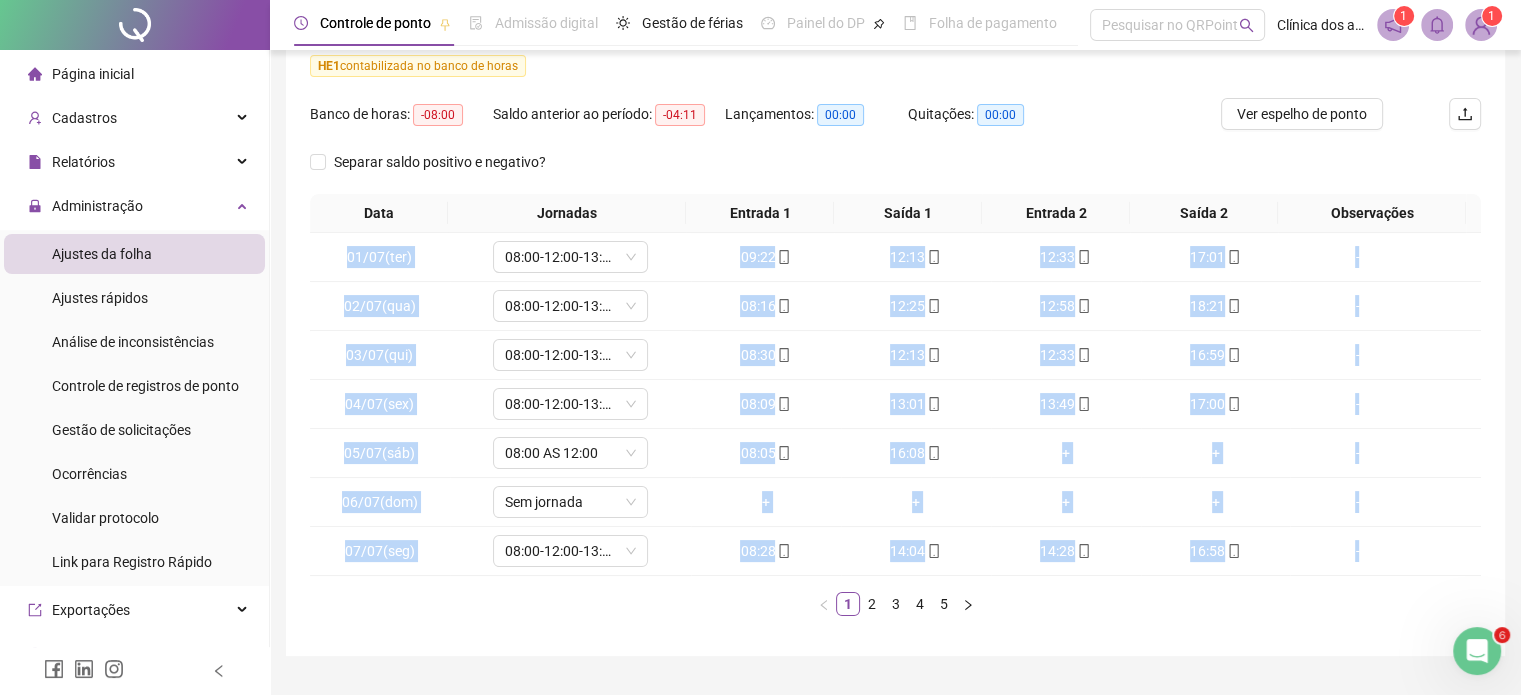 drag, startPoint x: 1480, startPoint y: 562, endPoint x: 1459, endPoint y: 562, distance: 21 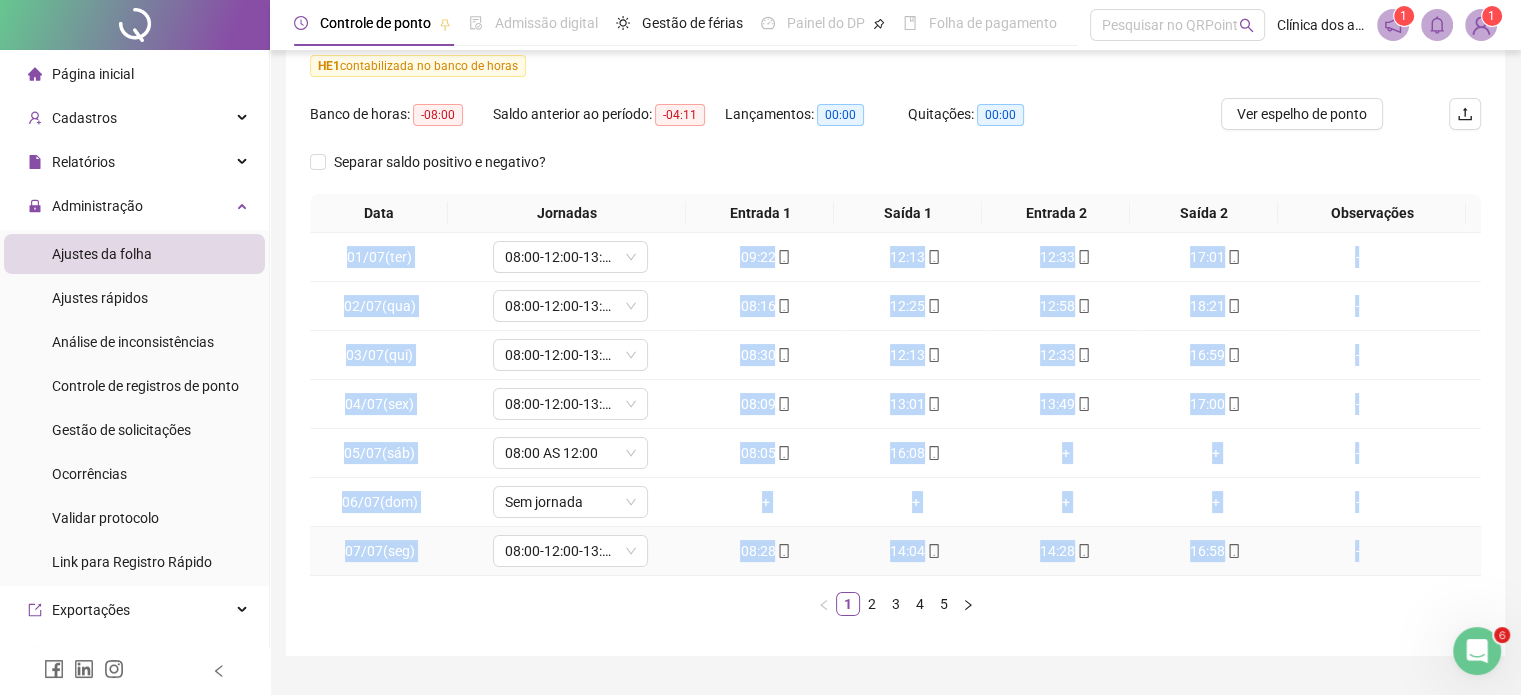 click on "-" at bounding box center (1385, 551) 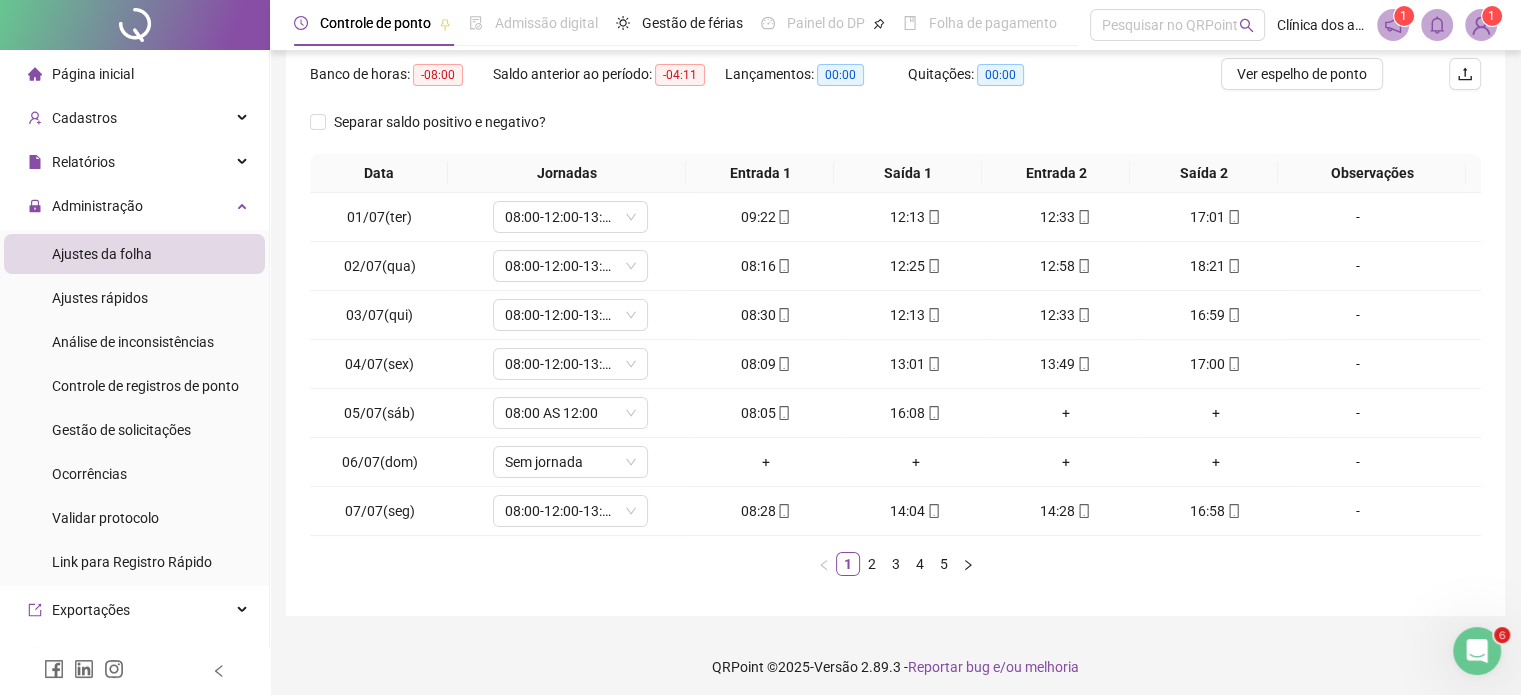 scroll, scrollTop: 305, scrollLeft: 0, axis: vertical 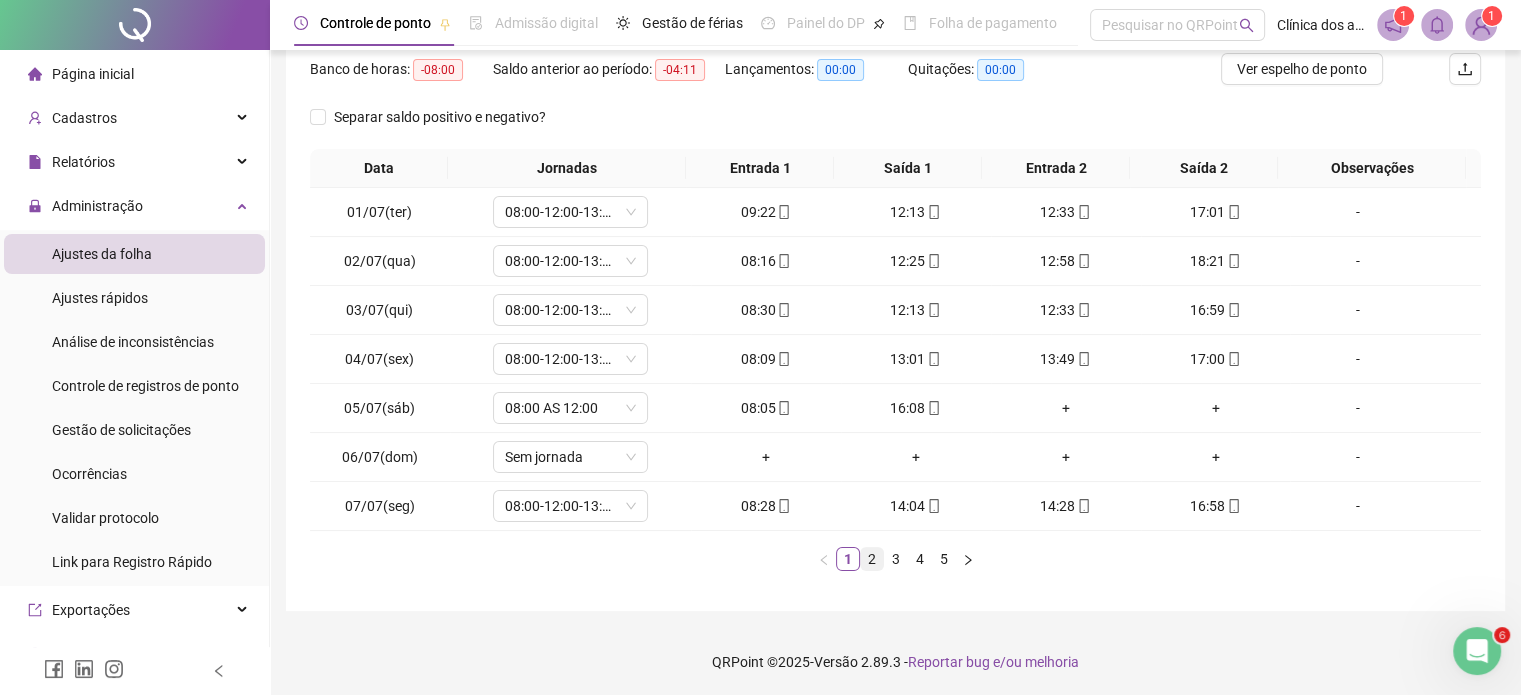 click on "2" at bounding box center (872, 559) 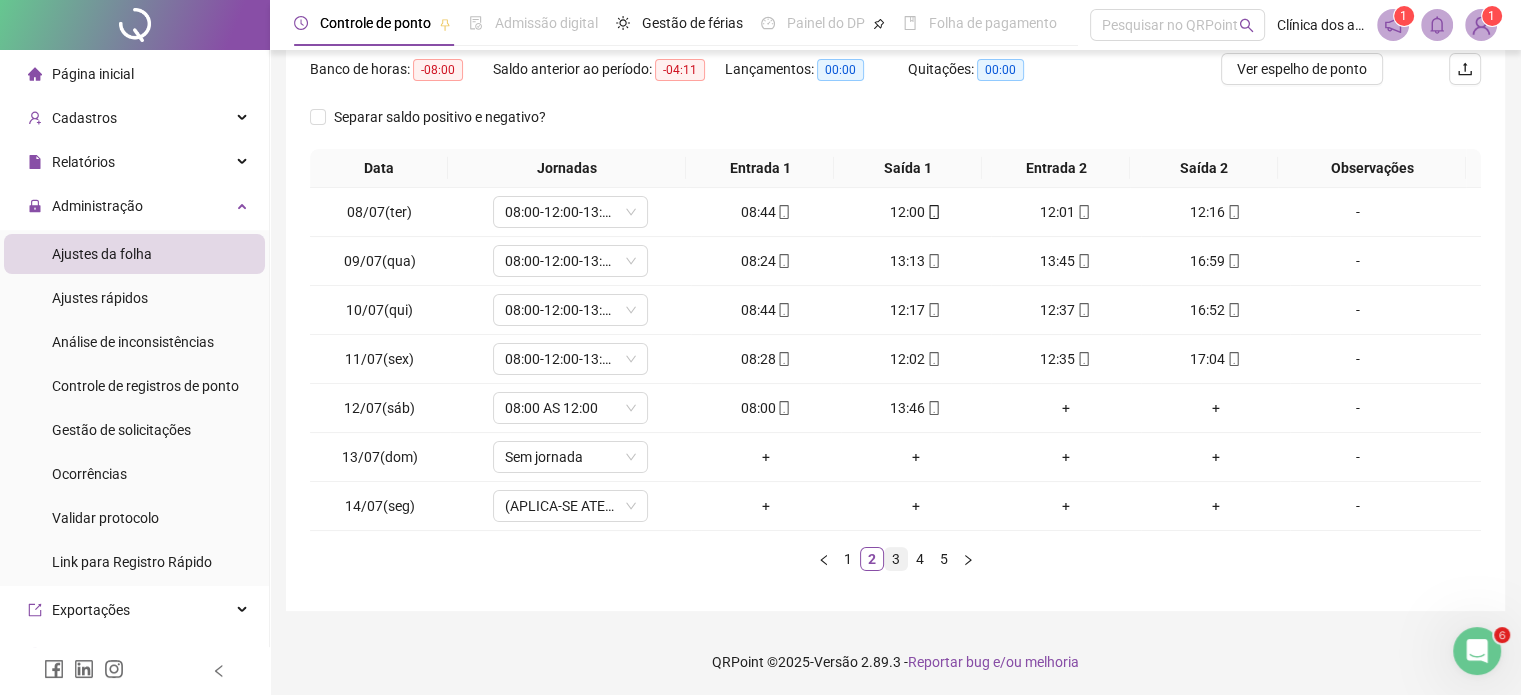 click on "3" at bounding box center [896, 559] 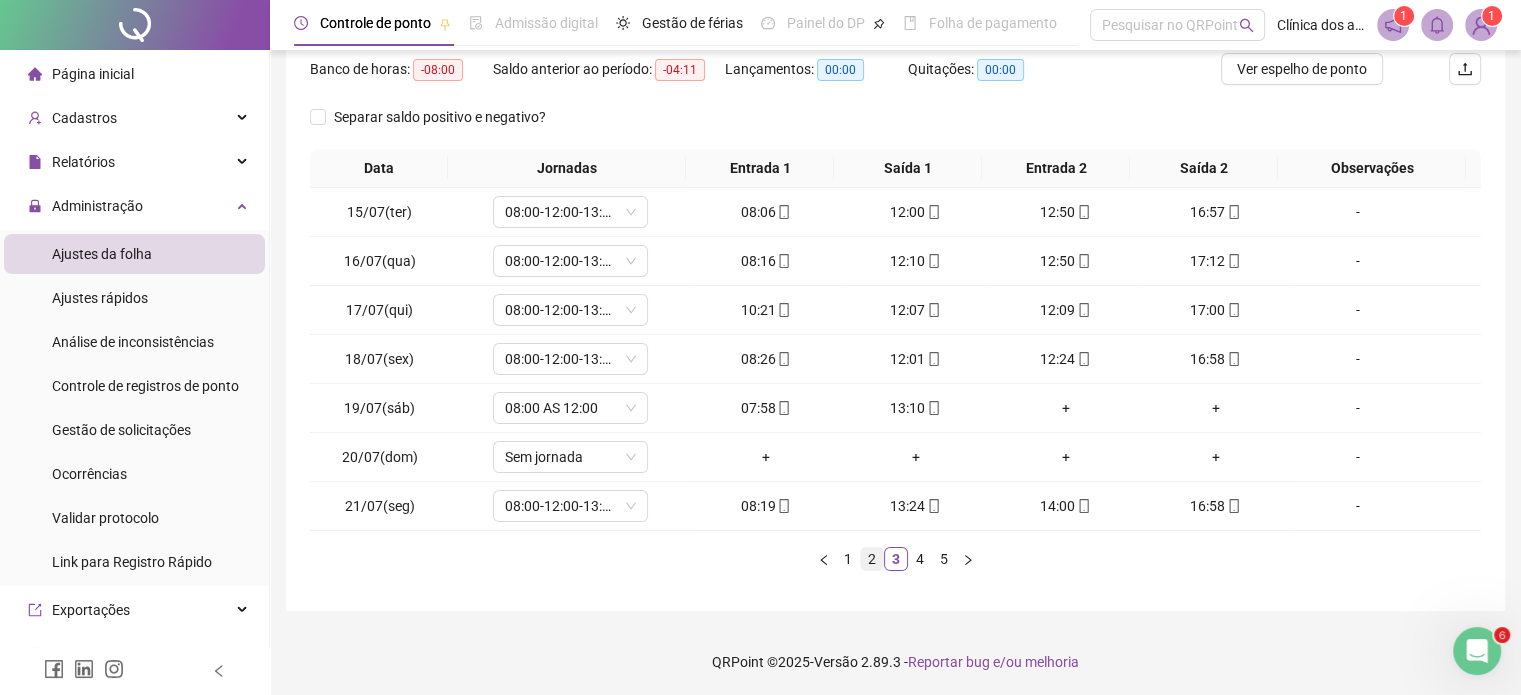 click on "2" at bounding box center [872, 559] 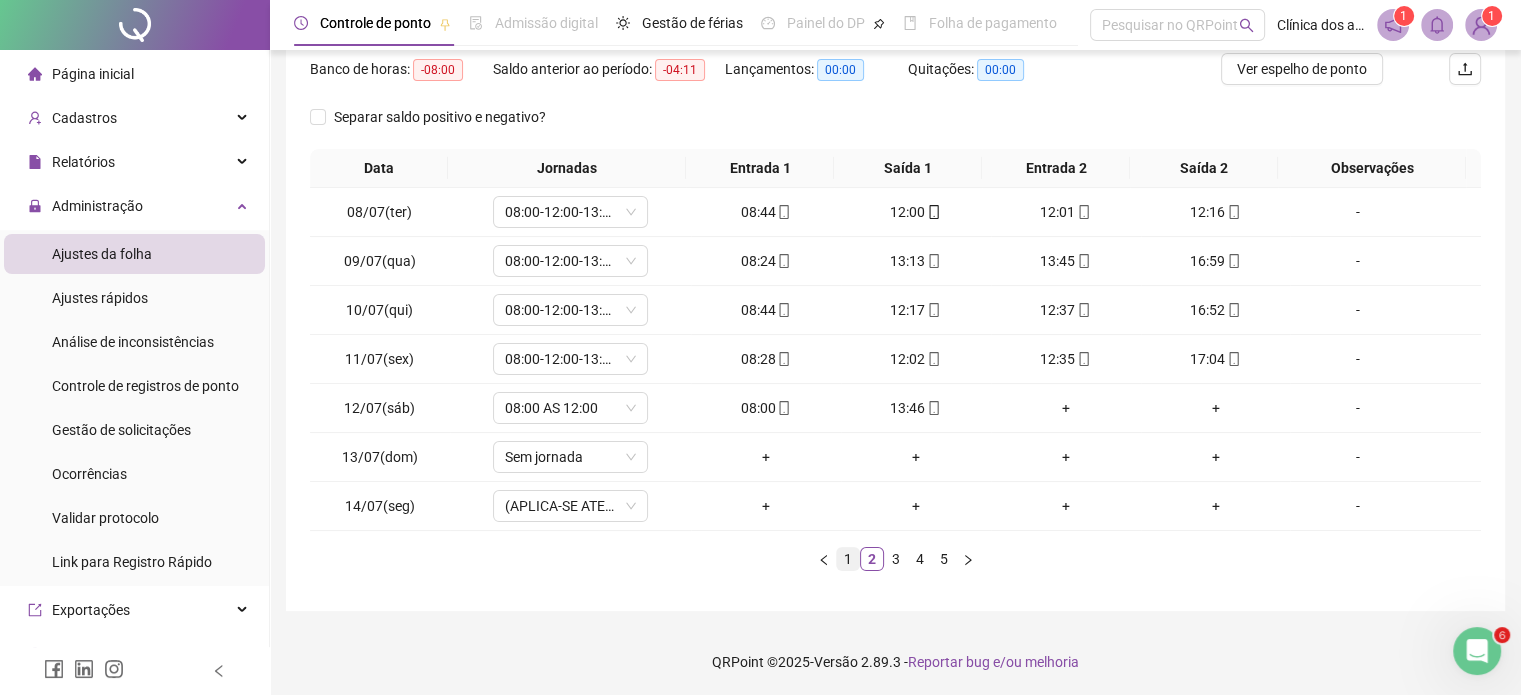 click on "1" at bounding box center (848, 559) 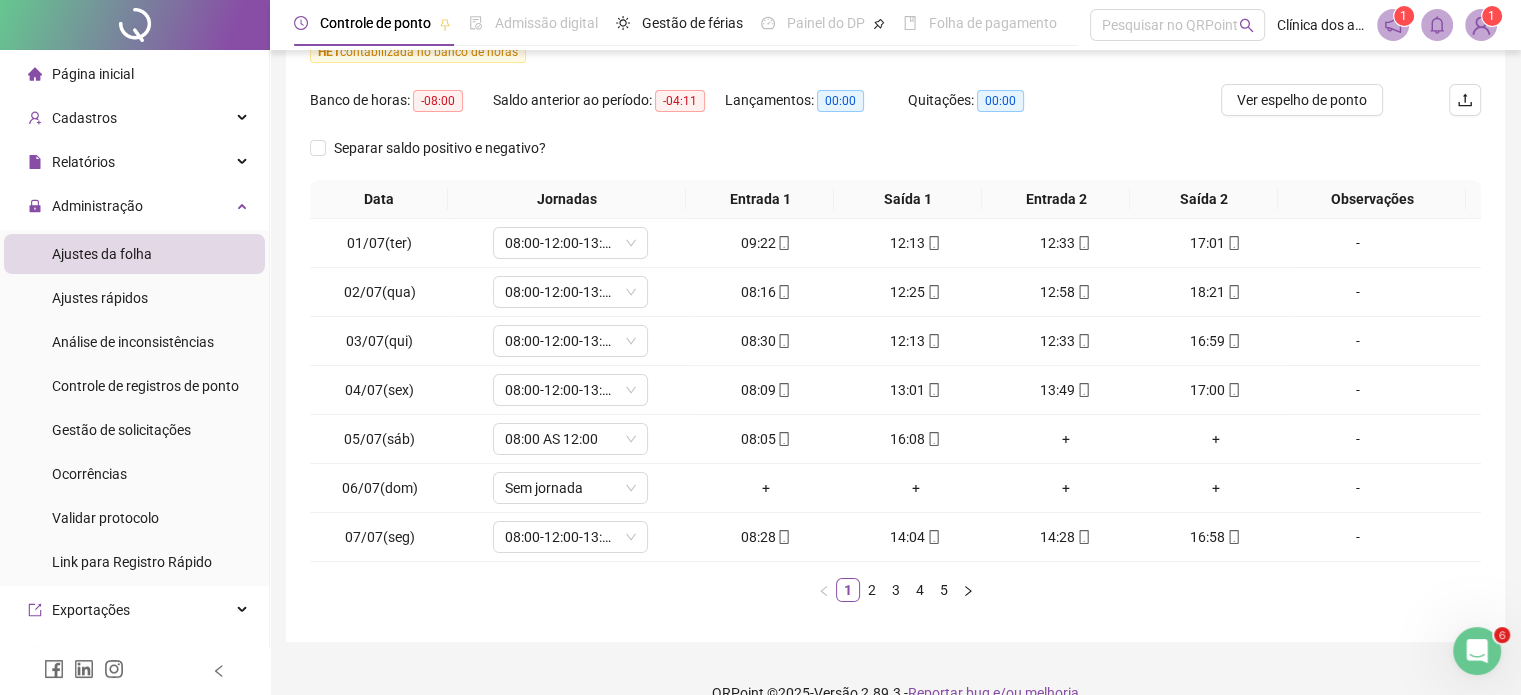 scroll, scrollTop: 277, scrollLeft: 0, axis: vertical 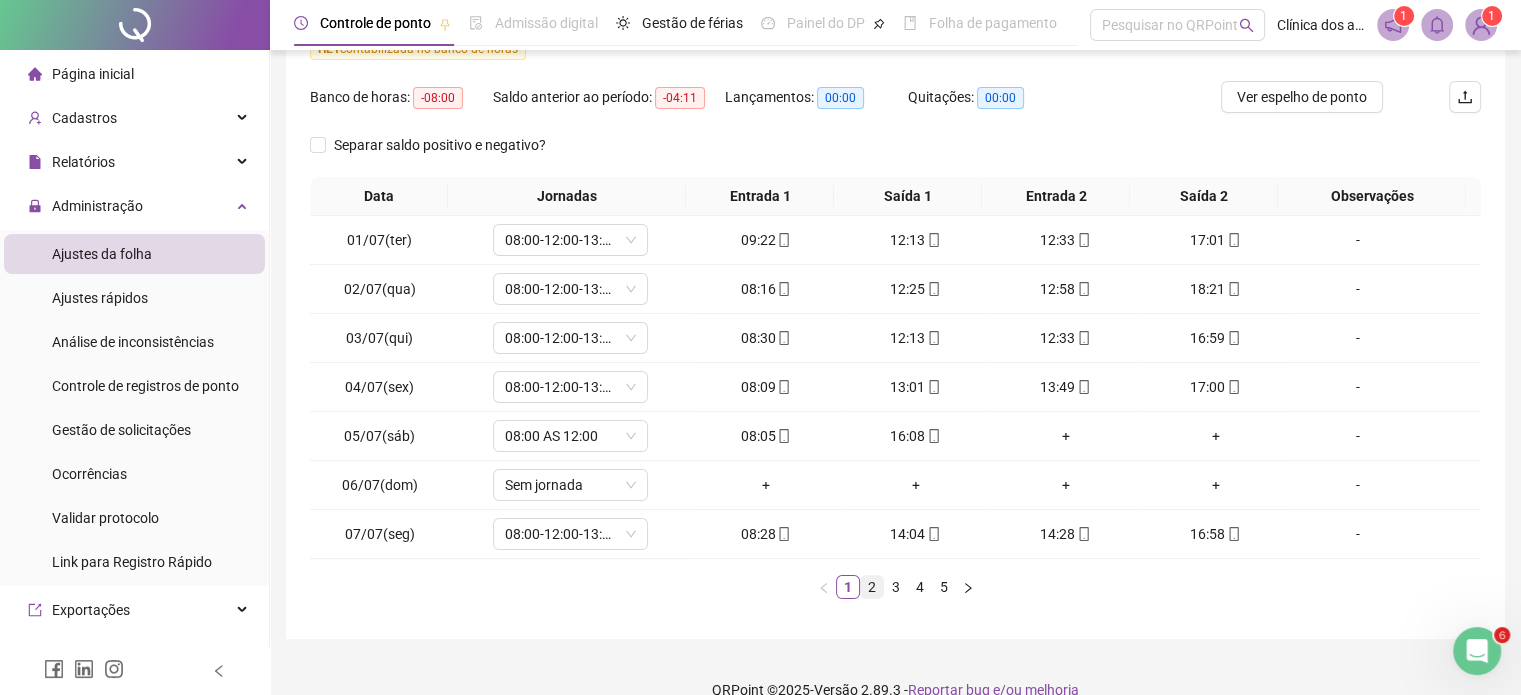 click on "2" at bounding box center (872, 587) 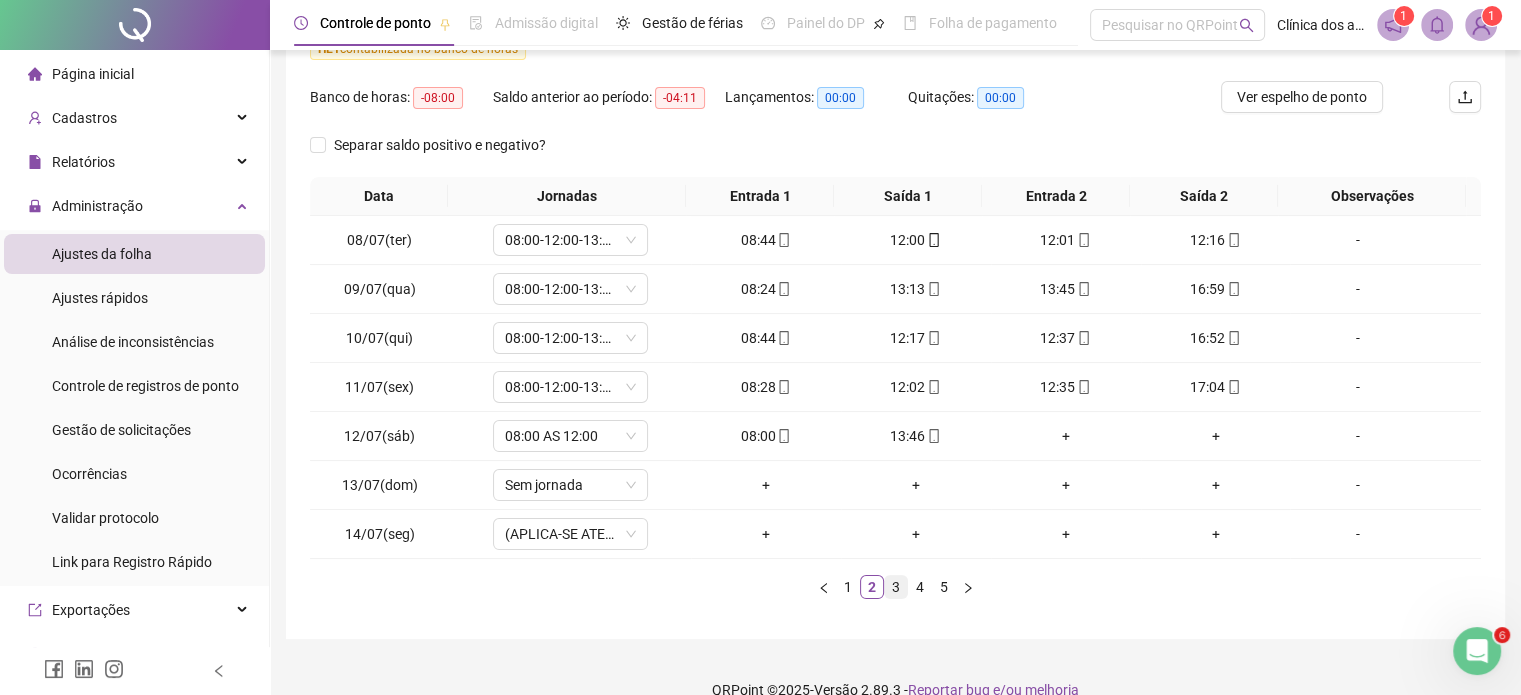 click on "3" at bounding box center (896, 587) 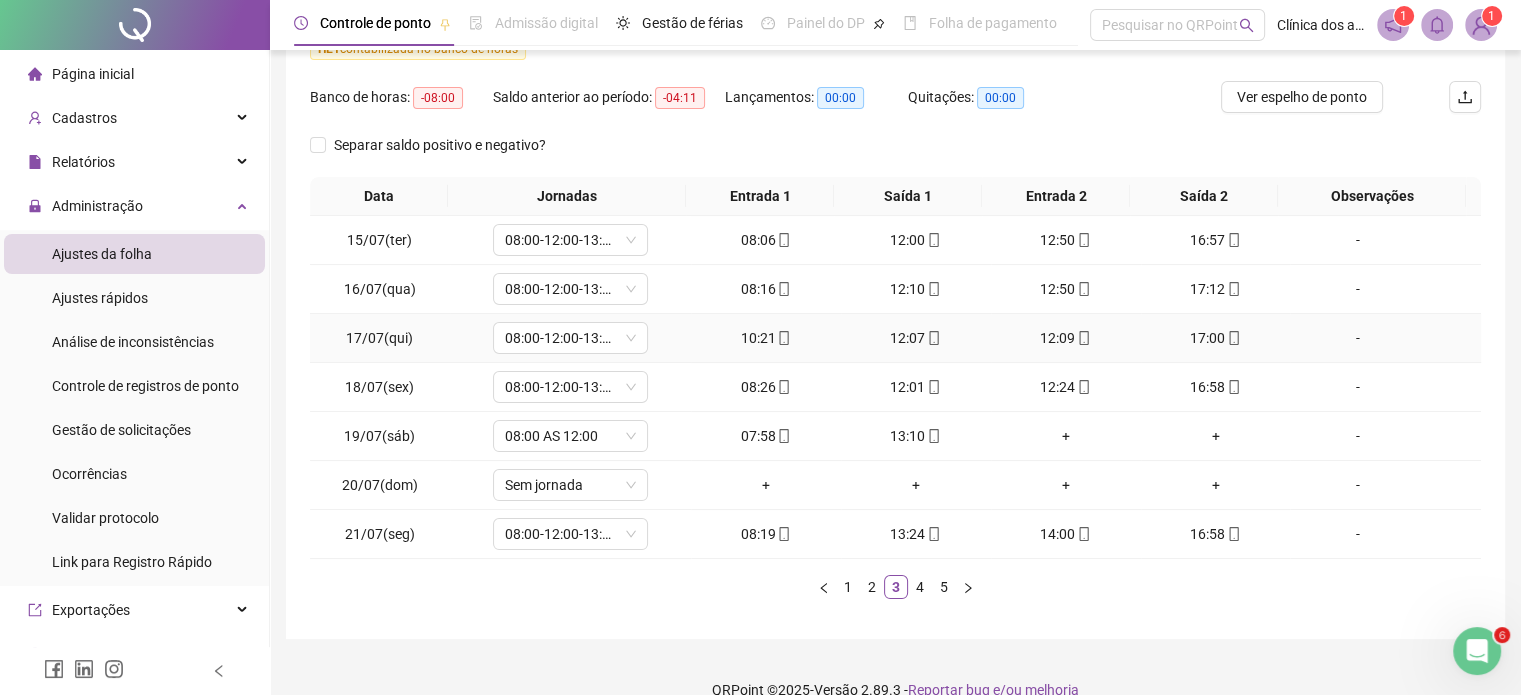 click on "12:09" at bounding box center [1066, 338] 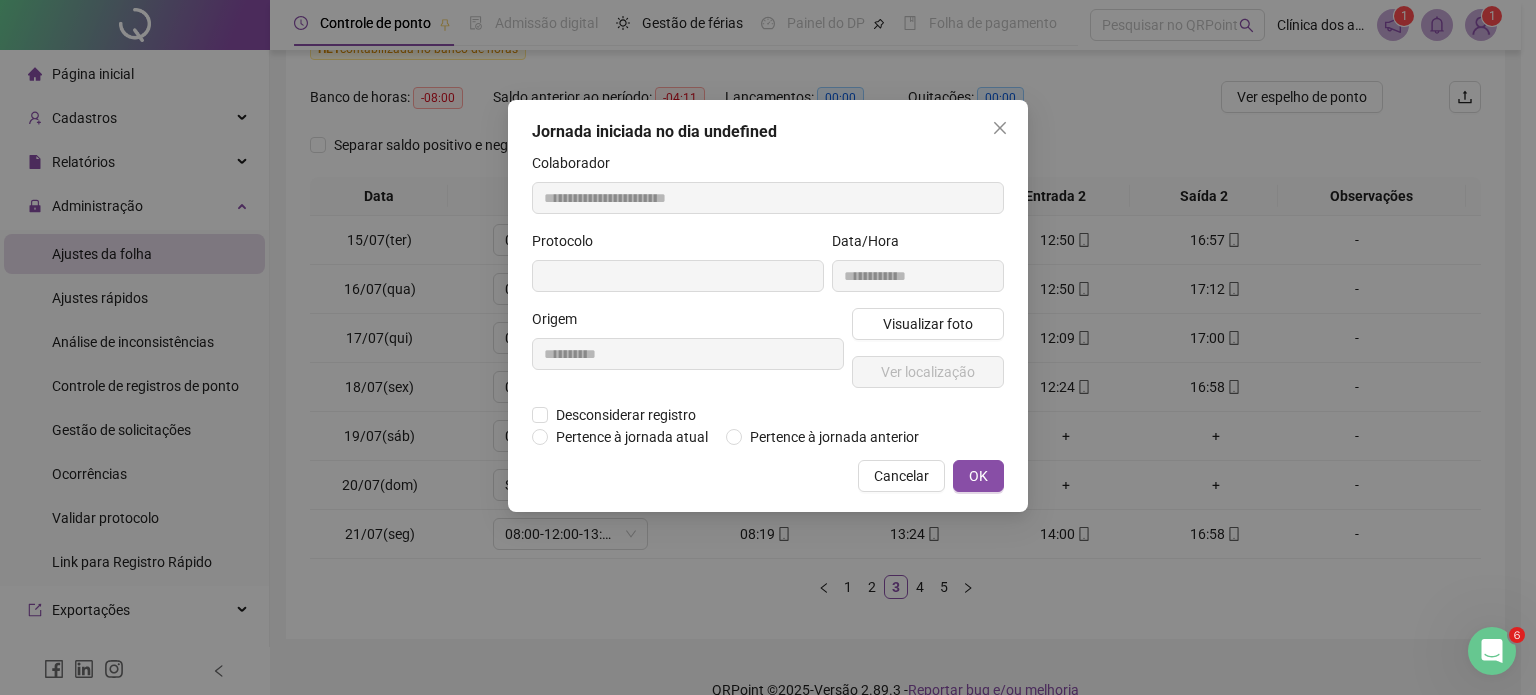 type on "**********" 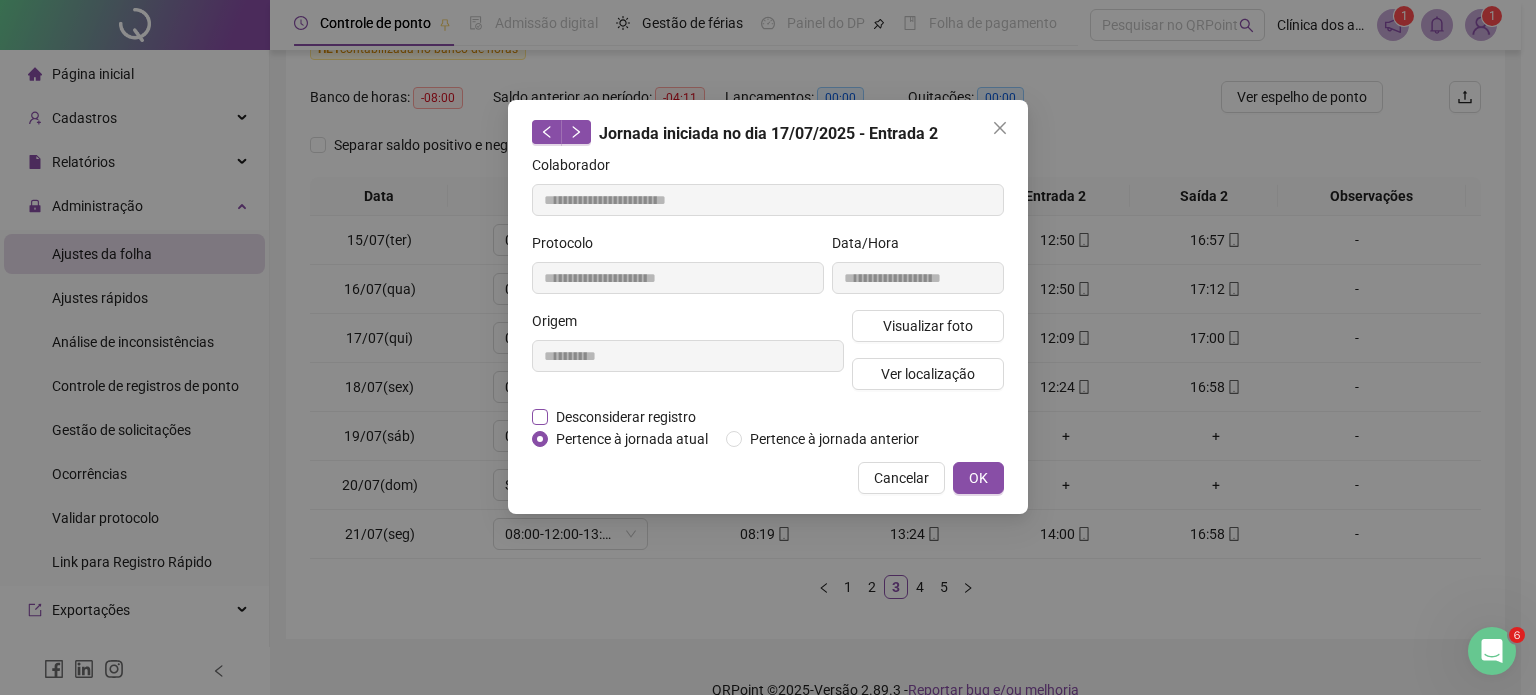 click on "Desconsiderar registro" at bounding box center [626, 417] 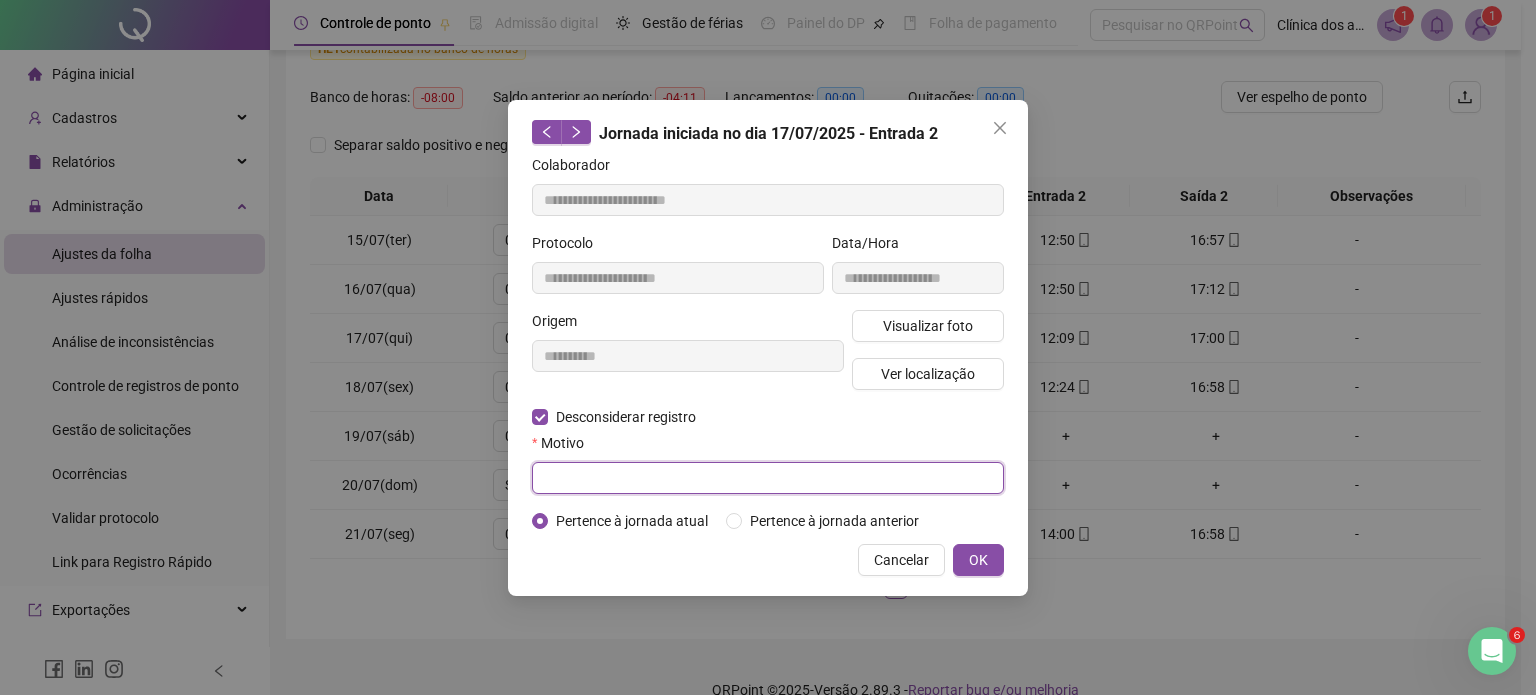 click at bounding box center [768, 478] 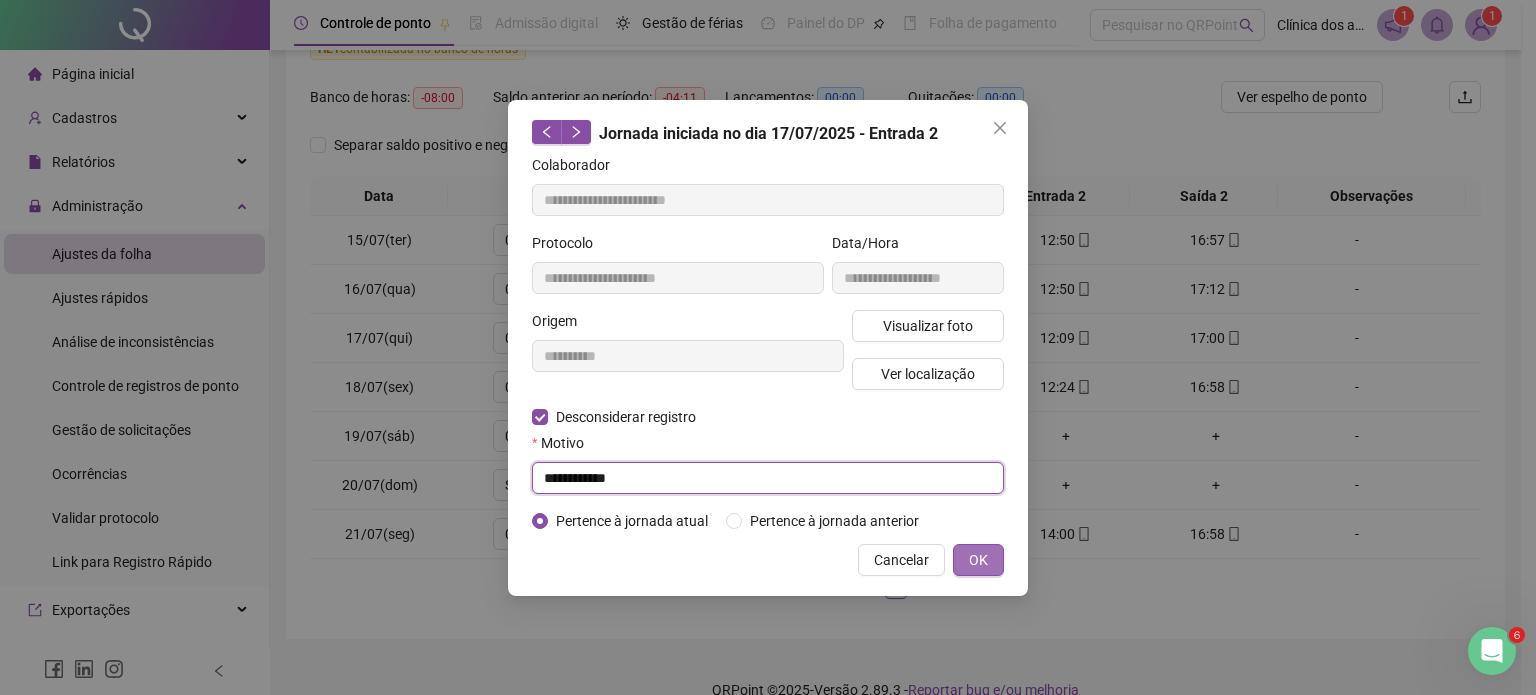 type on "**********" 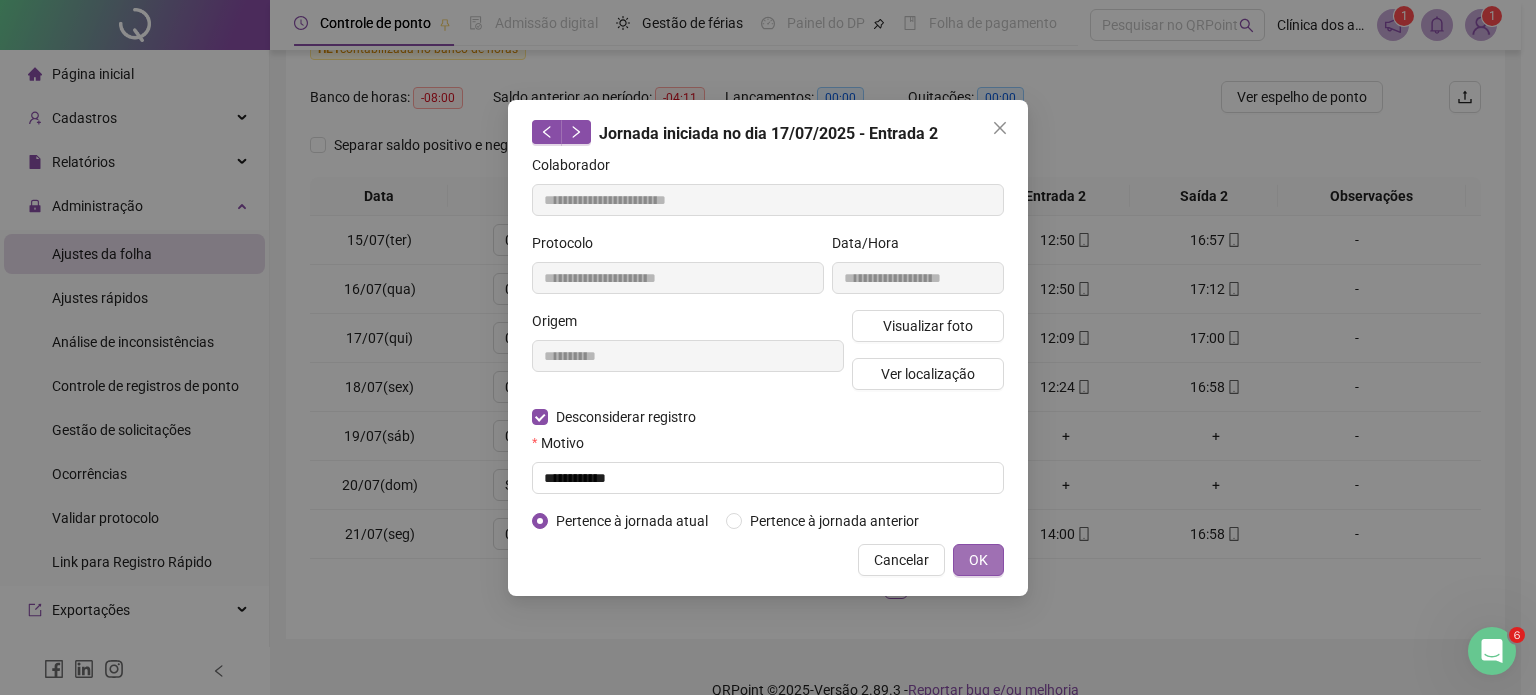 click on "OK" at bounding box center [978, 560] 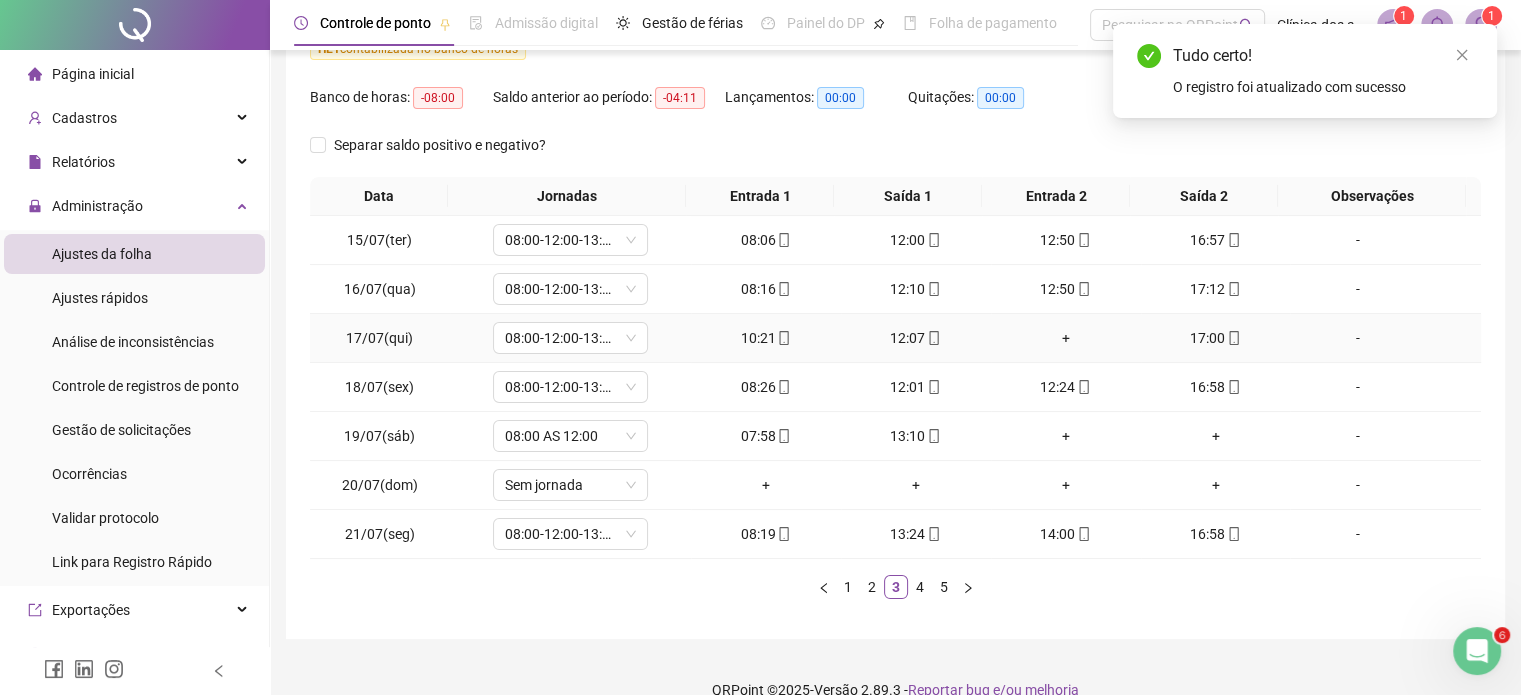 click on "+" at bounding box center (1066, 338) 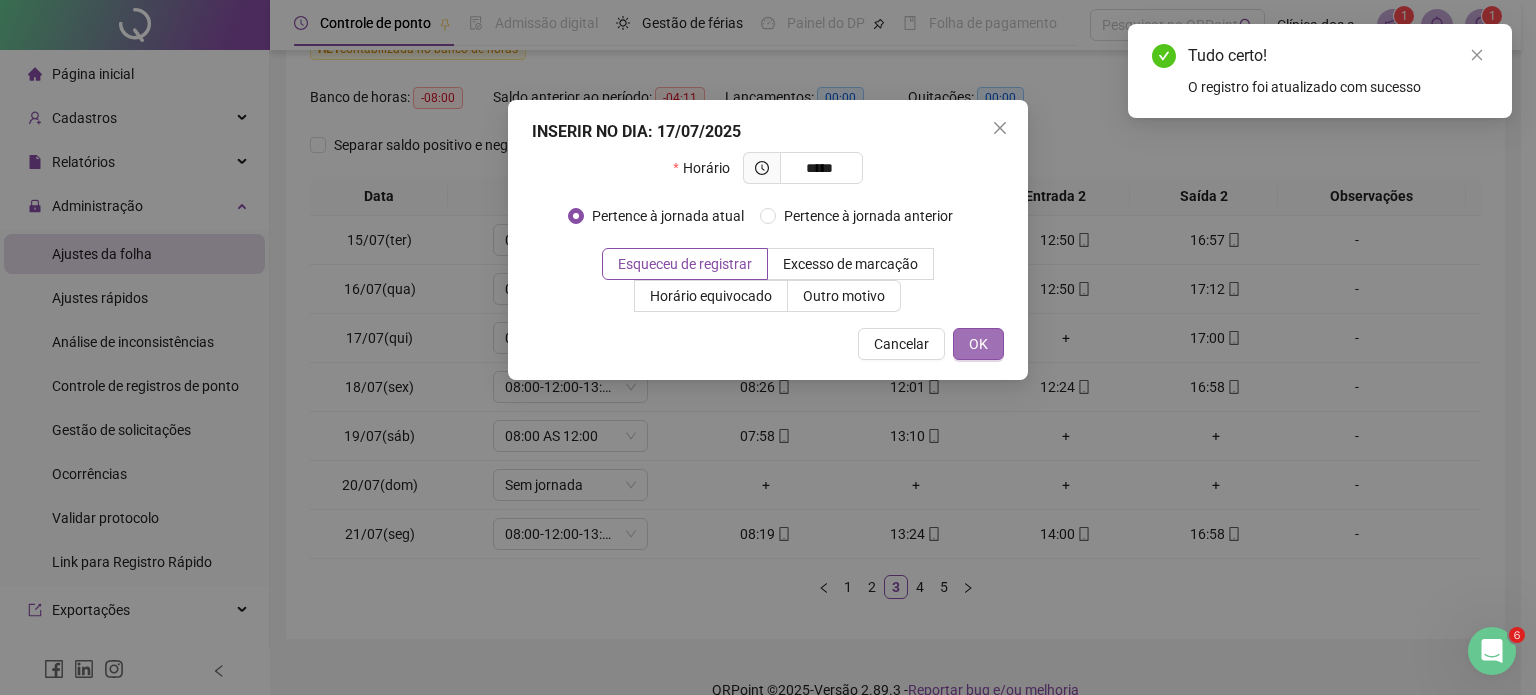 type on "*****" 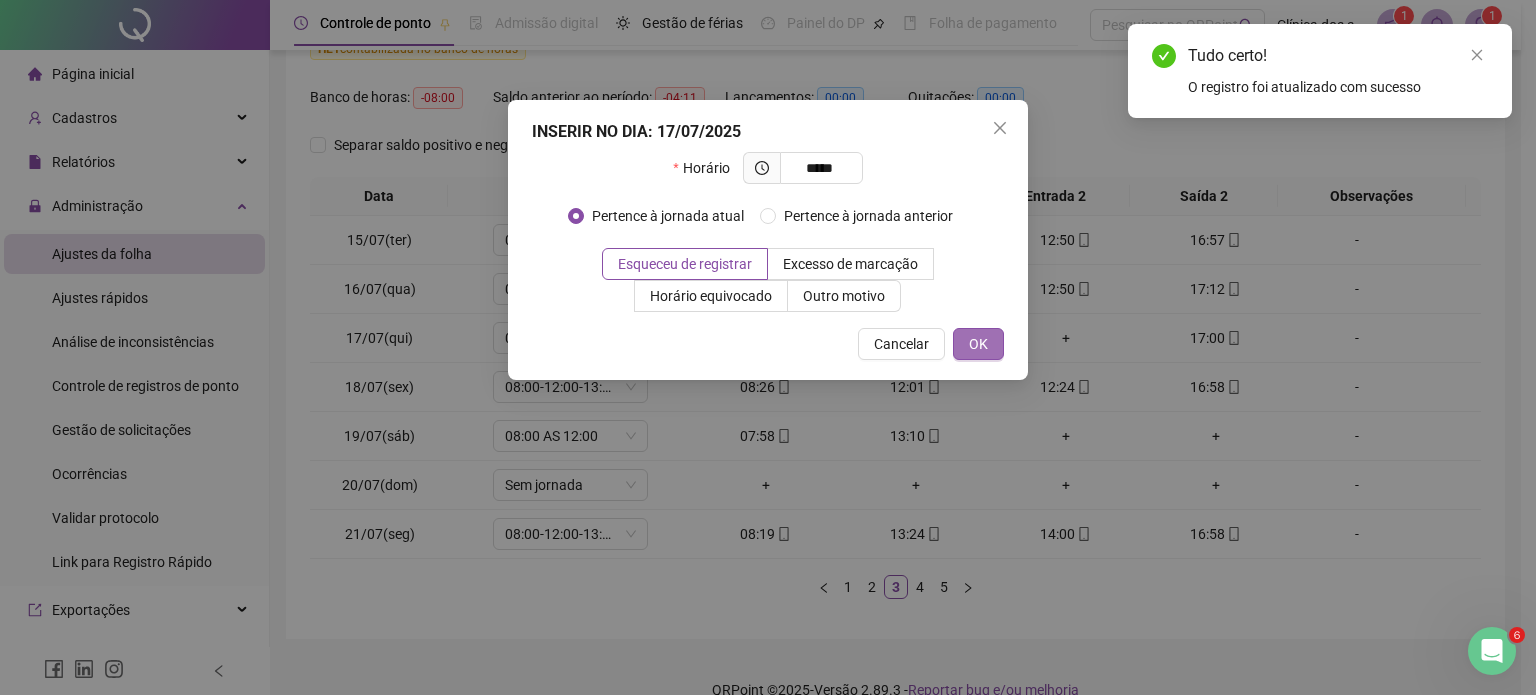 click on "OK" at bounding box center (978, 344) 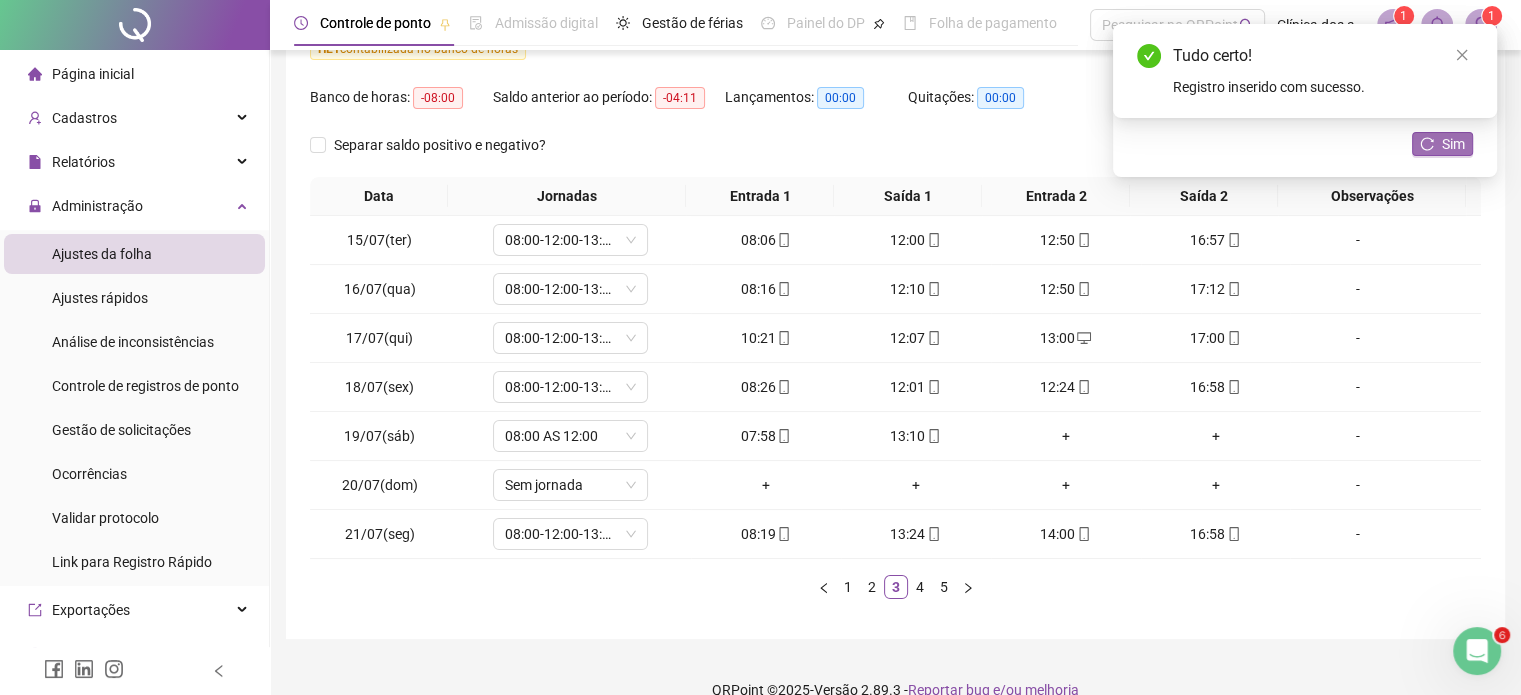 click on "Sim" at bounding box center (1442, 144) 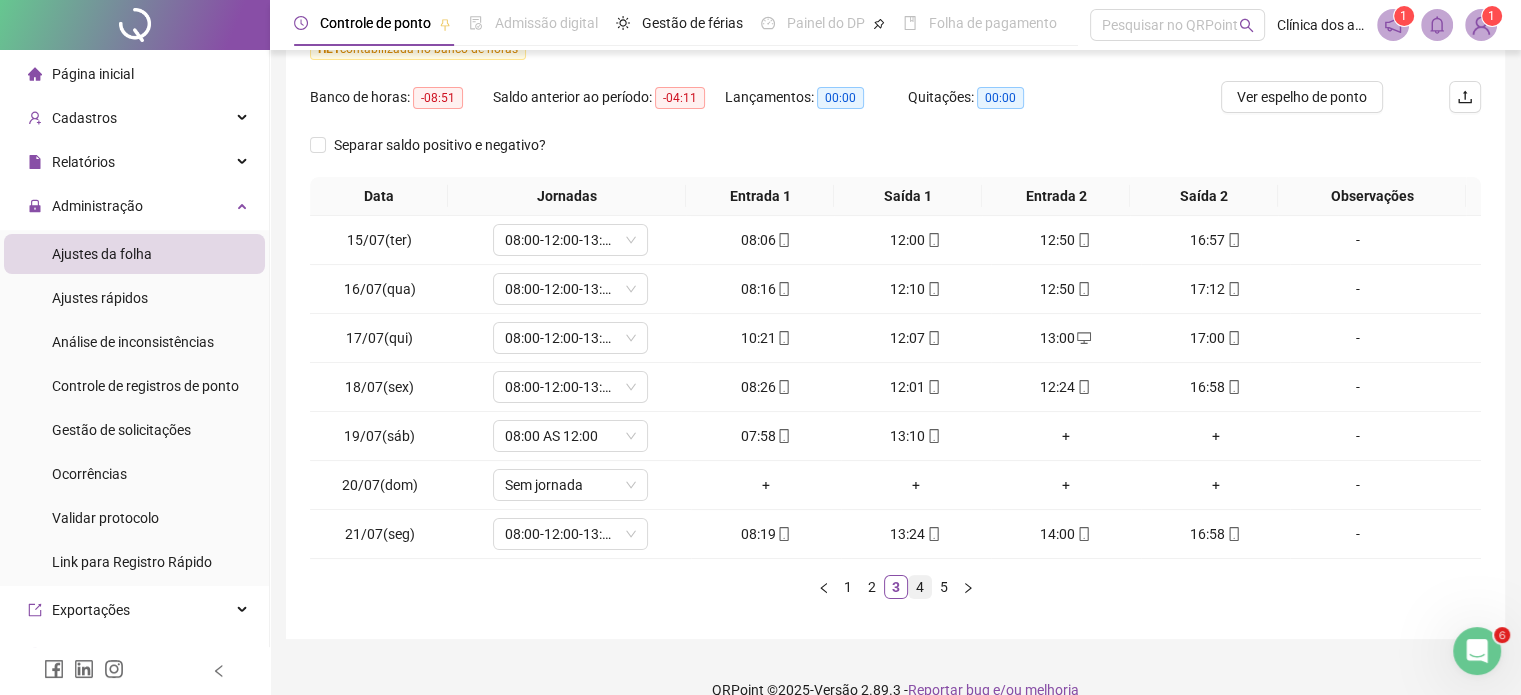 click on "4" at bounding box center (920, 587) 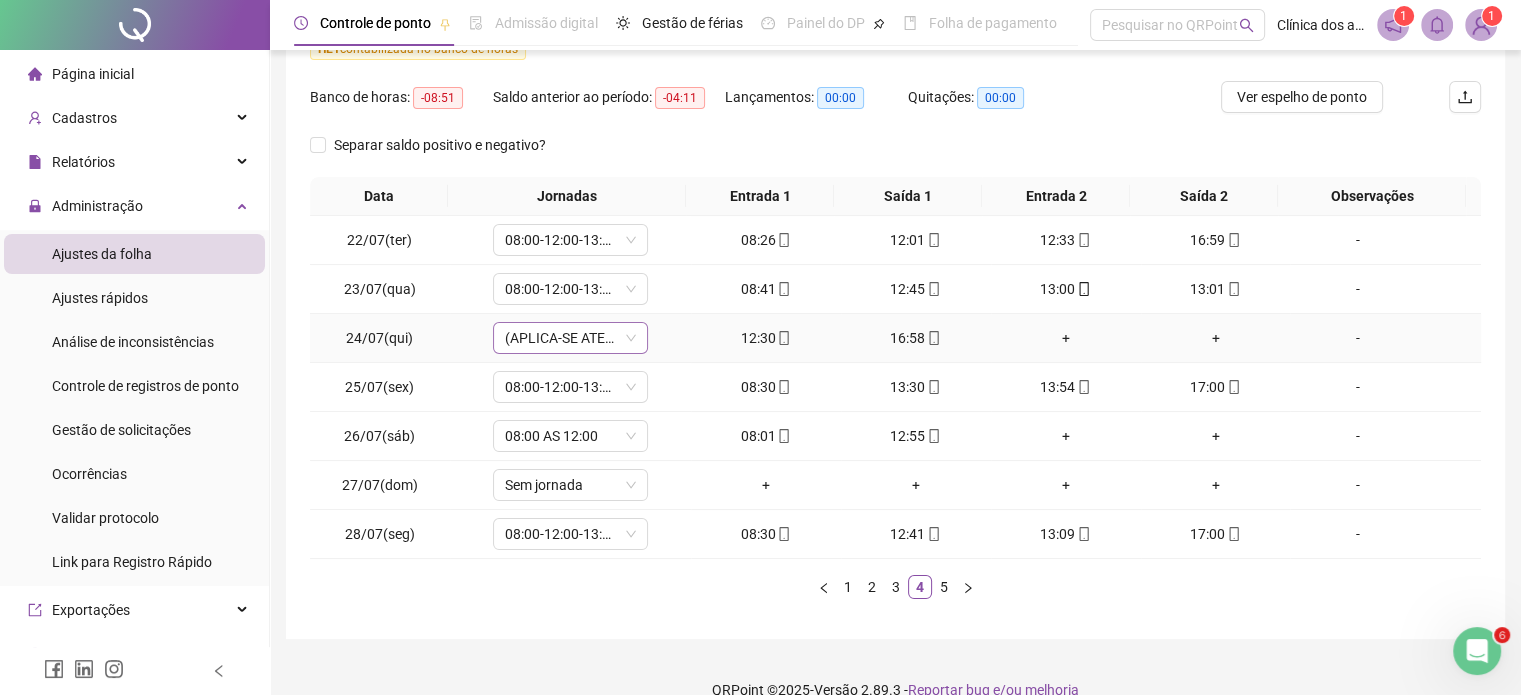 click on "(APLICA-SE ATESTADO)" at bounding box center [570, 338] 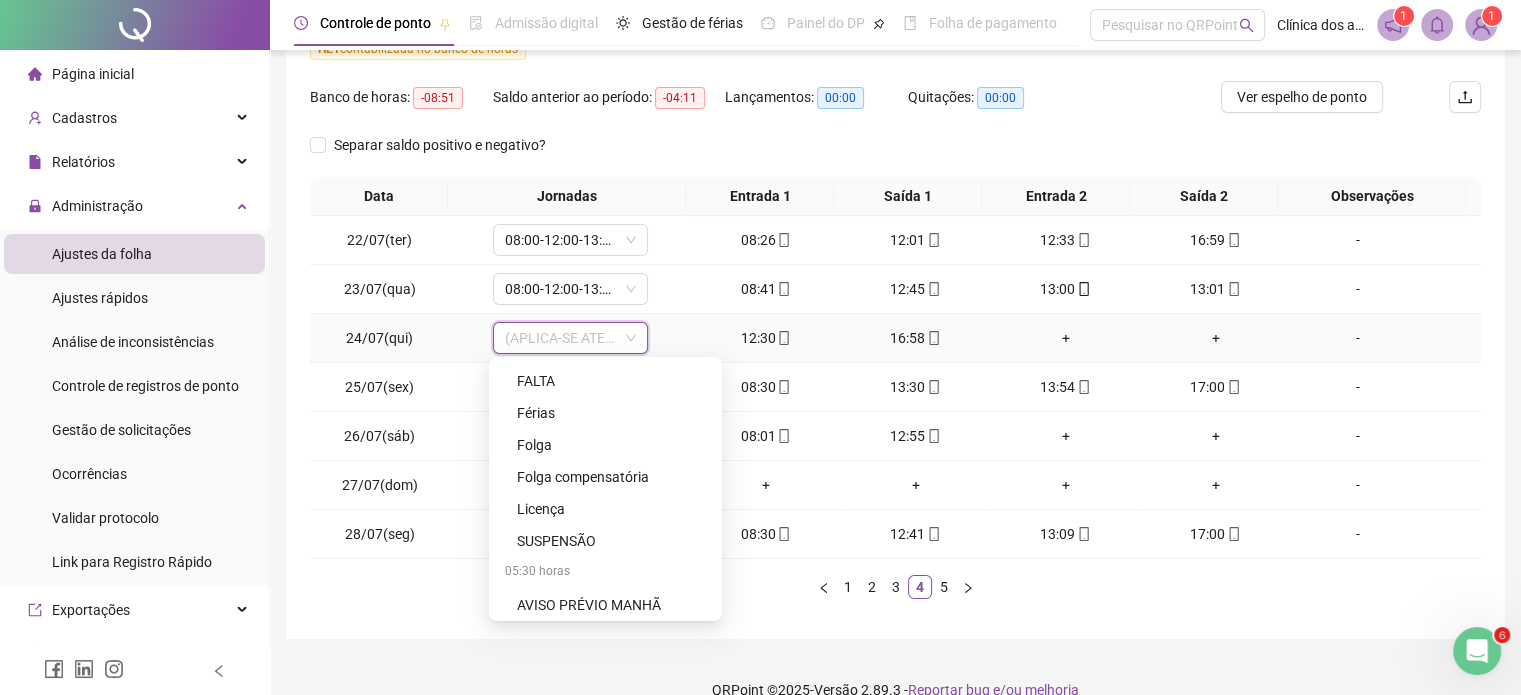 scroll, scrollTop: 1856, scrollLeft: 0, axis: vertical 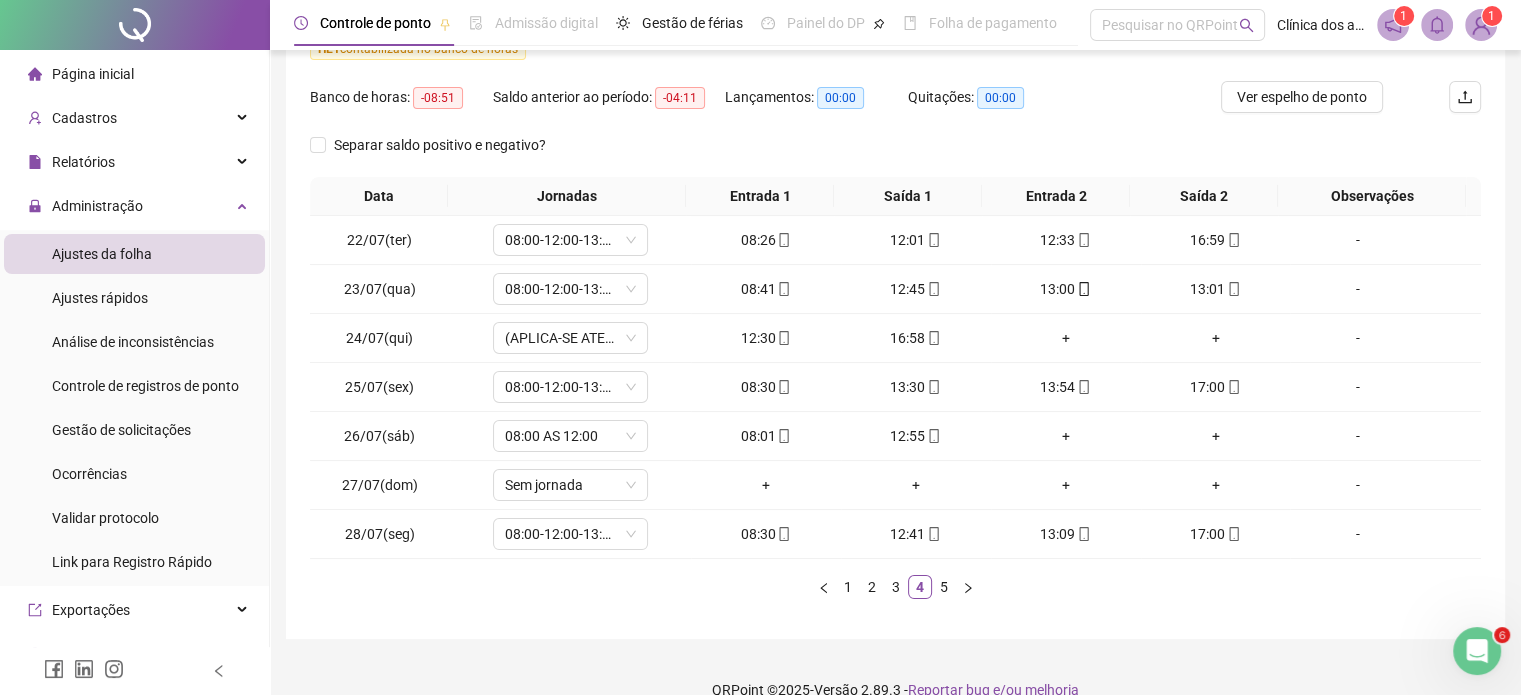 click on "**********" at bounding box center (895, 214) 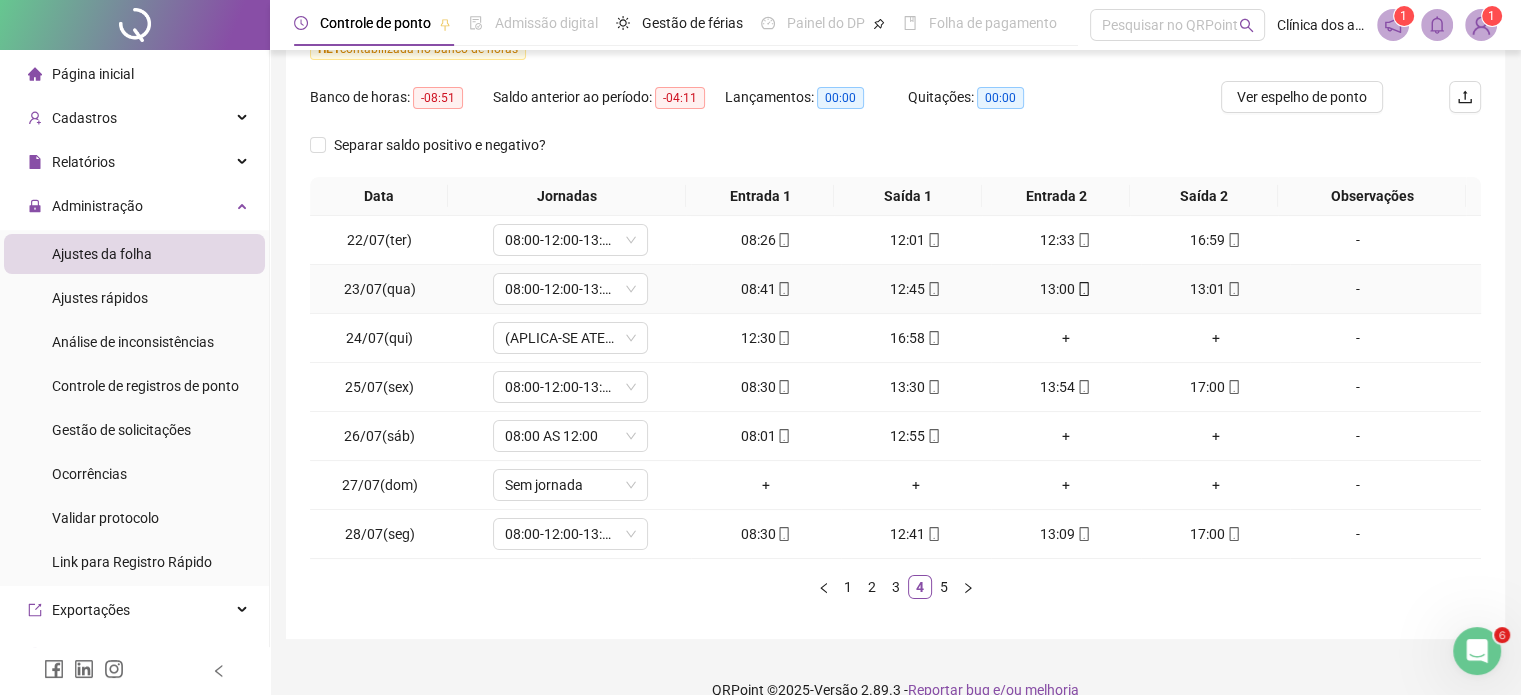 click on "13:01" at bounding box center (1216, 289) 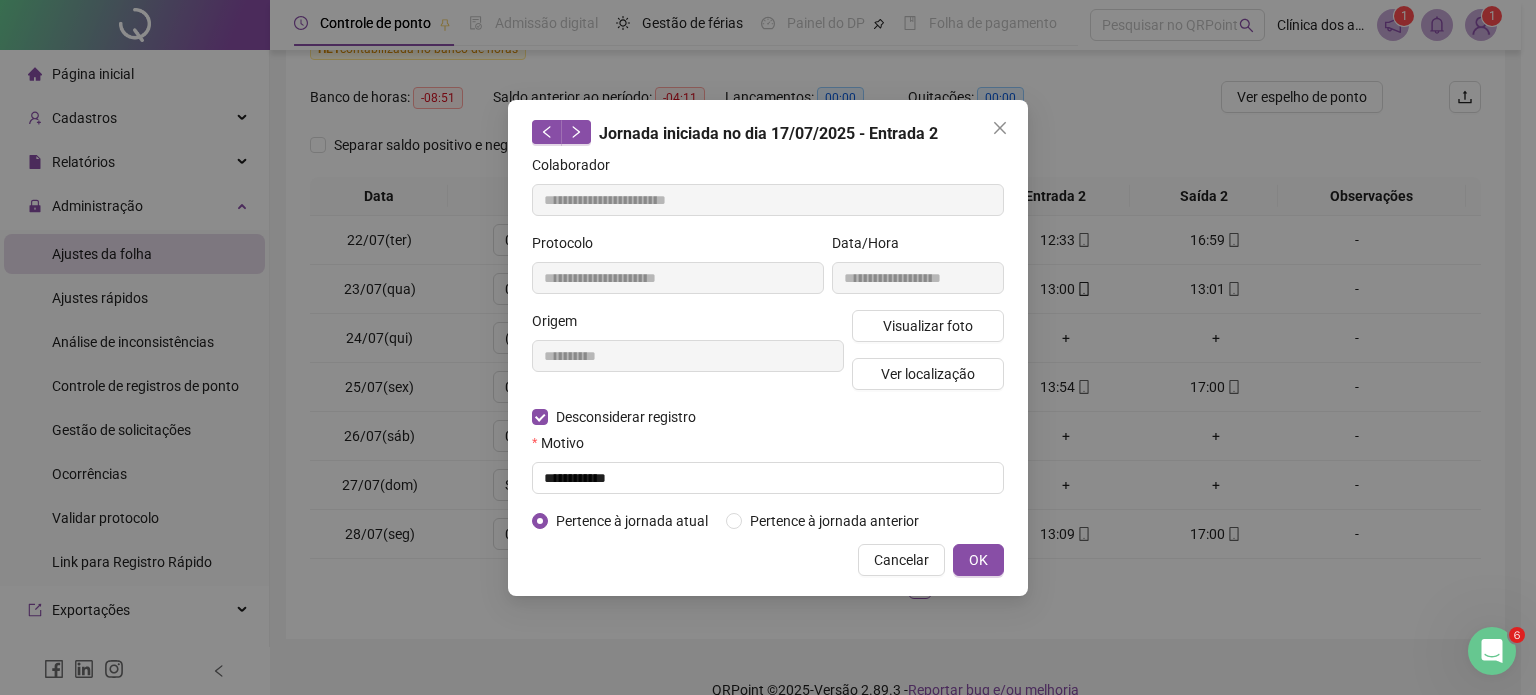 type on "**********" 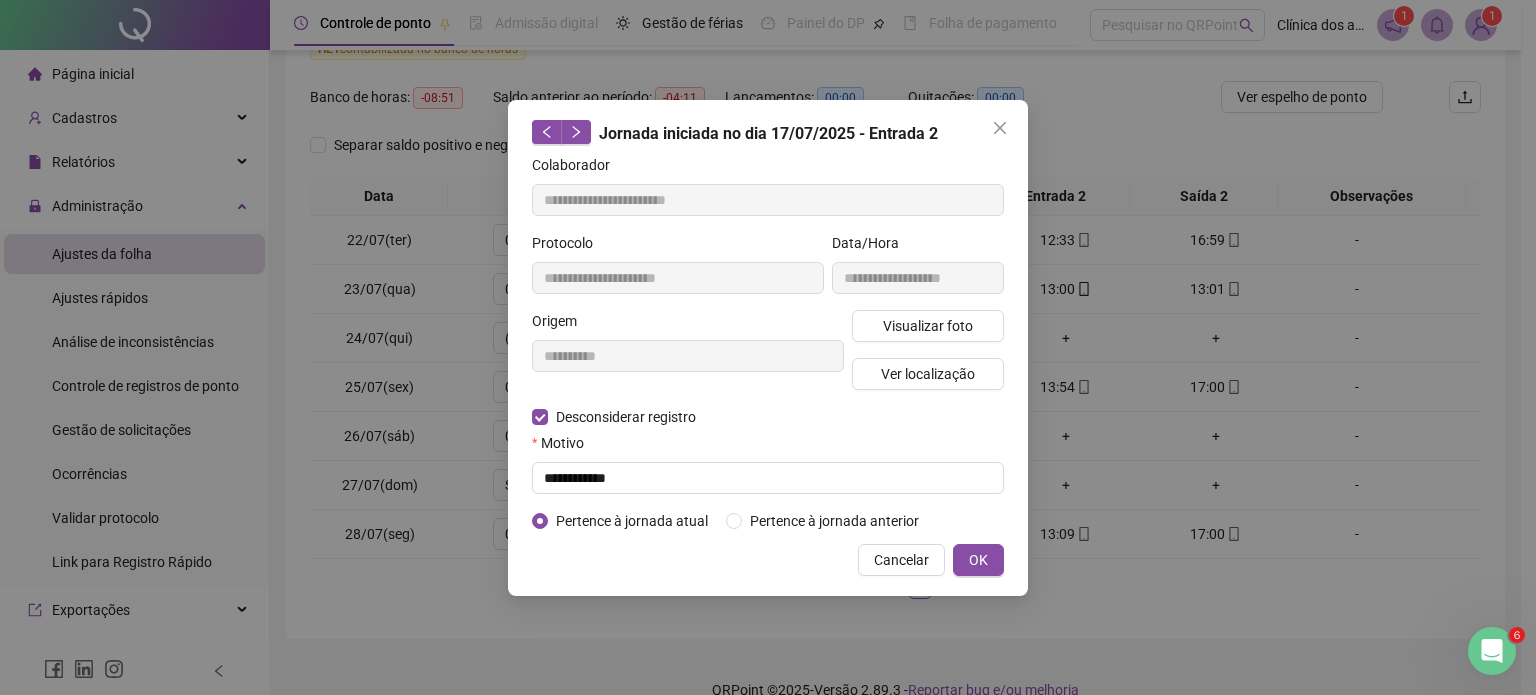 type on "**********" 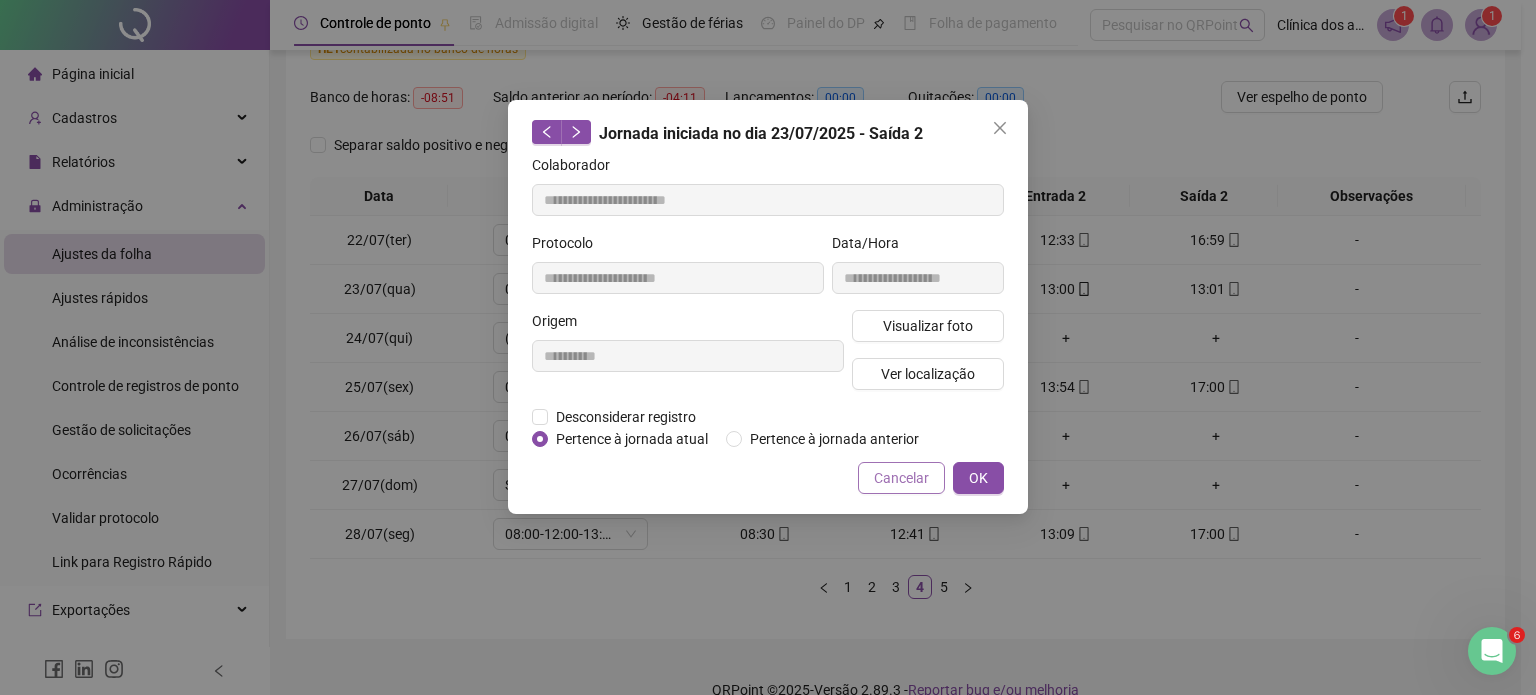 click on "Cancelar" at bounding box center [901, 478] 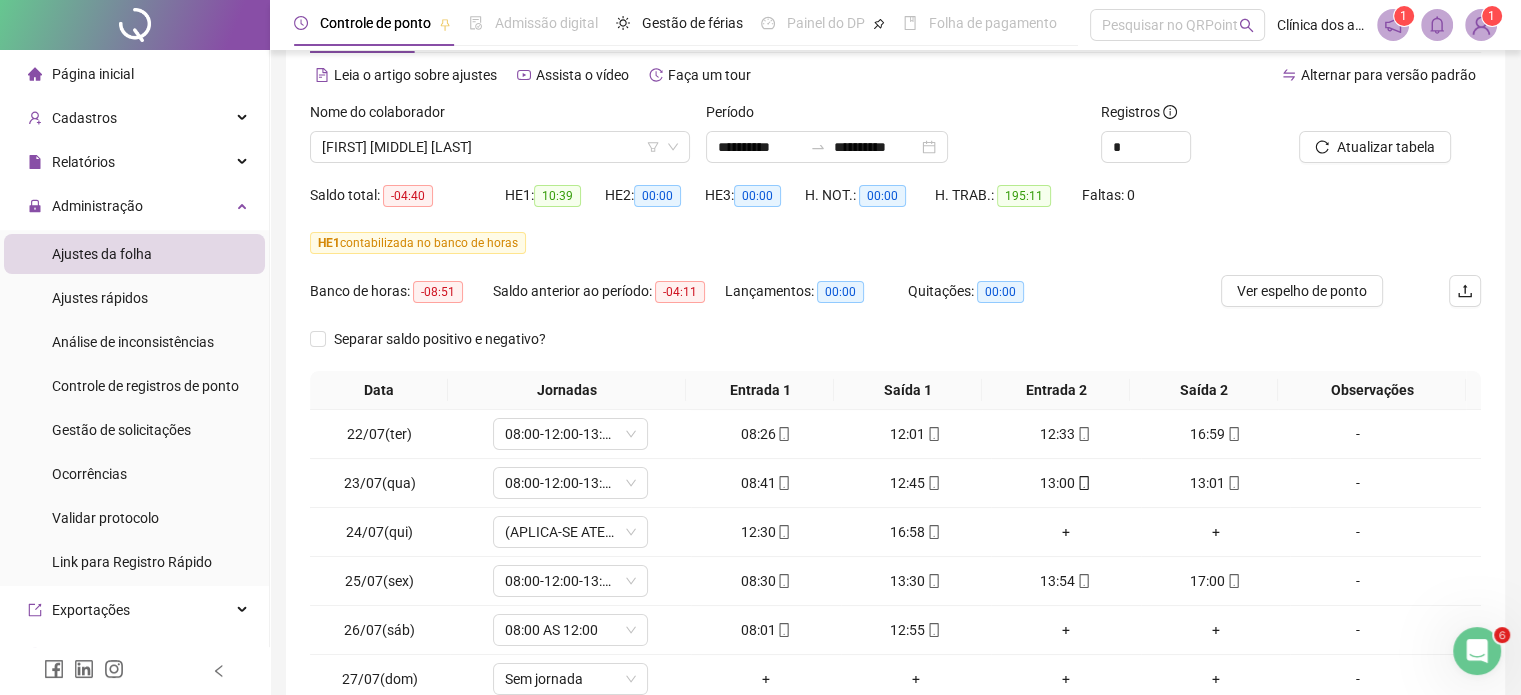scroll, scrollTop: 82, scrollLeft: 0, axis: vertical 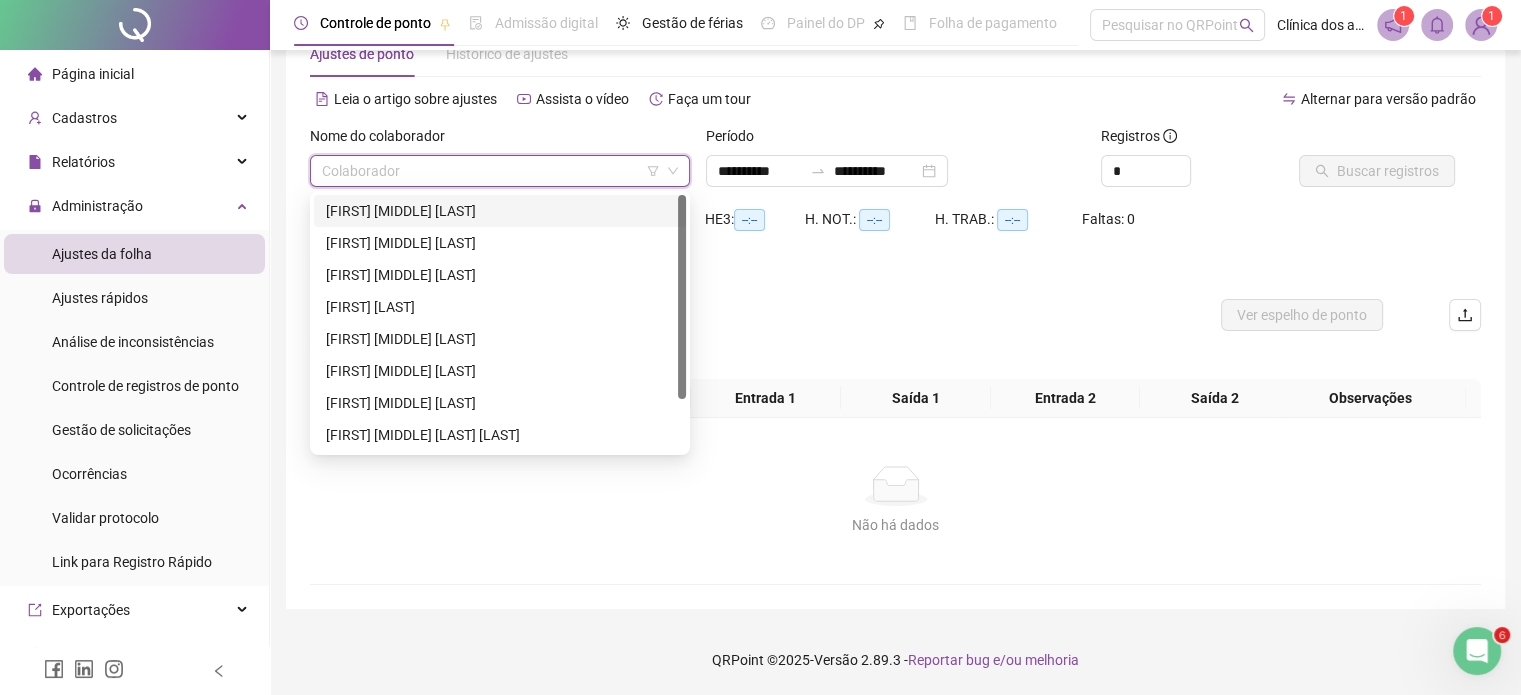 click at bounding box center [491, 171] 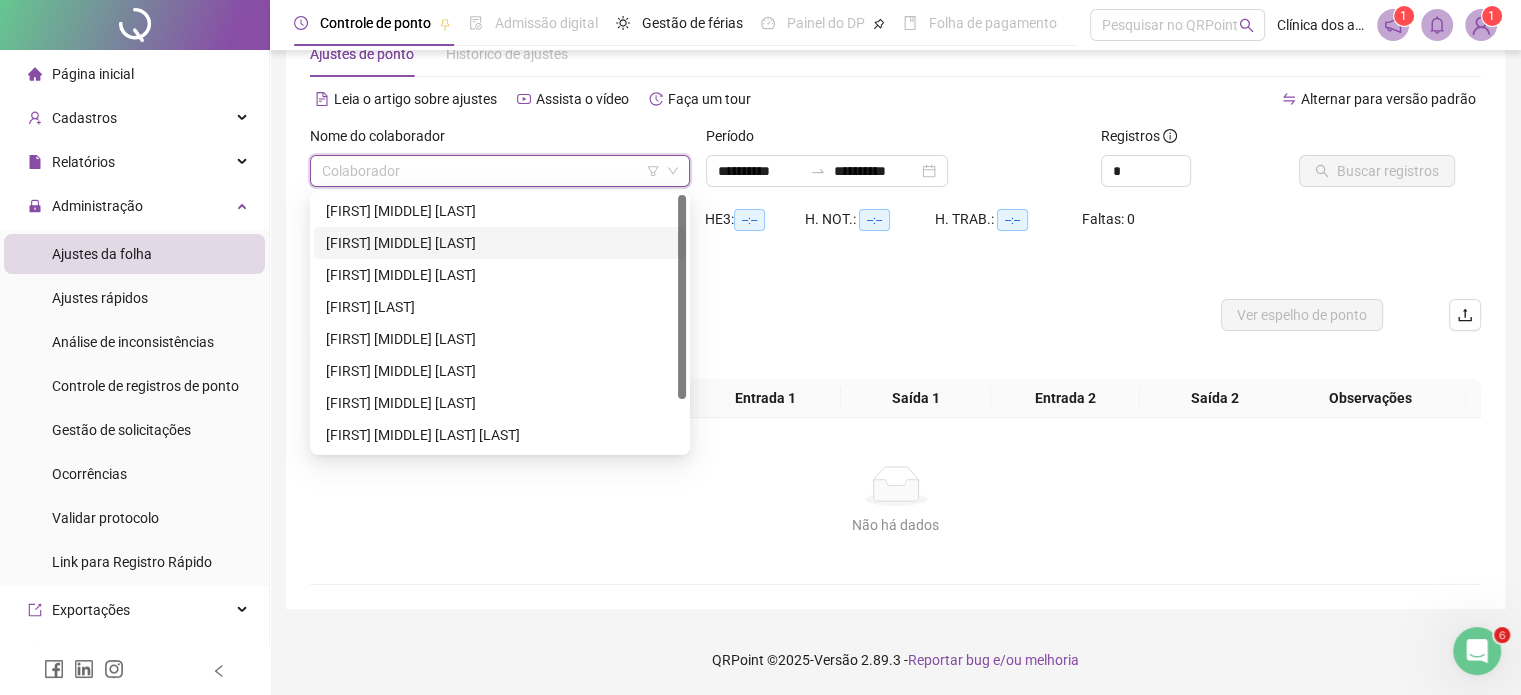 click on "[FIRST] [MIDDLE] [LAST]" at bounding box center [500, 243] 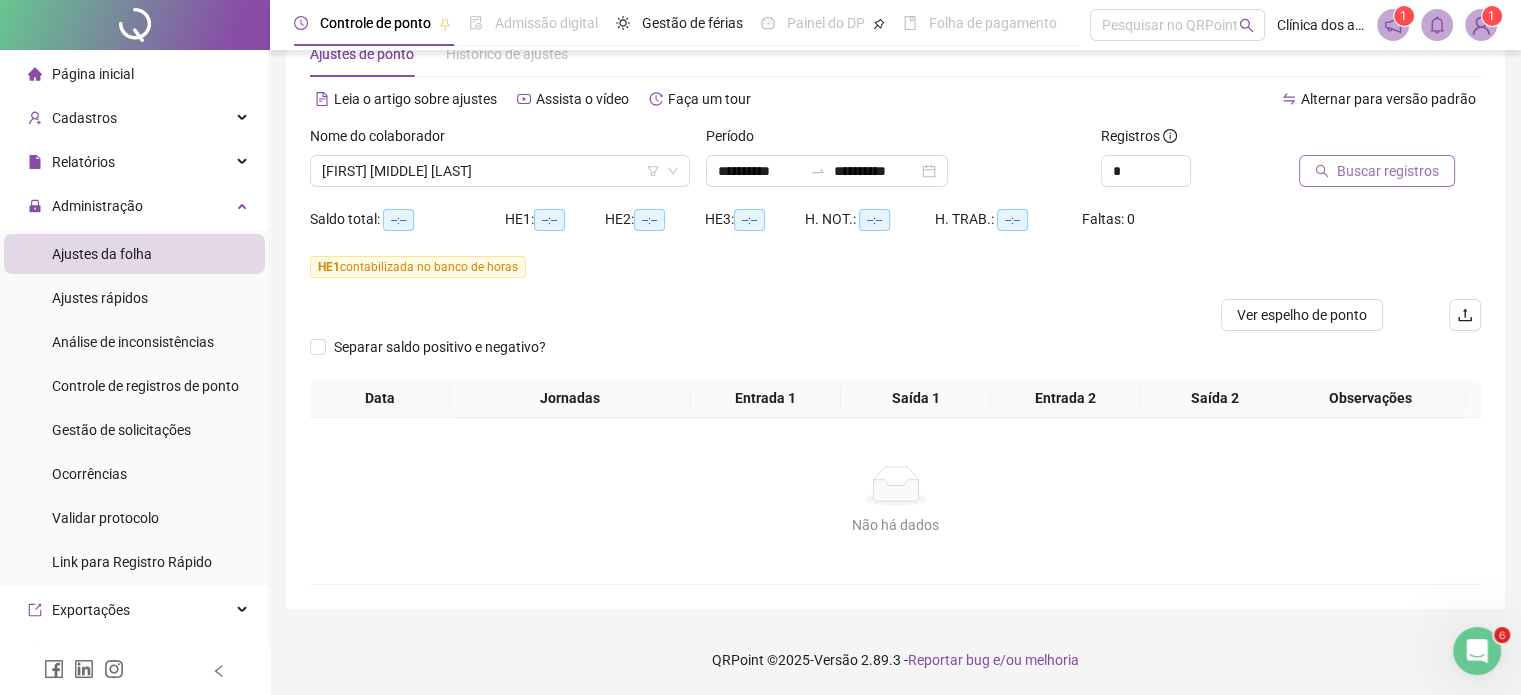 click on "Buscar registros" at bounding box center [1388, 171] 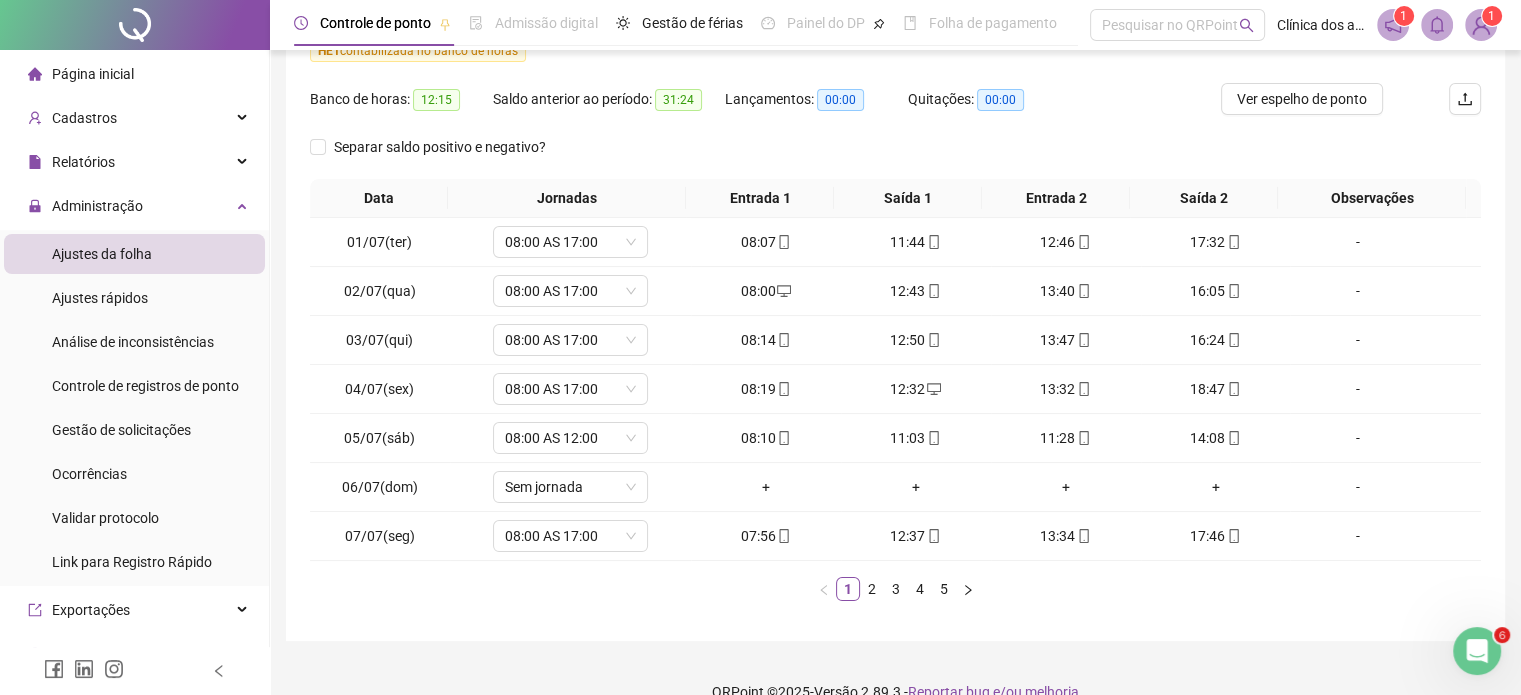 scroll, scrollTop: 277, scrollLeft: 0, axis: vertical 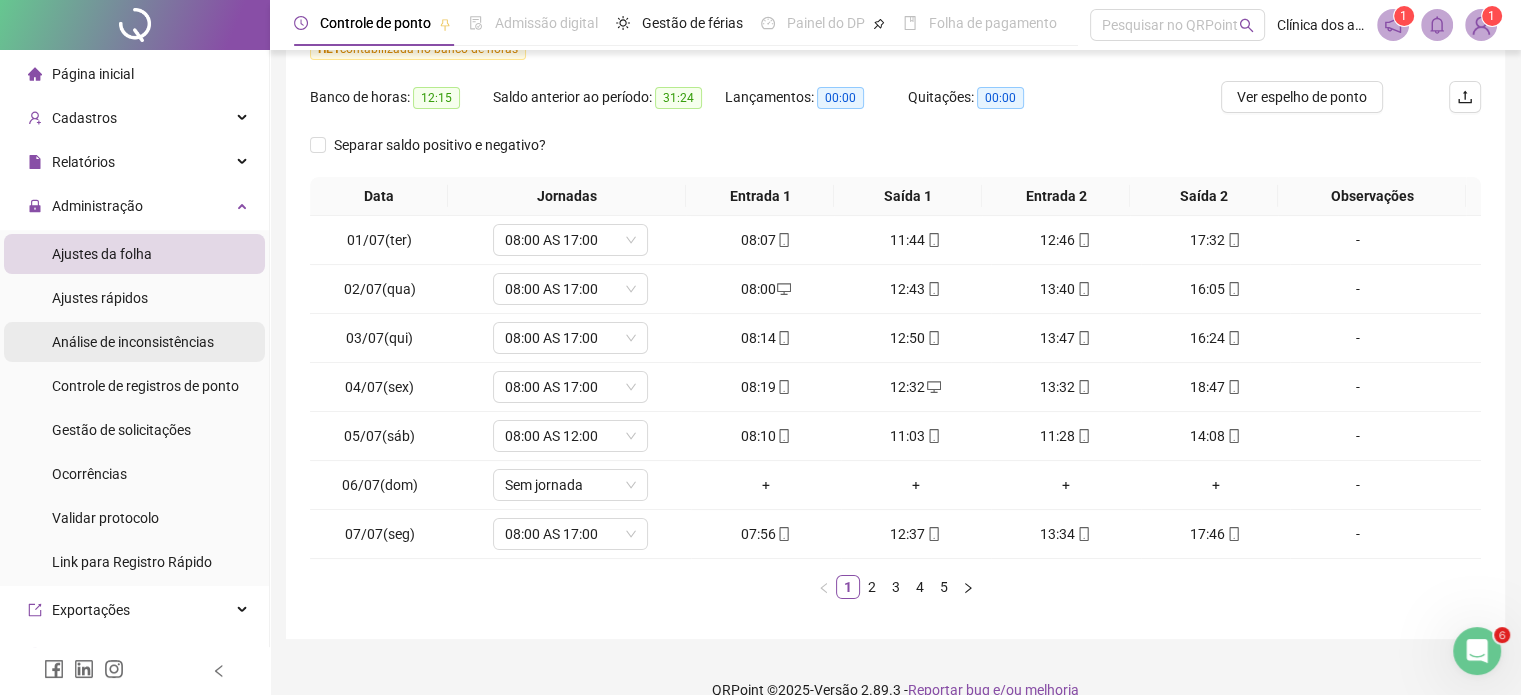 click on "Análise de inconsistências" at bounding box center (133, 342) 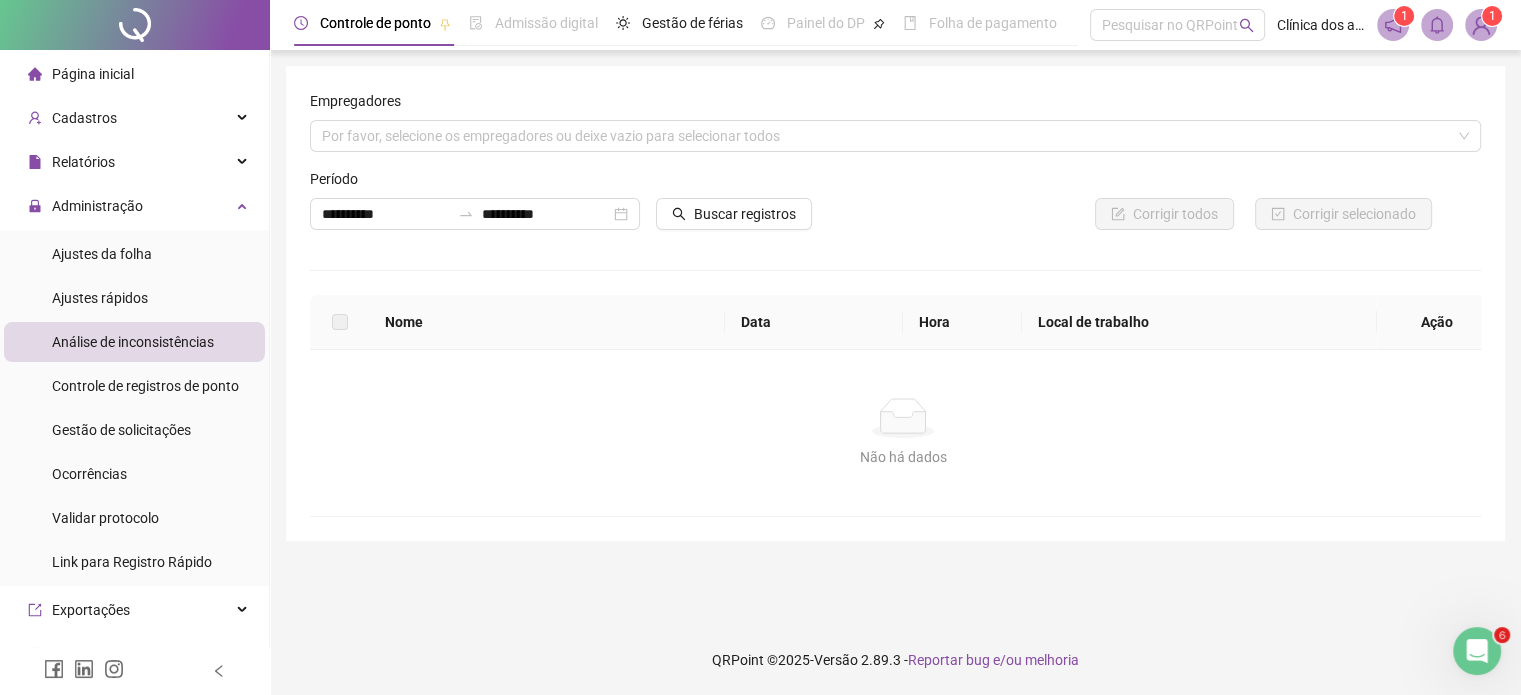 scroll, scrollTop: 0, scrollLeft: 0, axis: both 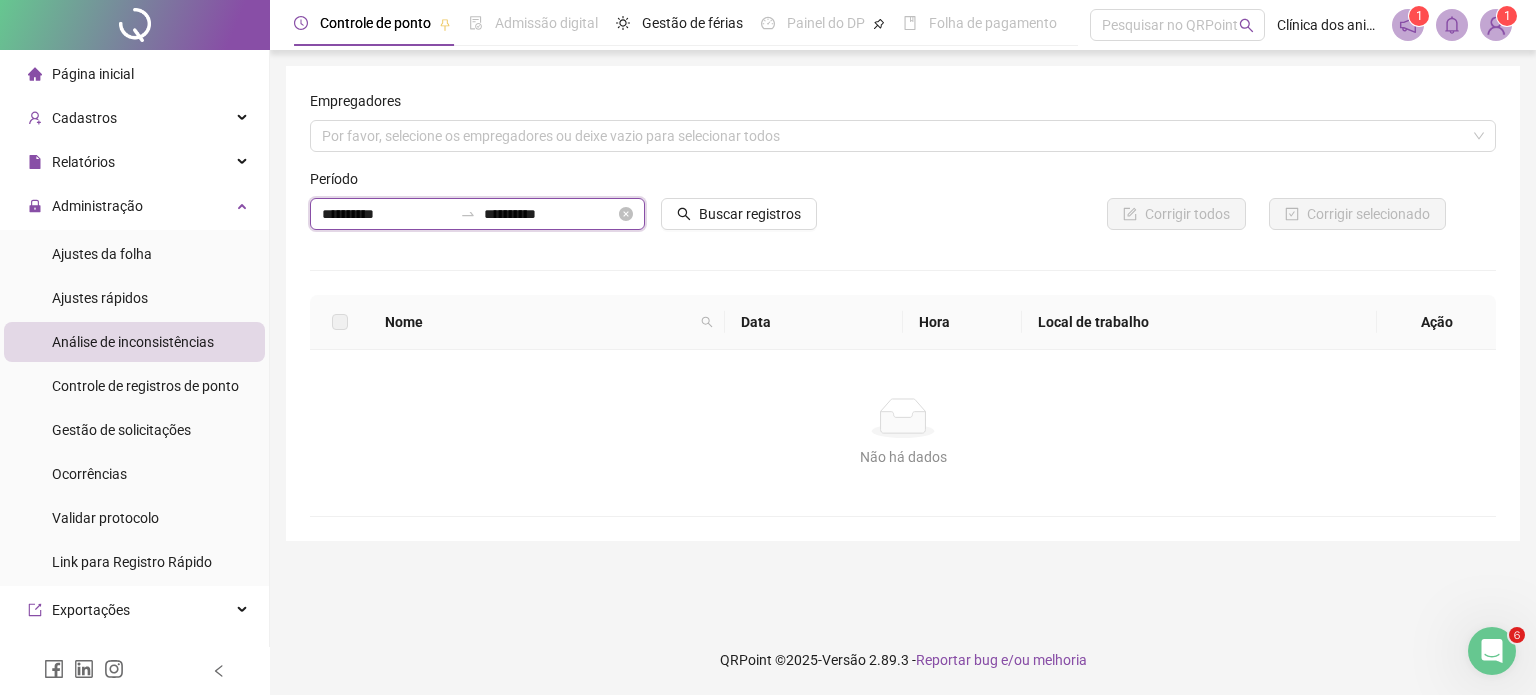 click on "**********" at bounding box center (549, 214) 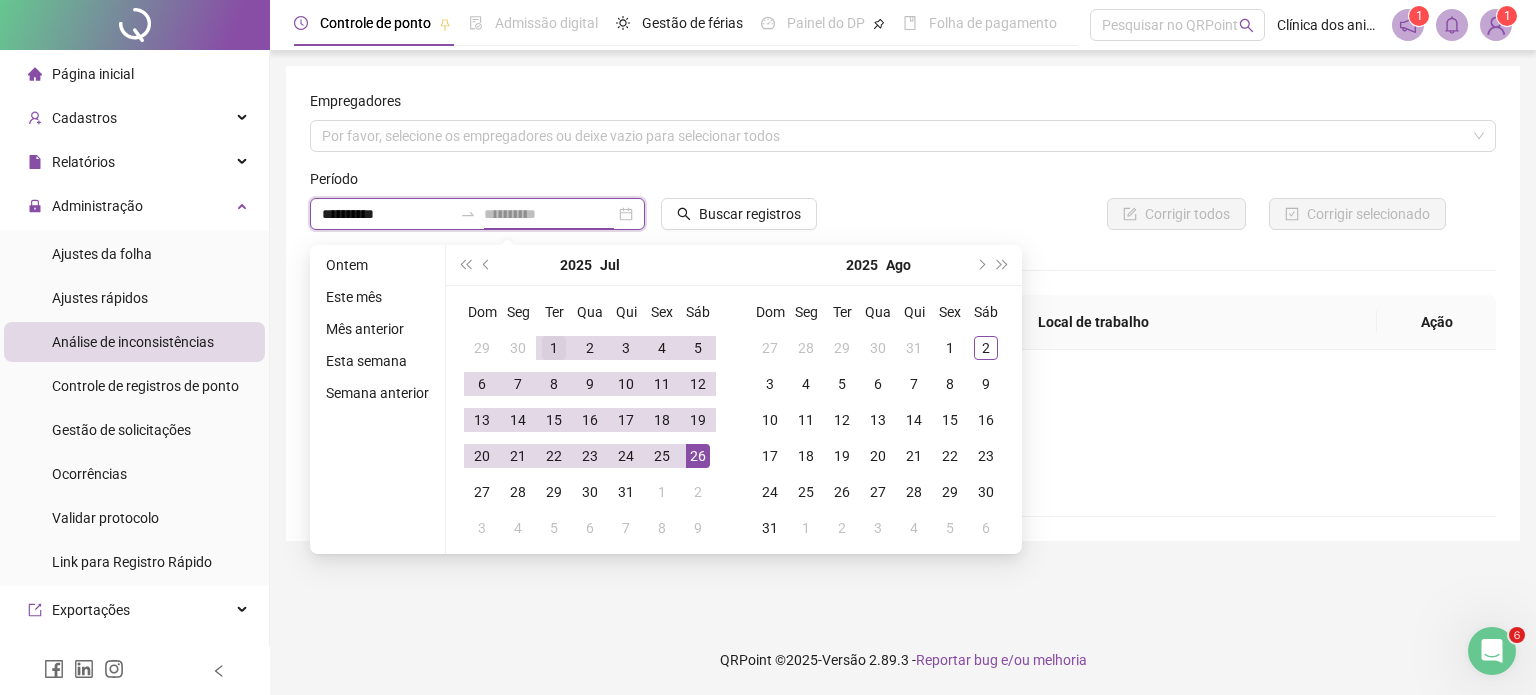 type on "**********" 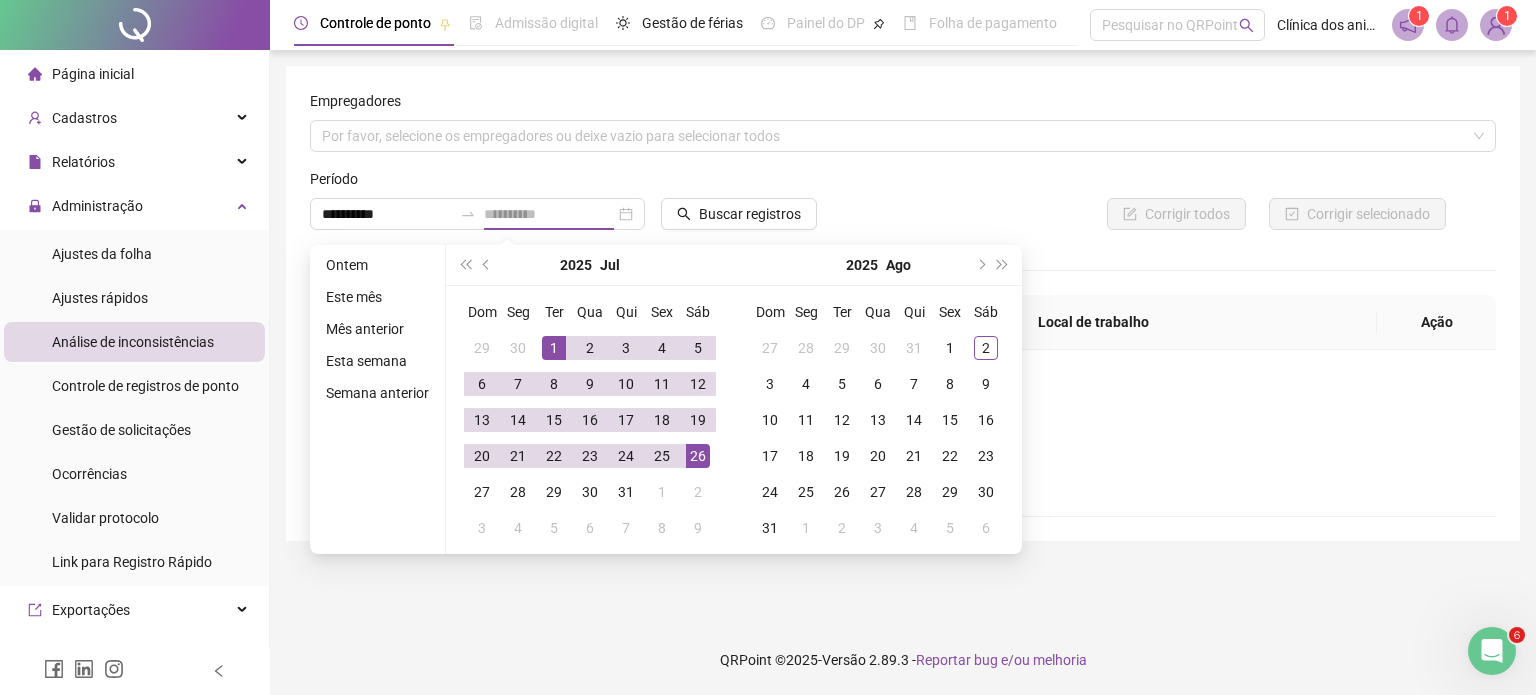 click on "1" at bounding box center (554, 348) 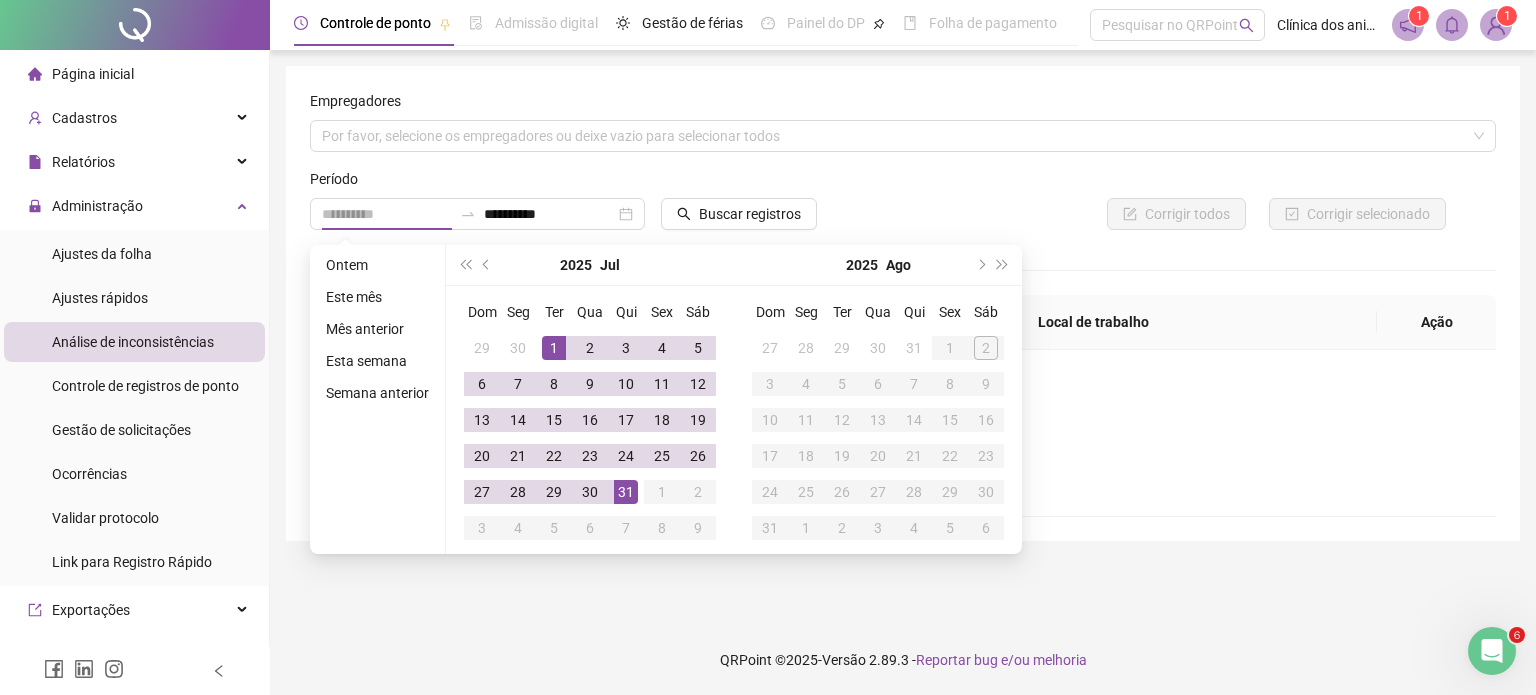 click on "31" at bounding box center (626, 492) 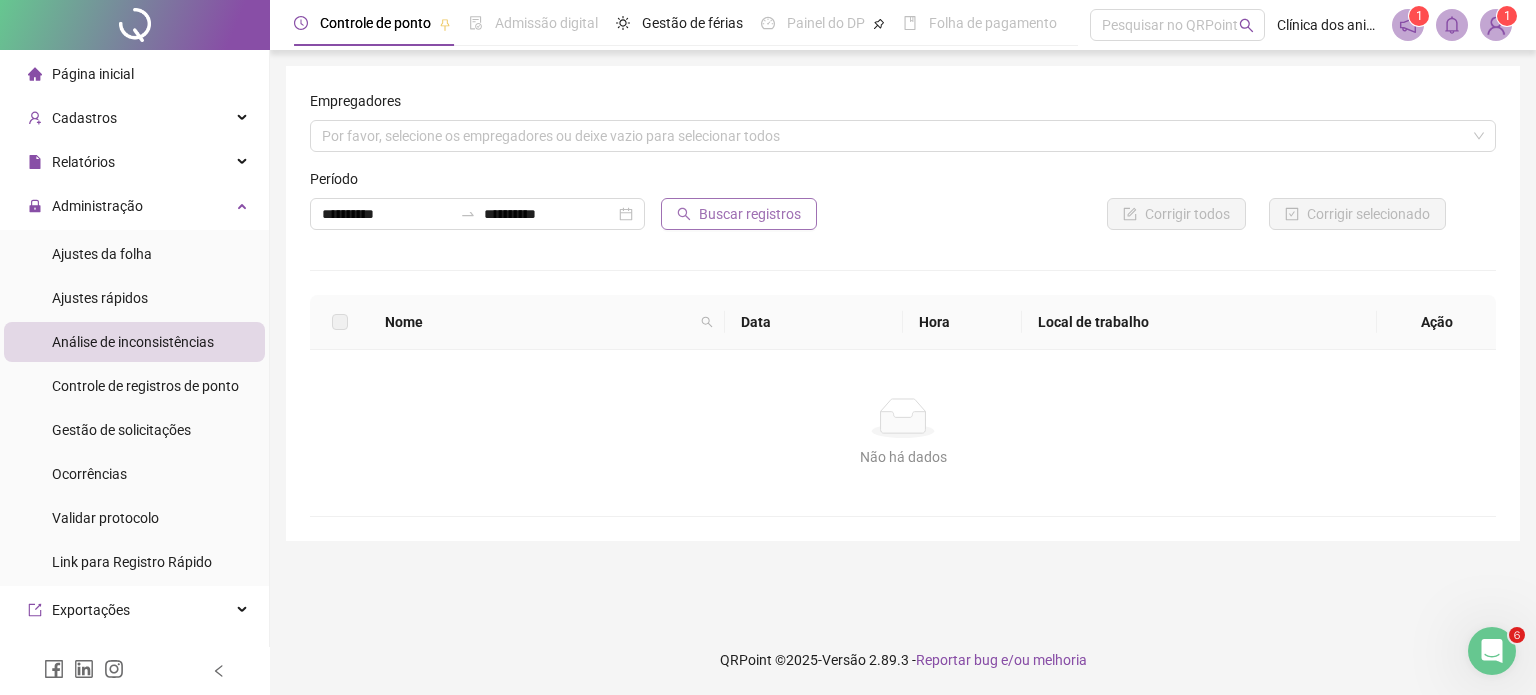 click on "Buscar registros" at bounding box center (750, 214) 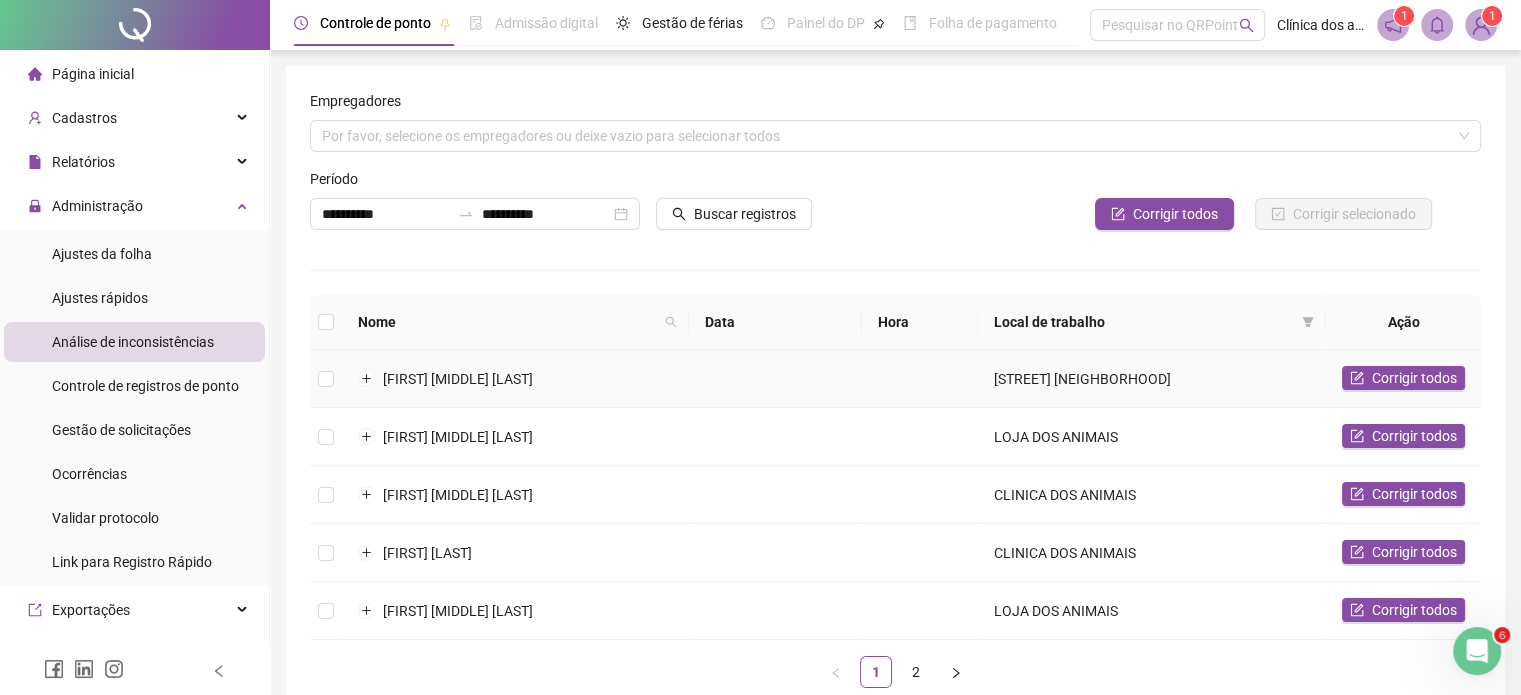 click on "[FIRST] [MIDDLE] [LAST]" at bounding box center [458, 379] 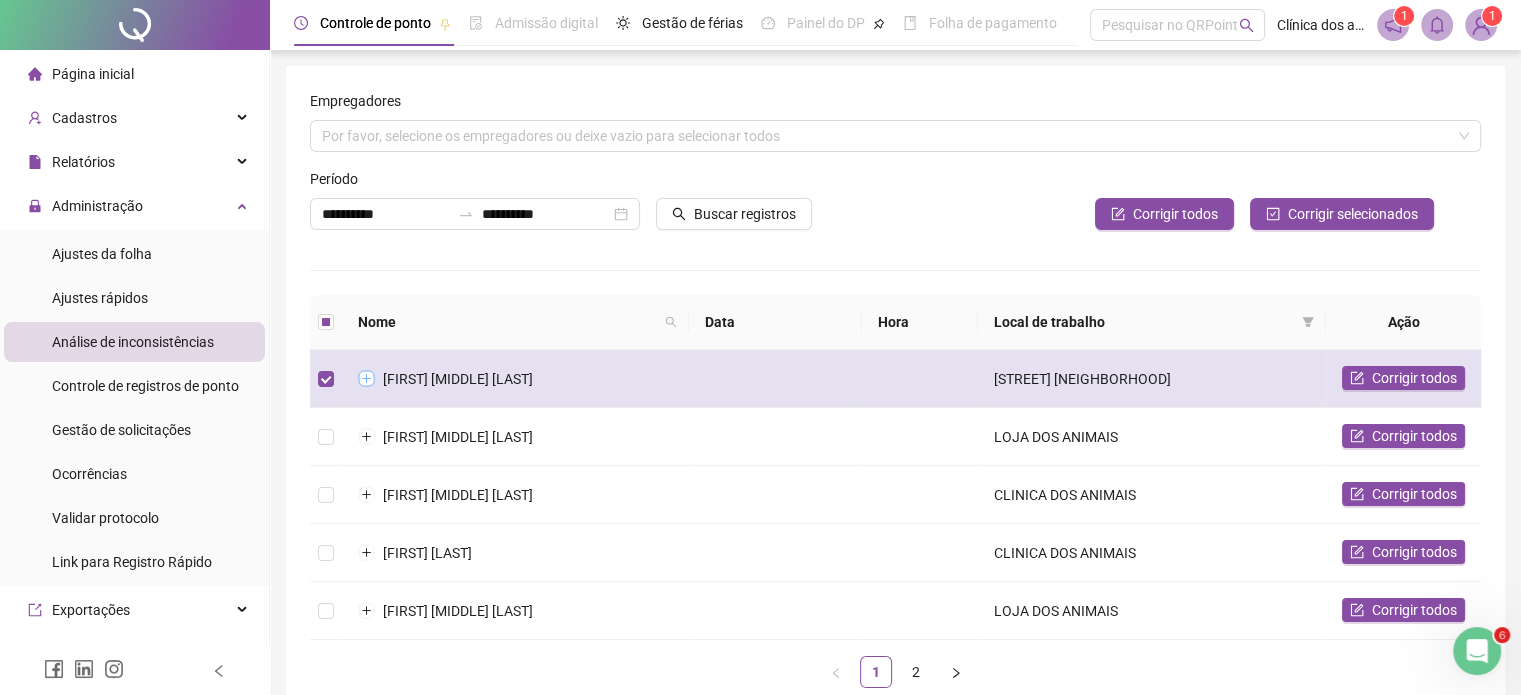 click at bounding box center (367, 379) 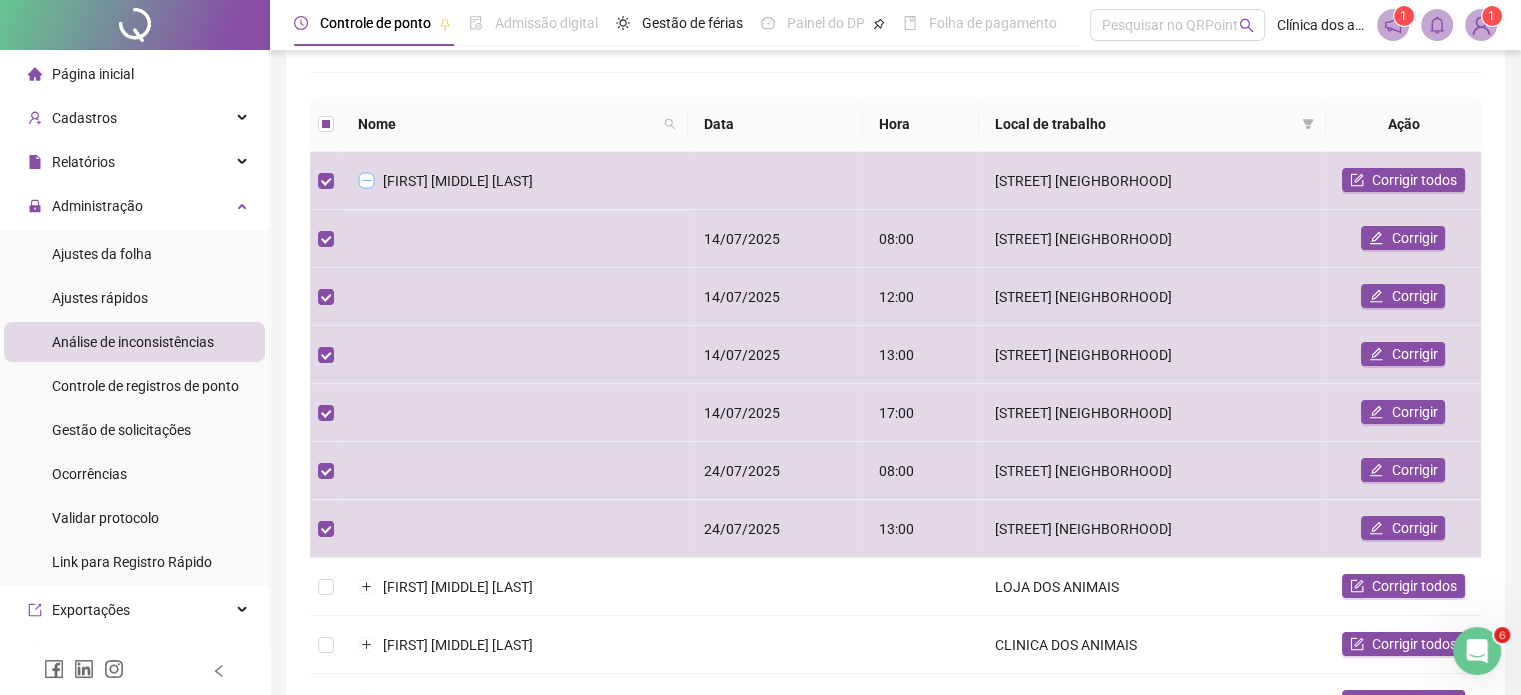 scroll, scrollTop: 201, scrollLeft: 0, axis: vertical 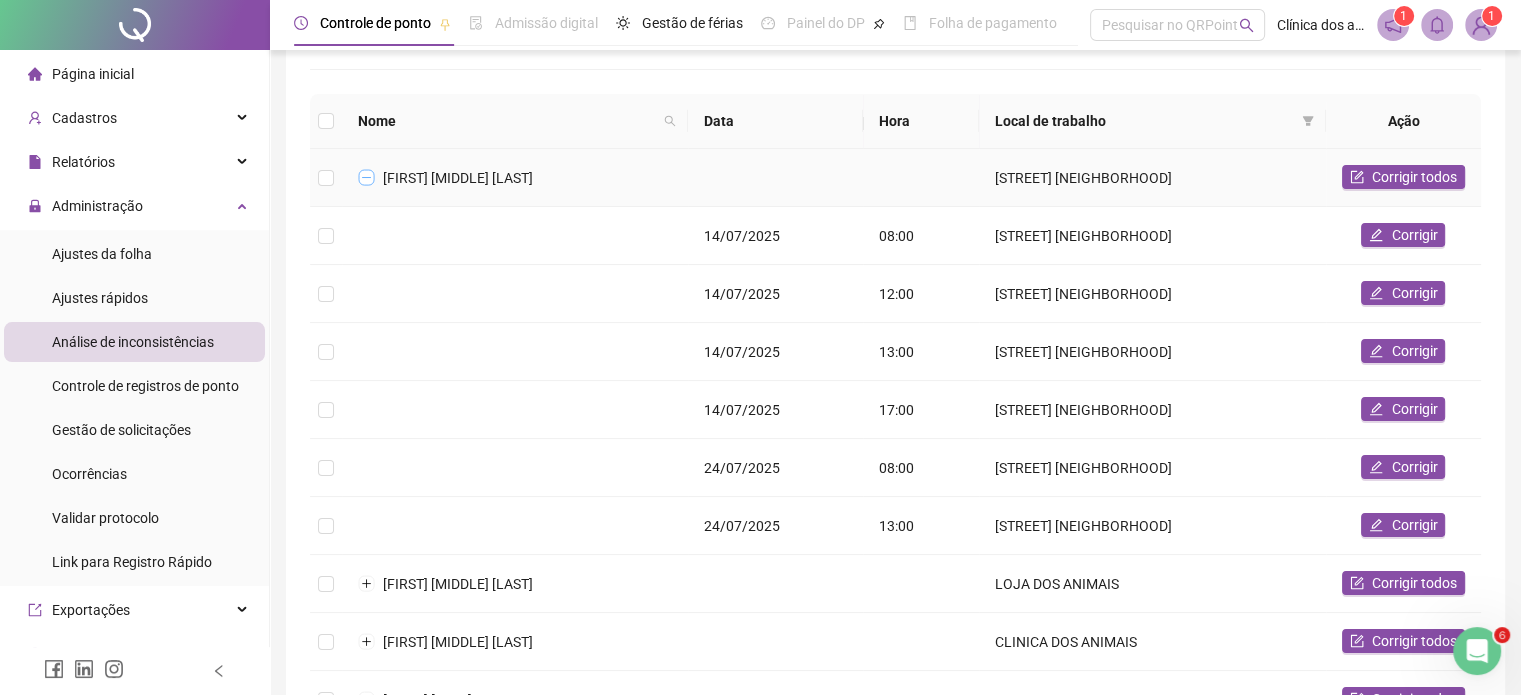 click at bounding box center [367, 178] 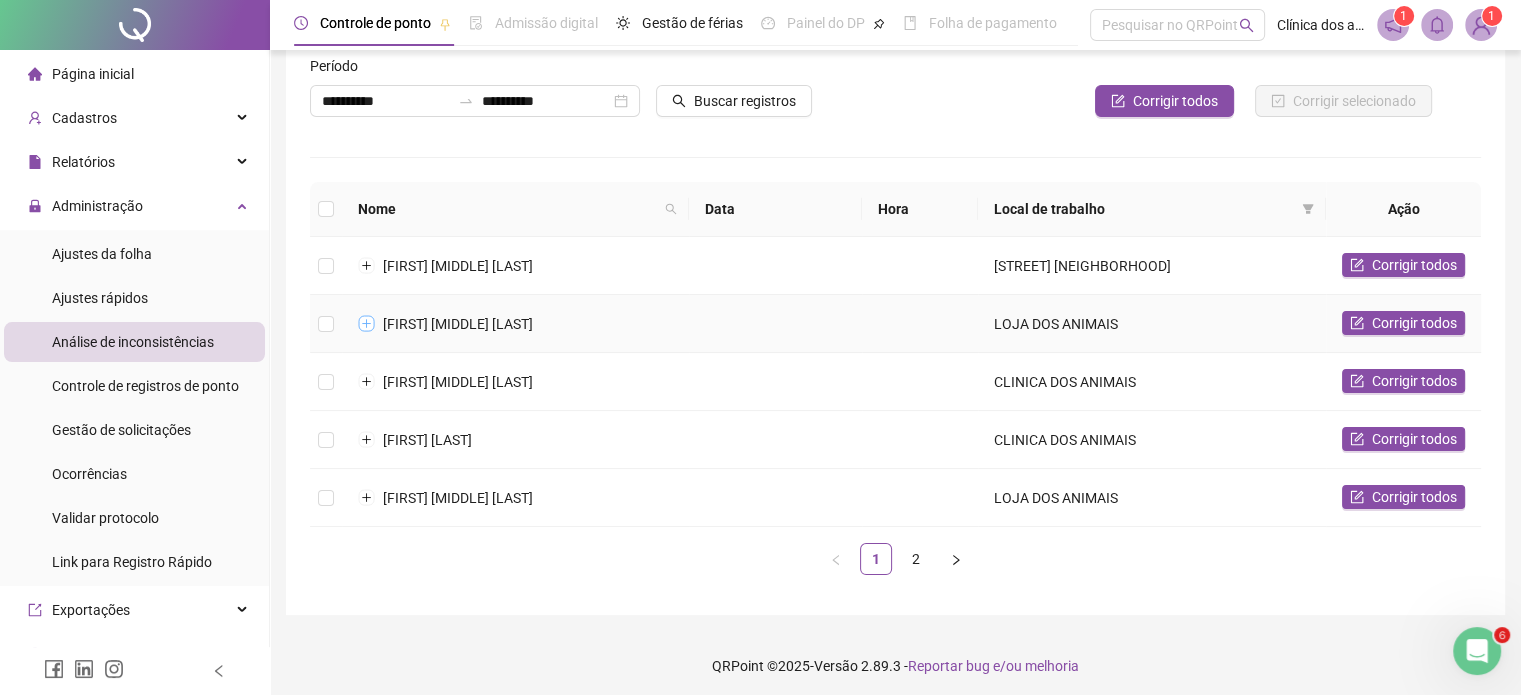 click at bounding box center [367, 324] 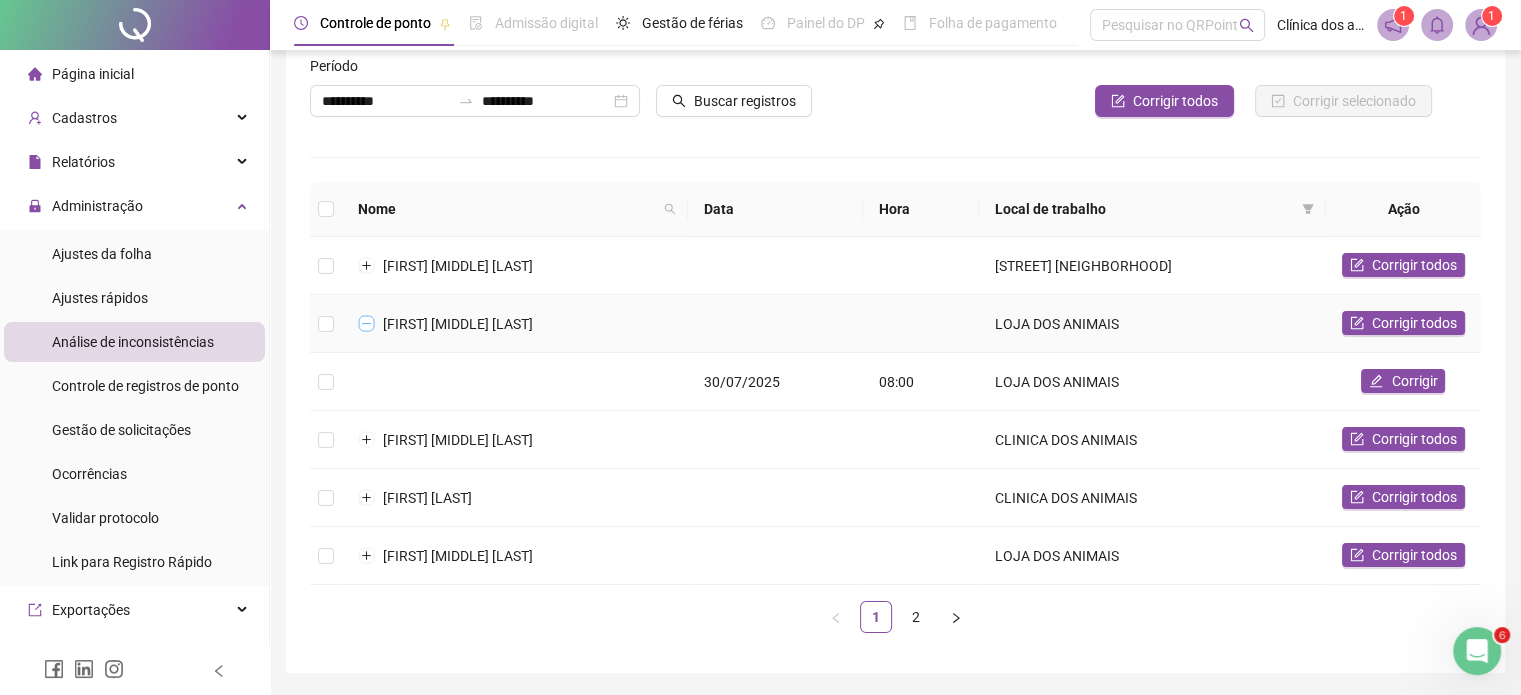 click at bounding box center (367, 324) 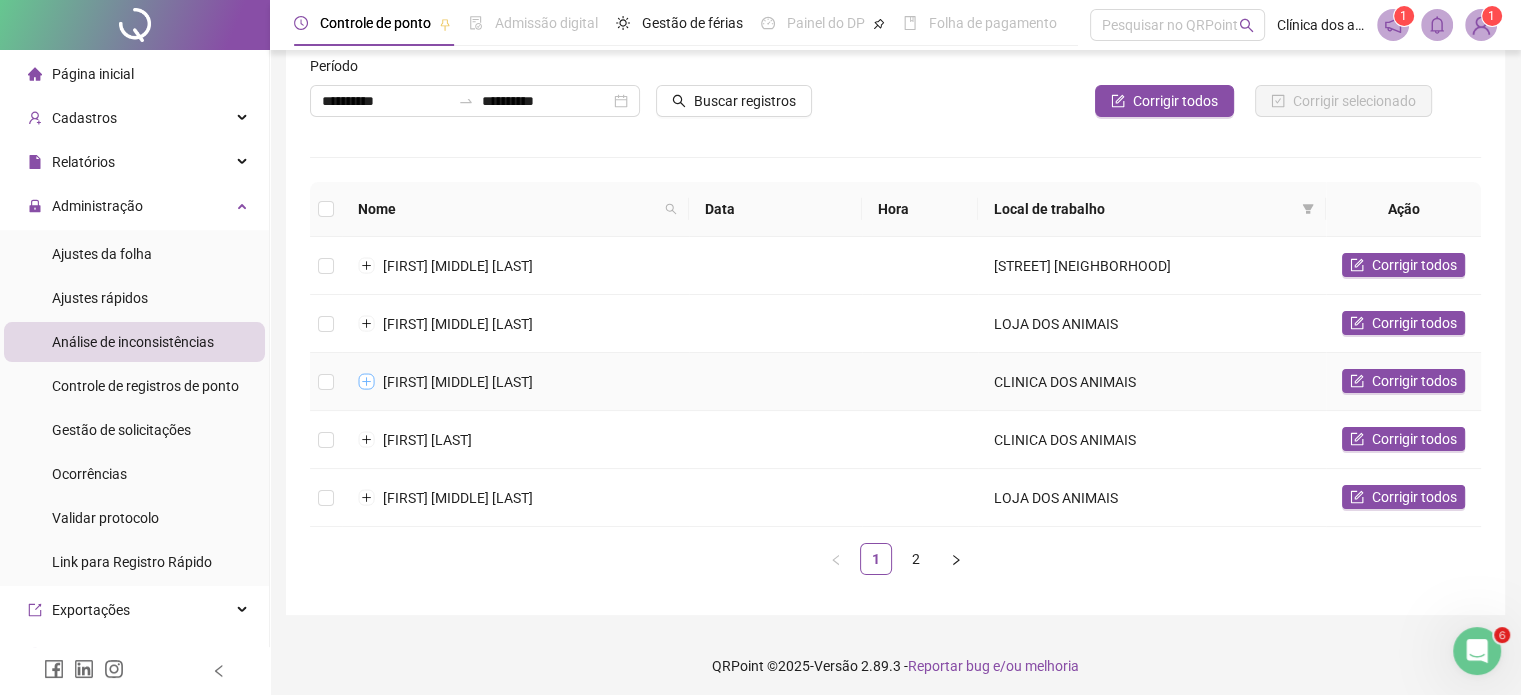 click at bounding box center [367, 382] 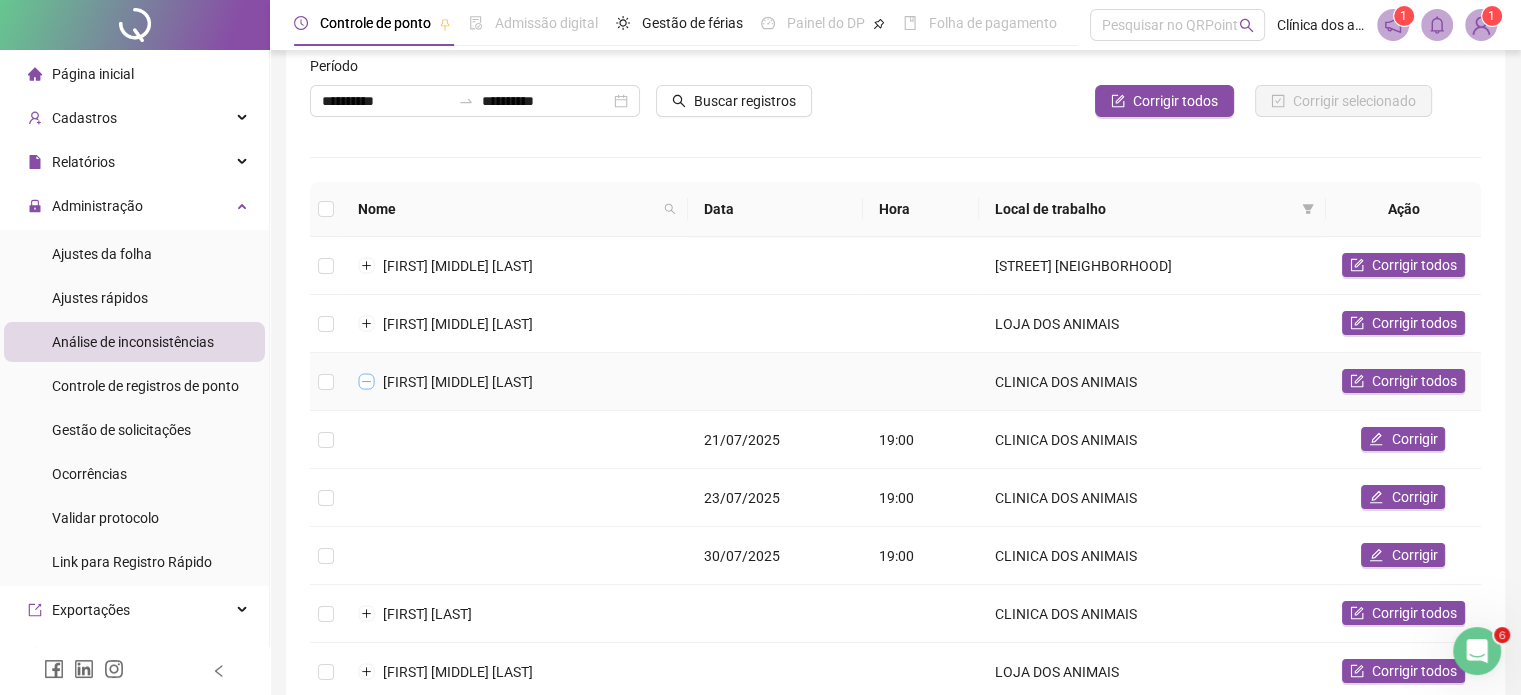 click at bounding box center (367, 382) 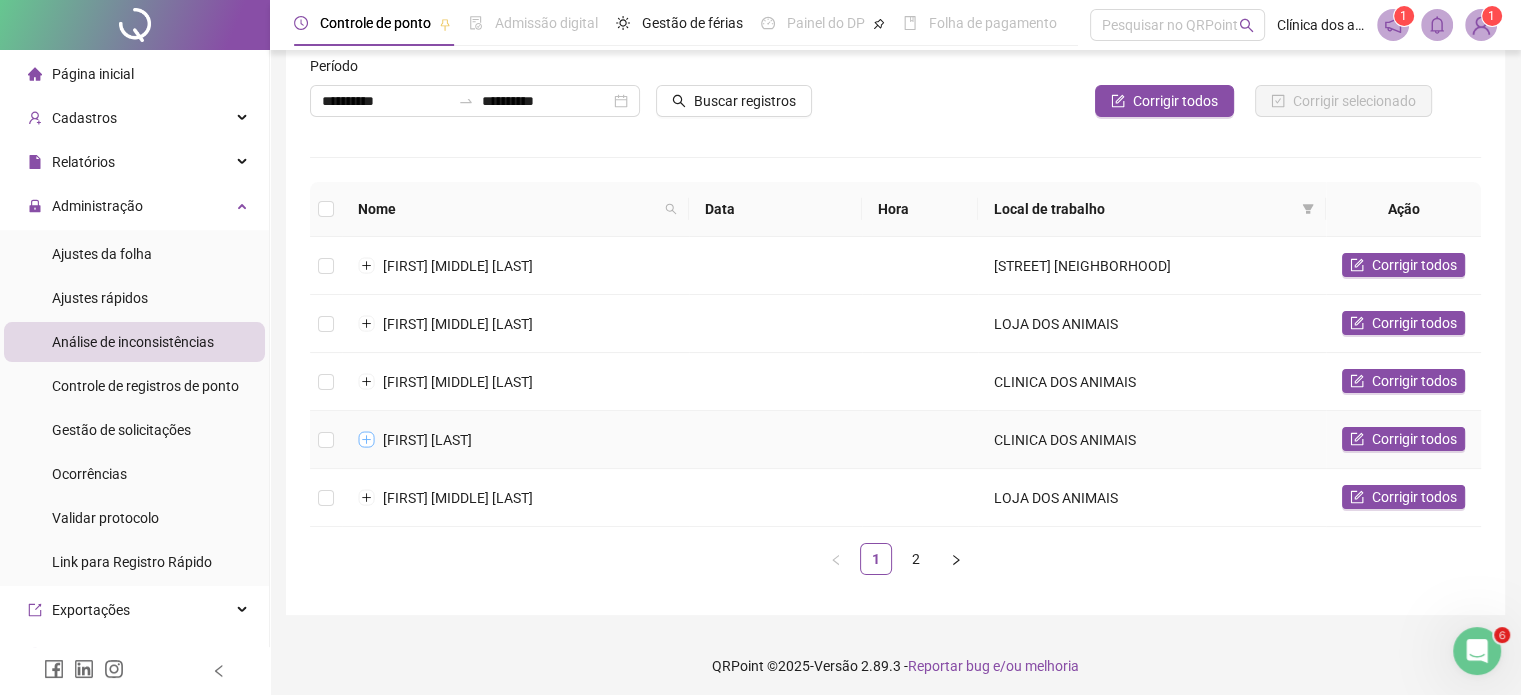 click at bounding box center [367, 440] 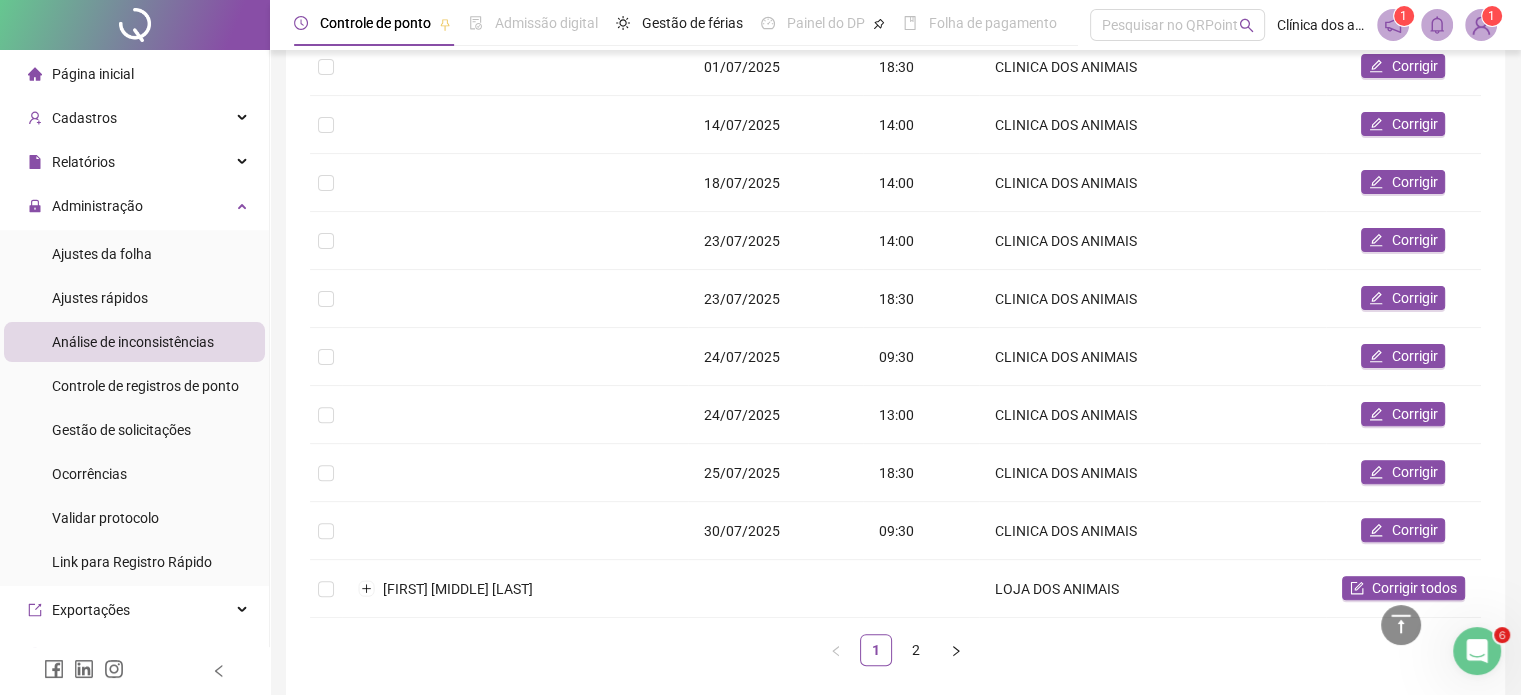 scroll, scrollTop: 563, scrollLeft: 0, axis: vertical 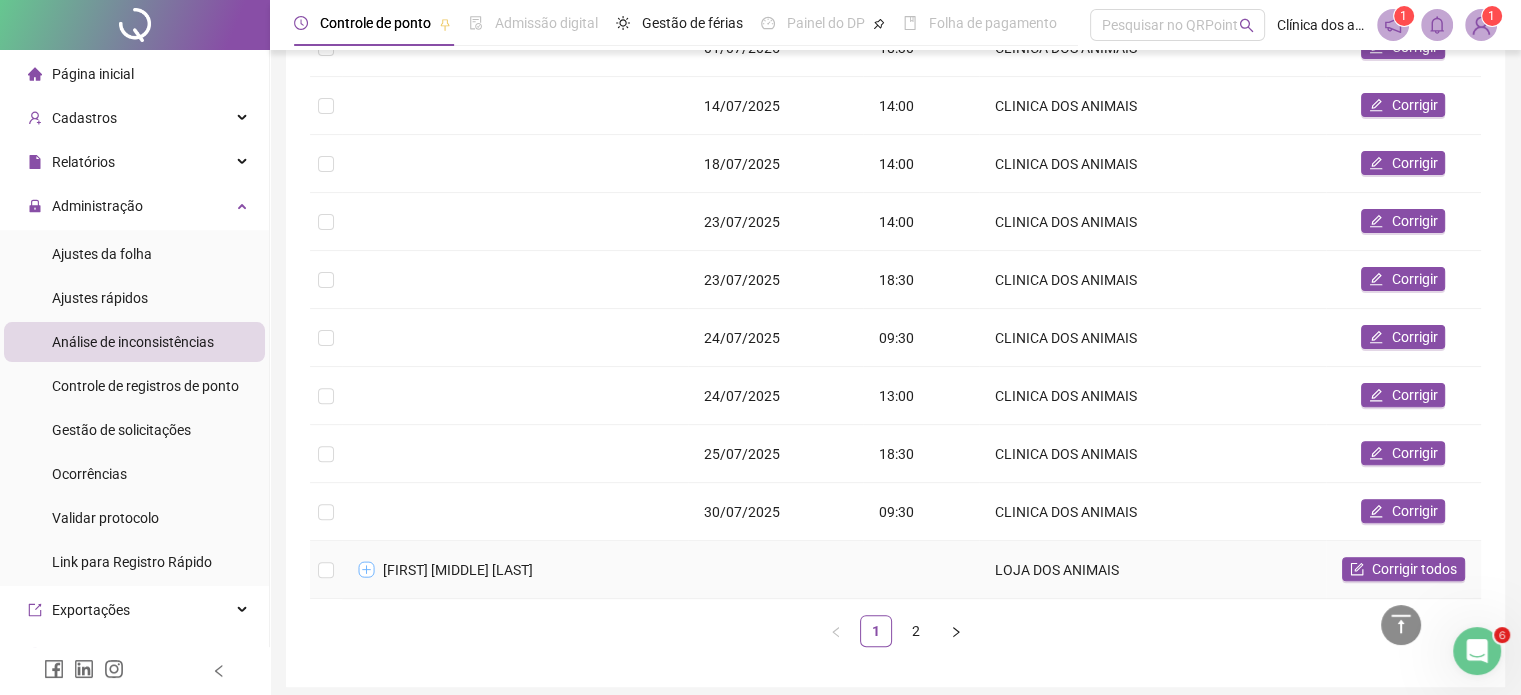click at bounding box center [367, 570] 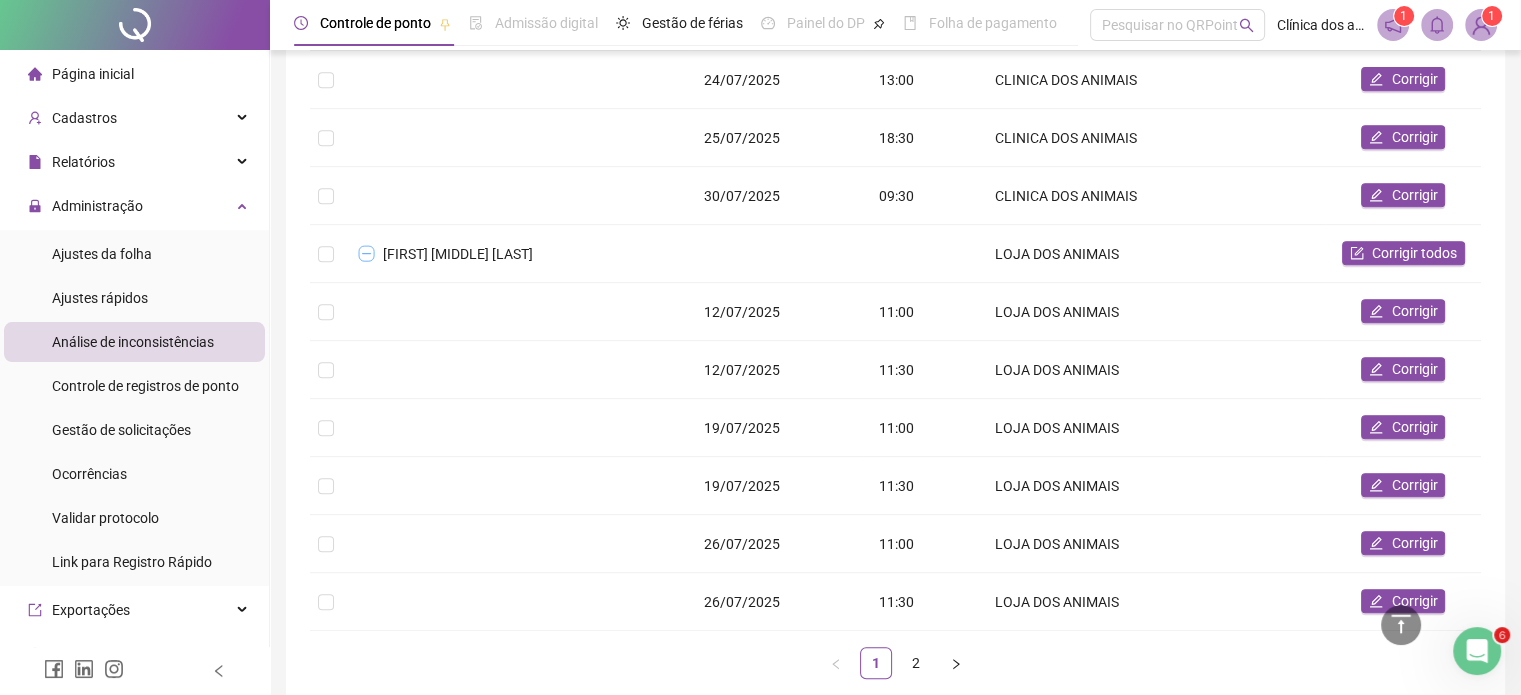 scroll, scrollTop: 968, scrollLeft: 0, axis: vertical 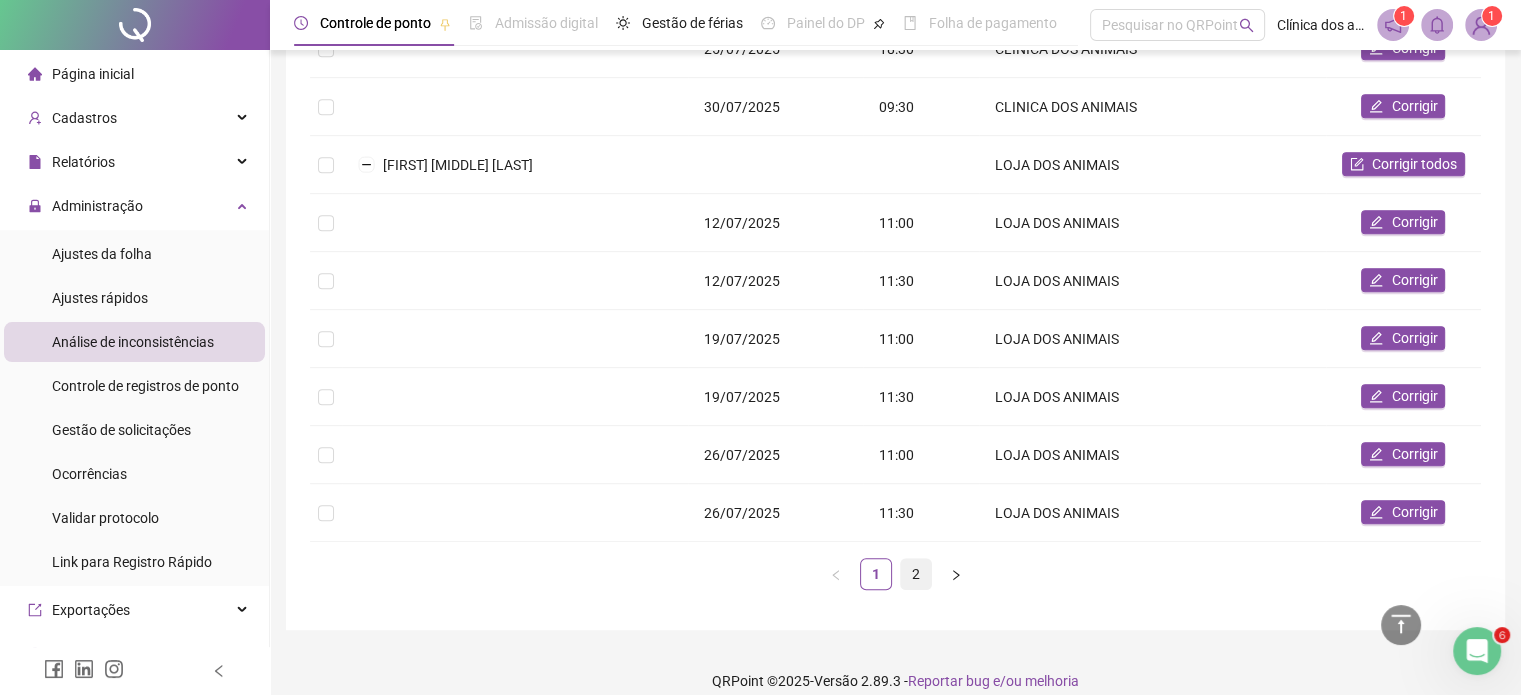 click on "2" at bounding box center [916, 574] 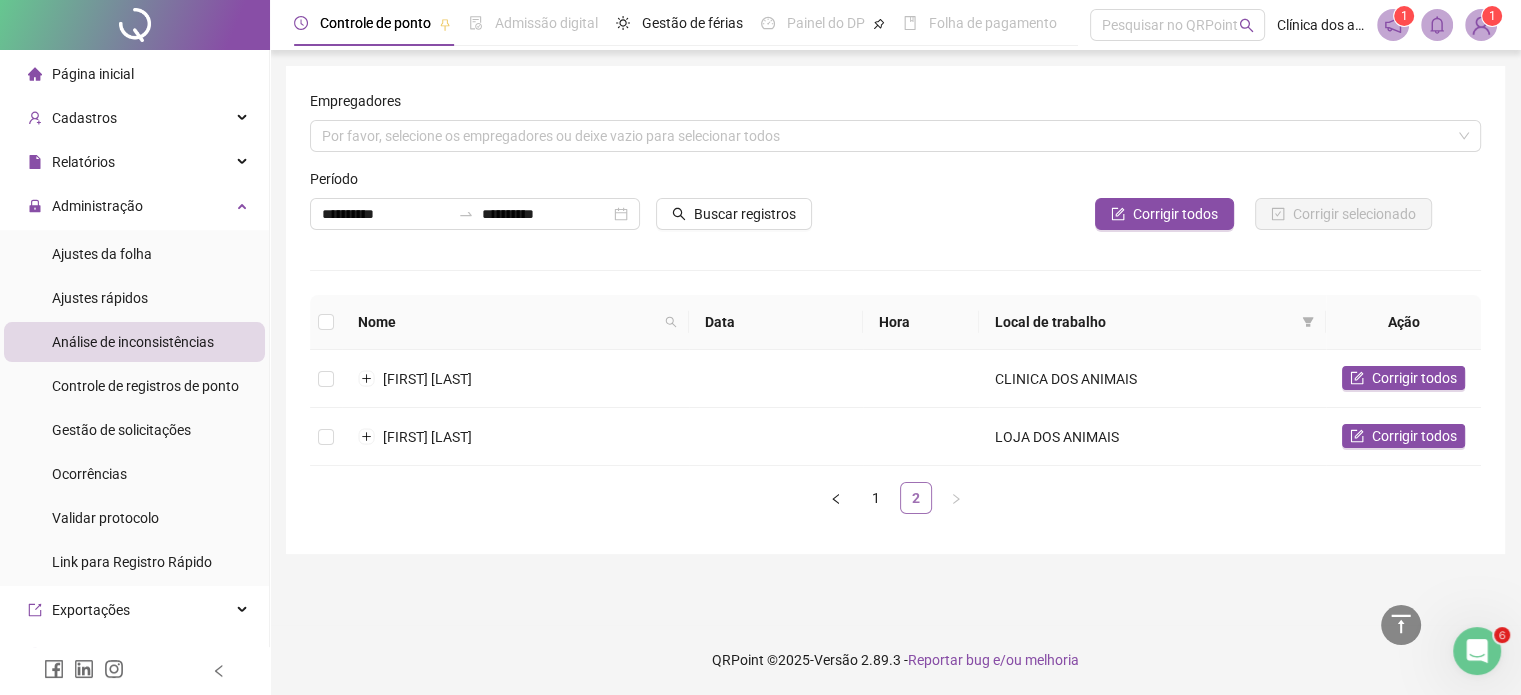 scroll, scrollTop: 0, scrollLeft: 0, axis: both 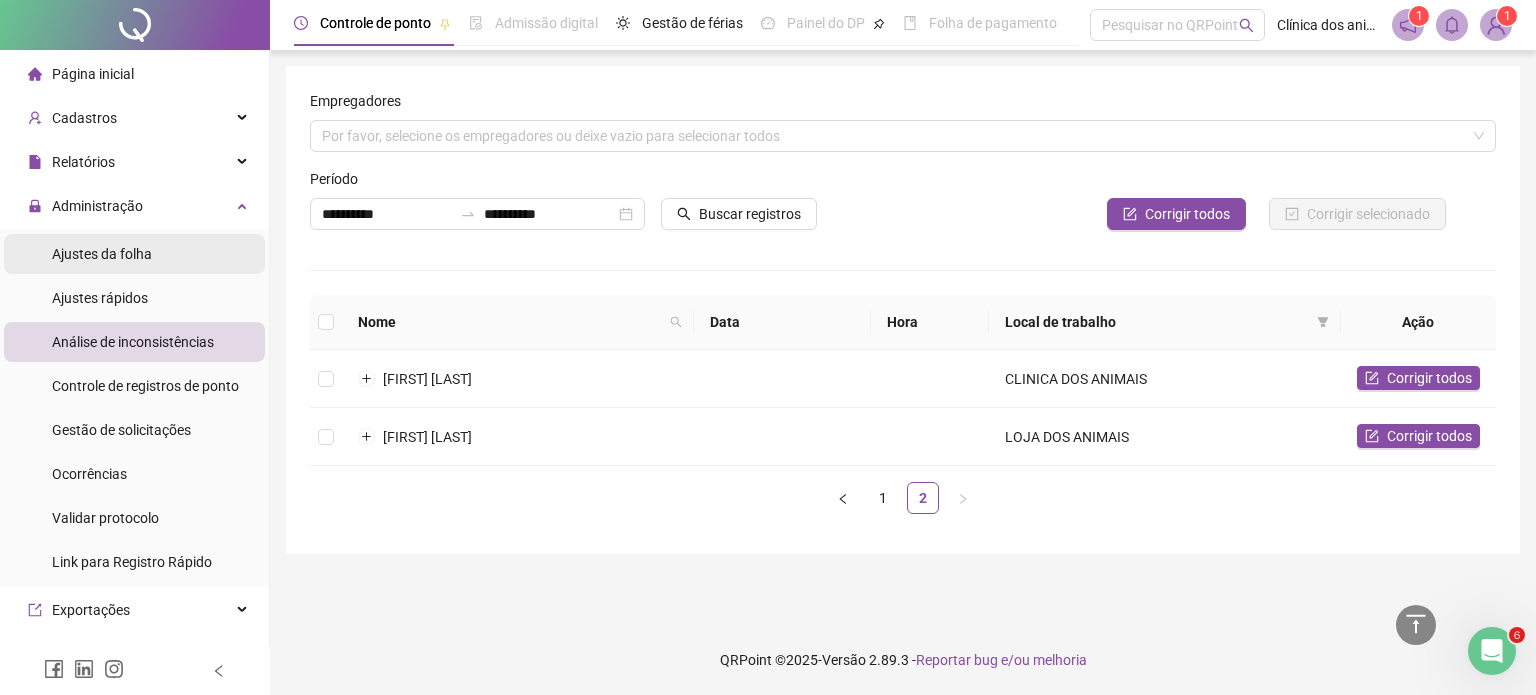 click on "Ajustes da folha" at bounding box center [102, 254] 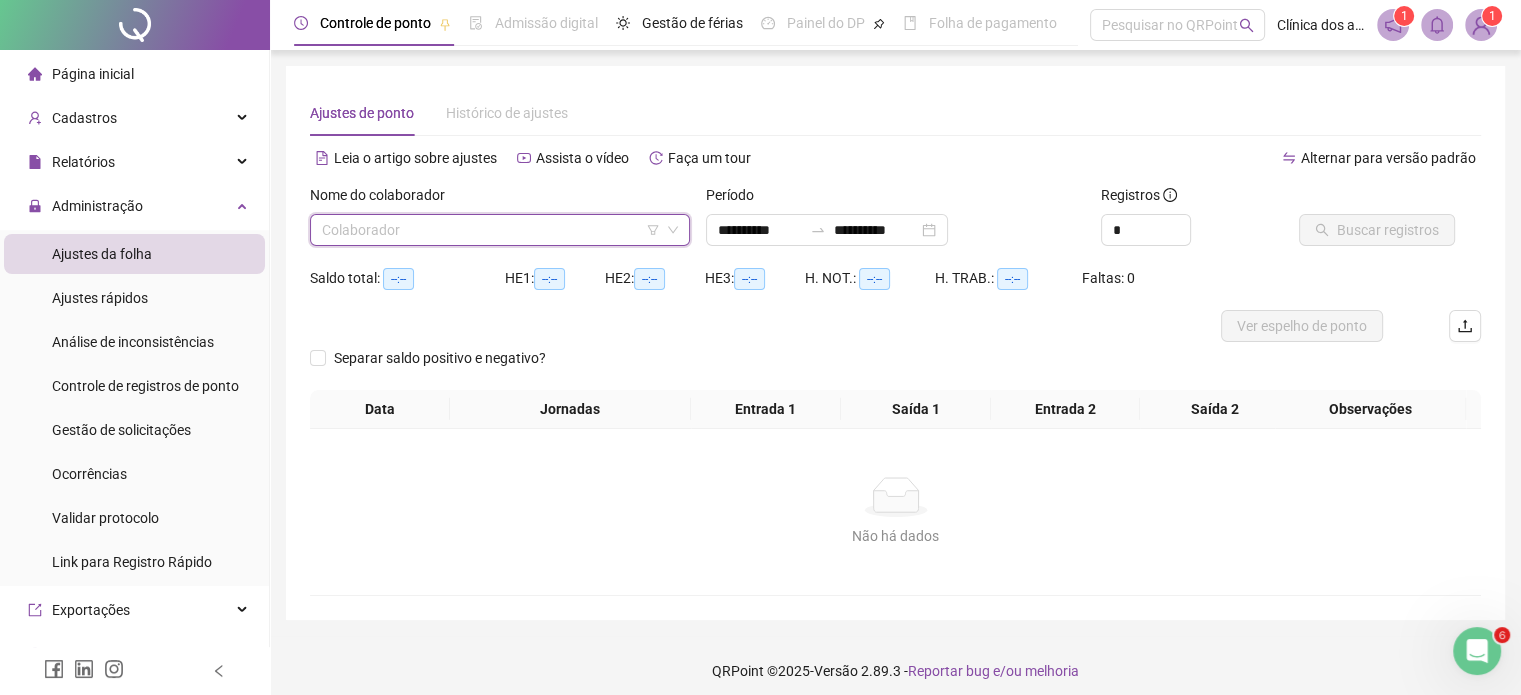 click at bounding box center [491, 230] 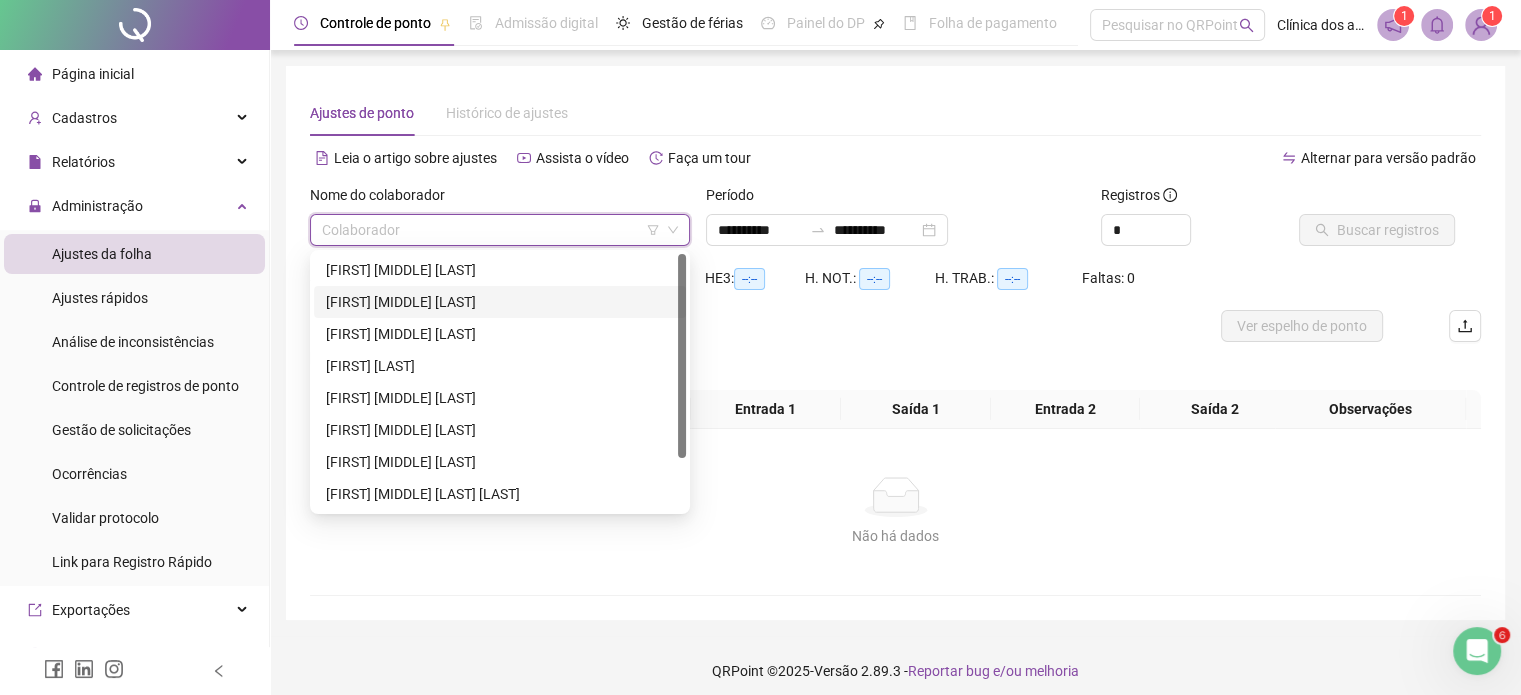click on "[FIRST] [MIDDLE] [LAST]" at bounding box center (500, 302) 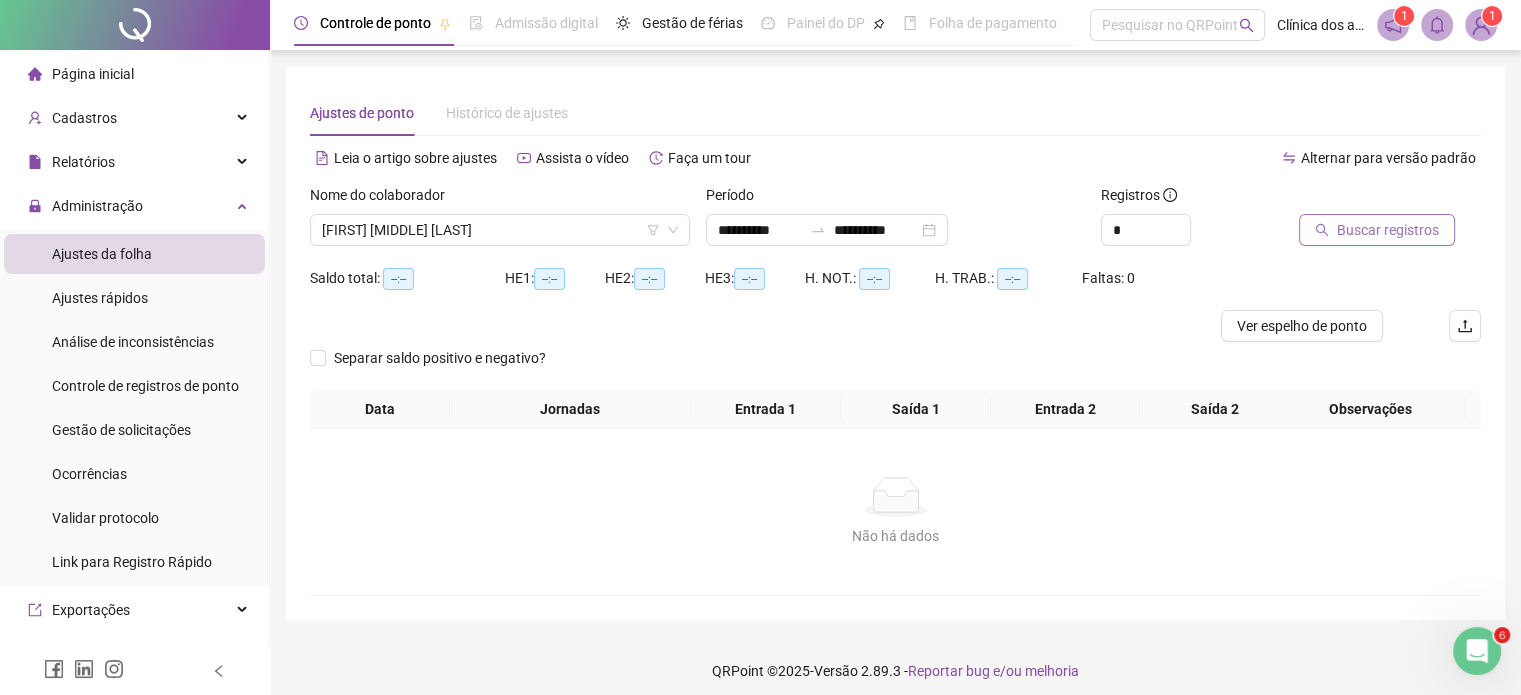 click on "Buscar registros" at bounding box center [1388, 230] 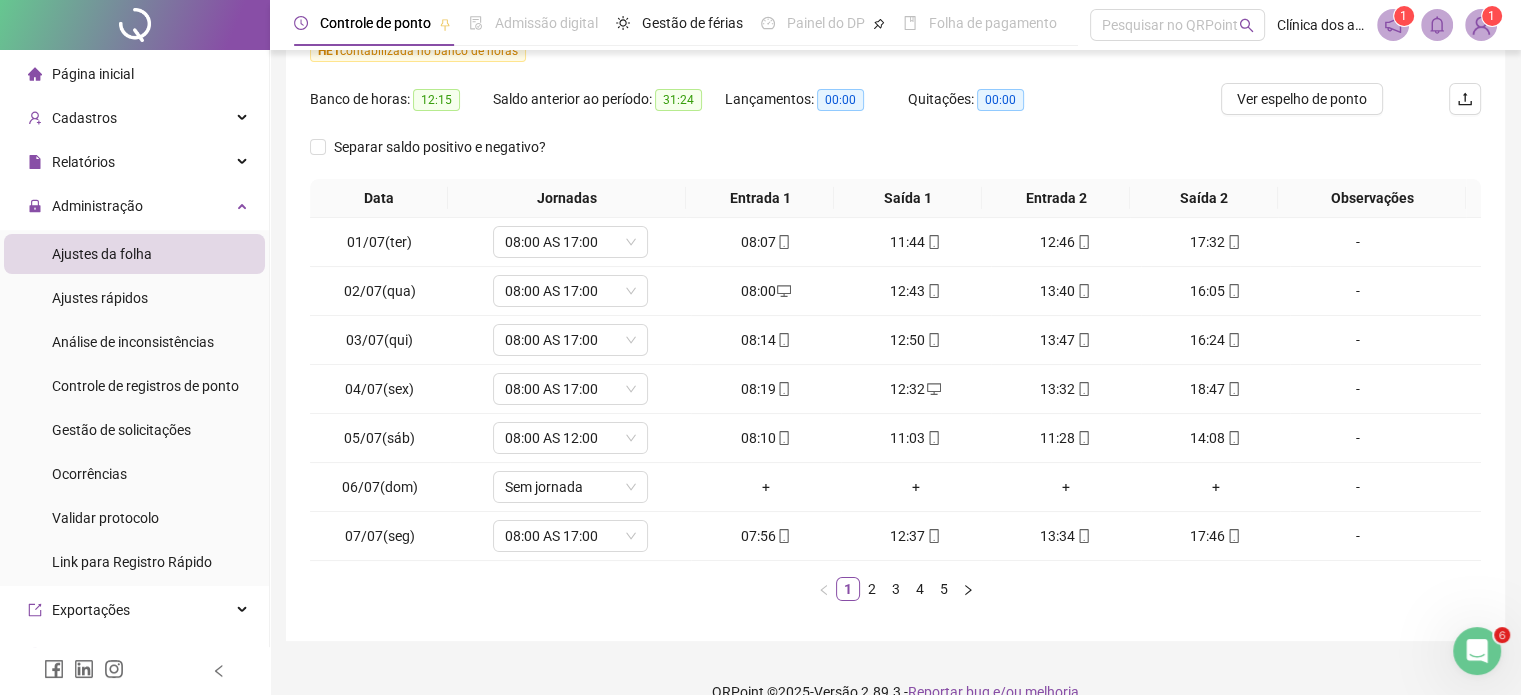 scroll, scrollTop: 304, scrollLeft: 0, axis: vertical 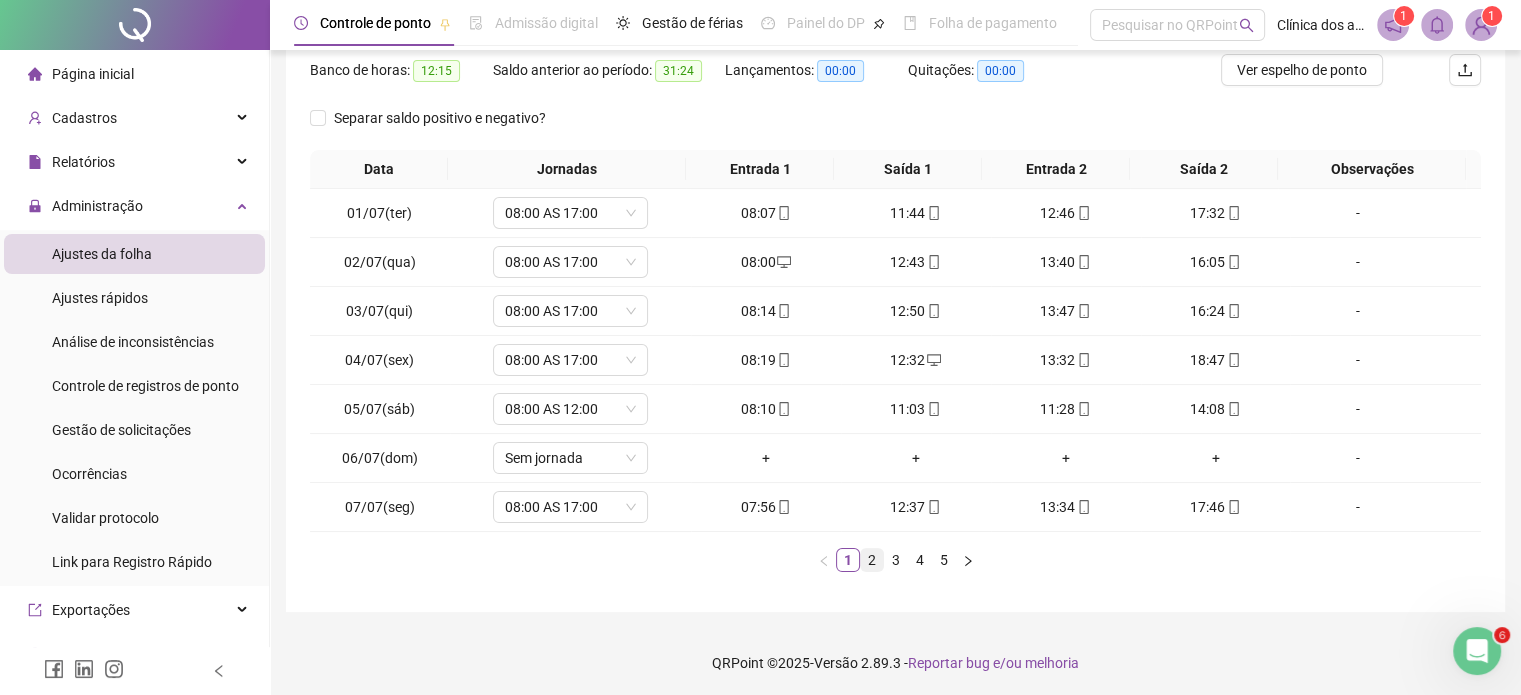 click on "2" at bounding box center [872, 560] 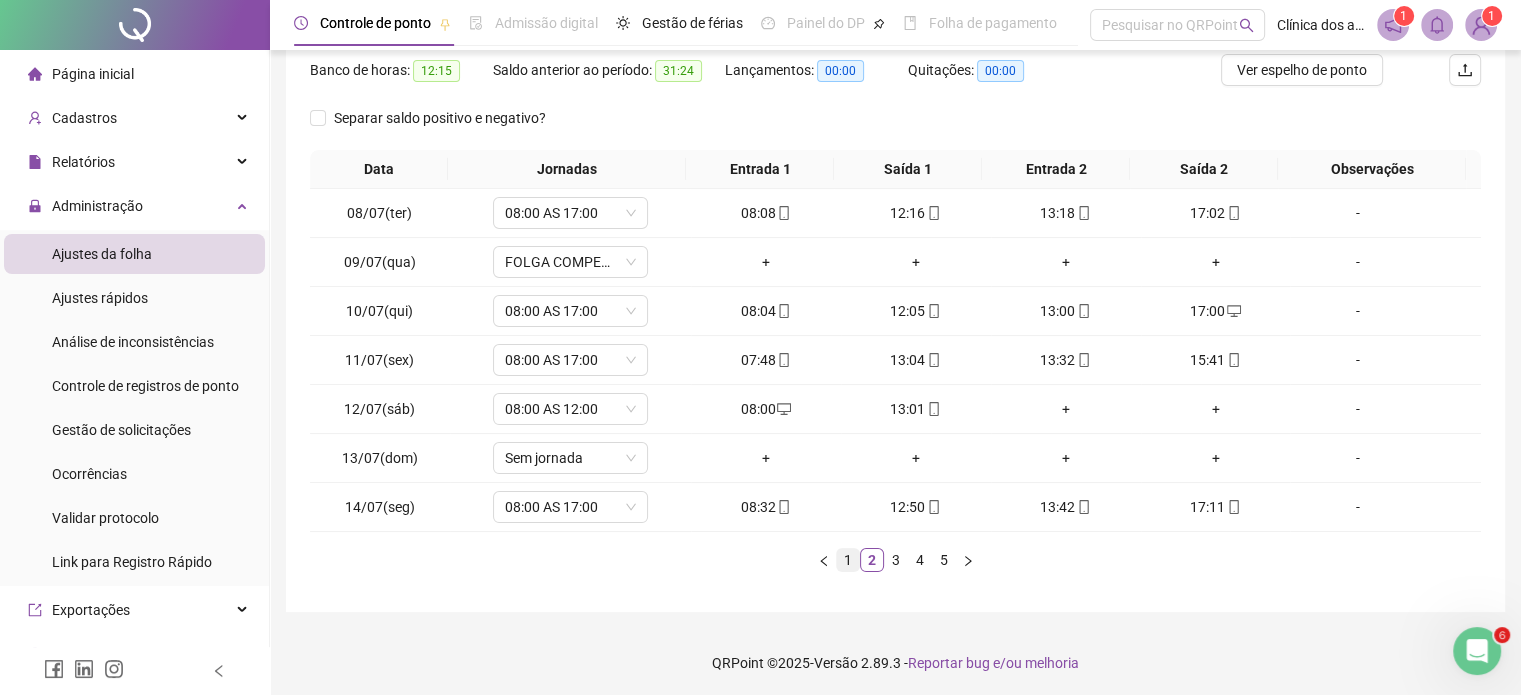 click on "1" at bounding box center [848, 560] 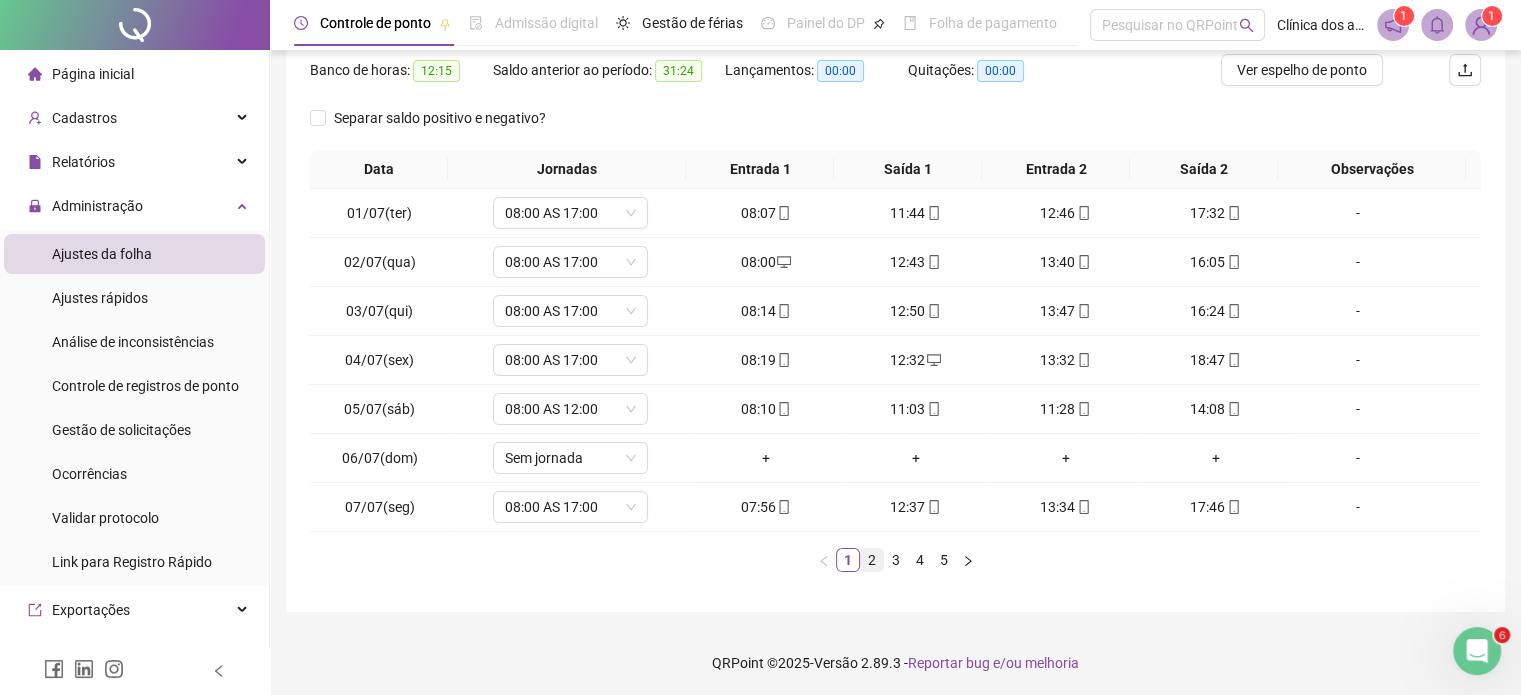 click on "2" at bounding box center (872, 560) 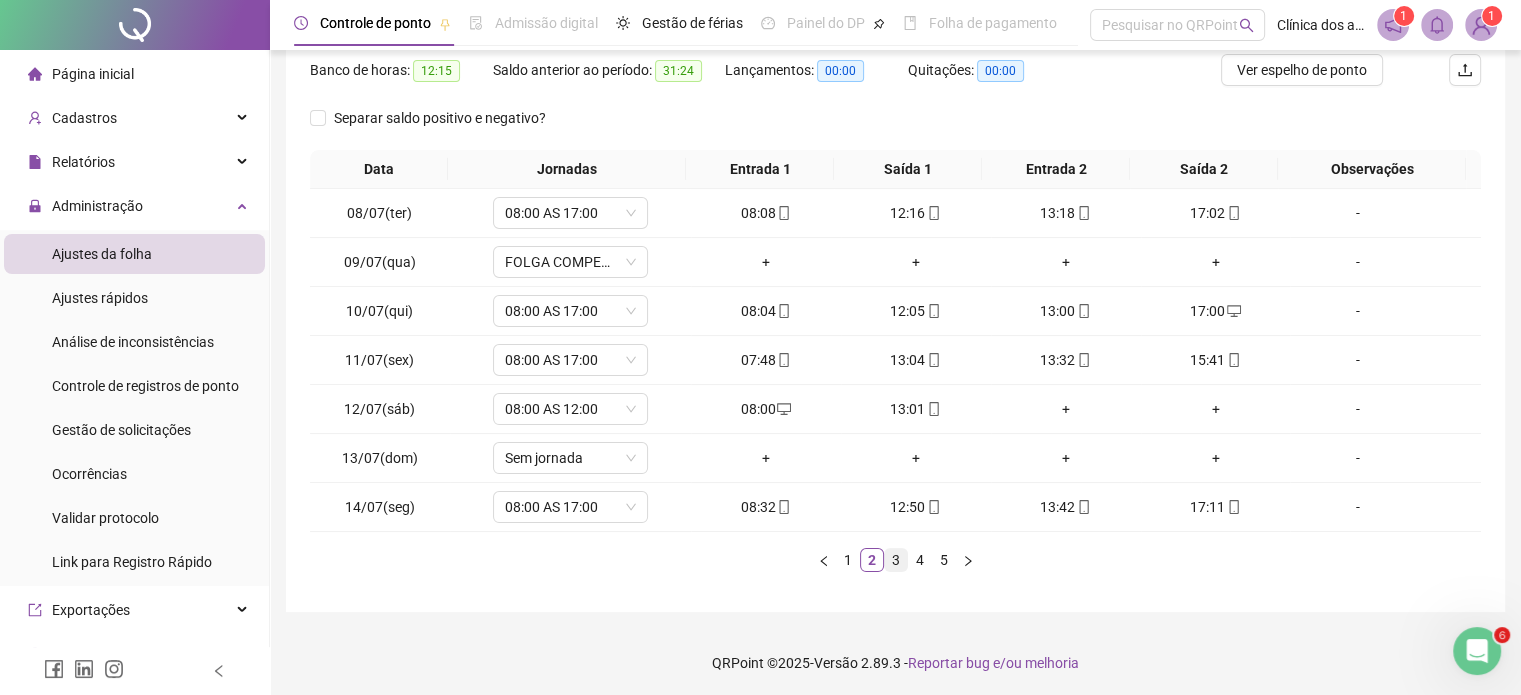 click on "3" at bounding box center (896, 560) 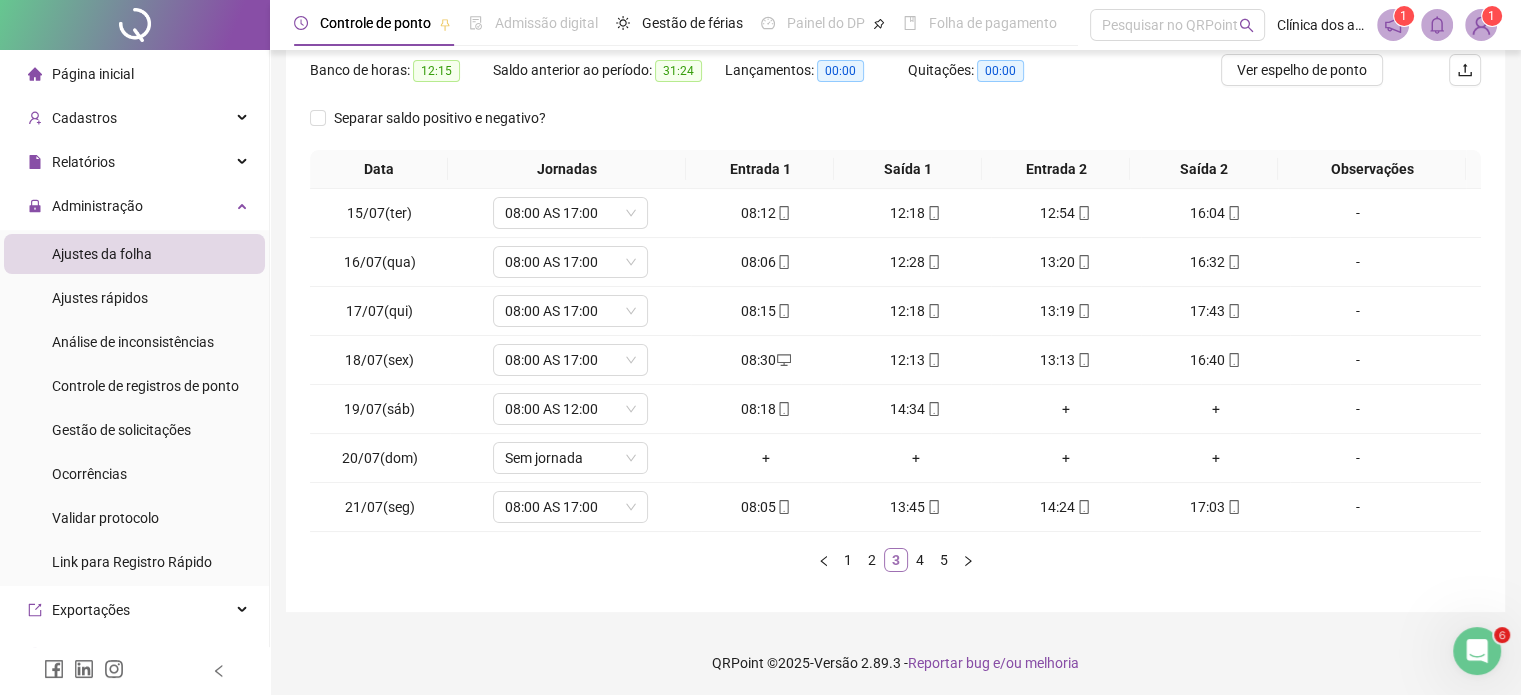 click on "3" at bounding box center [896, 560] 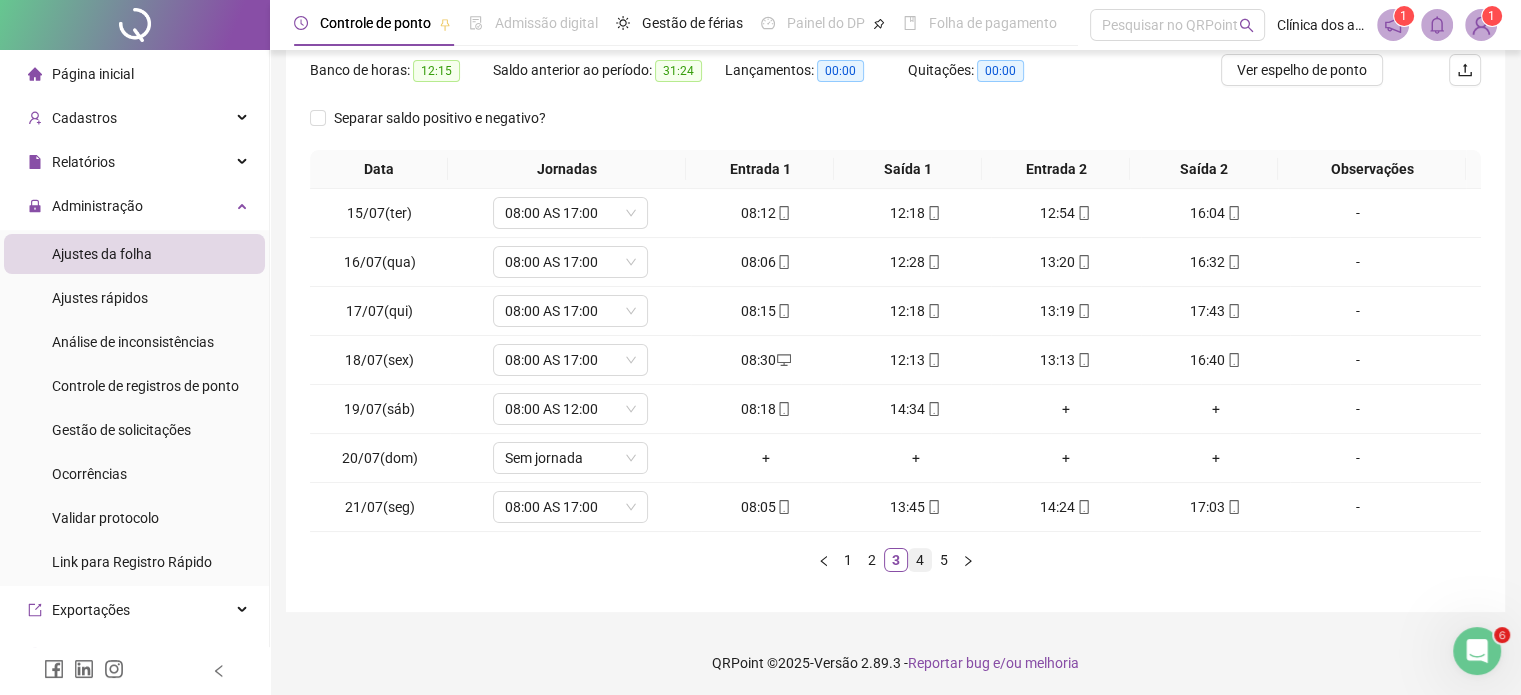 click on "4" at bounding box center (920, 560) 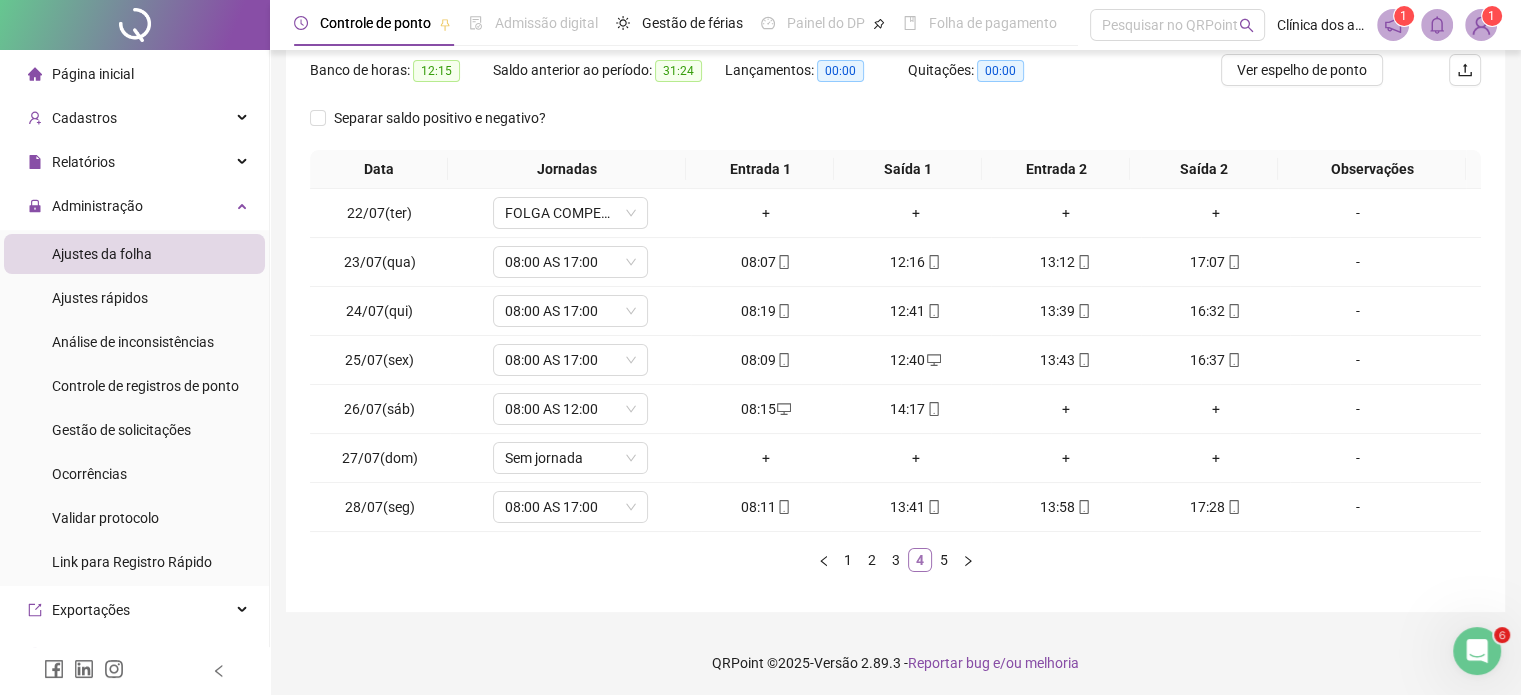 click on "4" at bounding box center (920, 560) 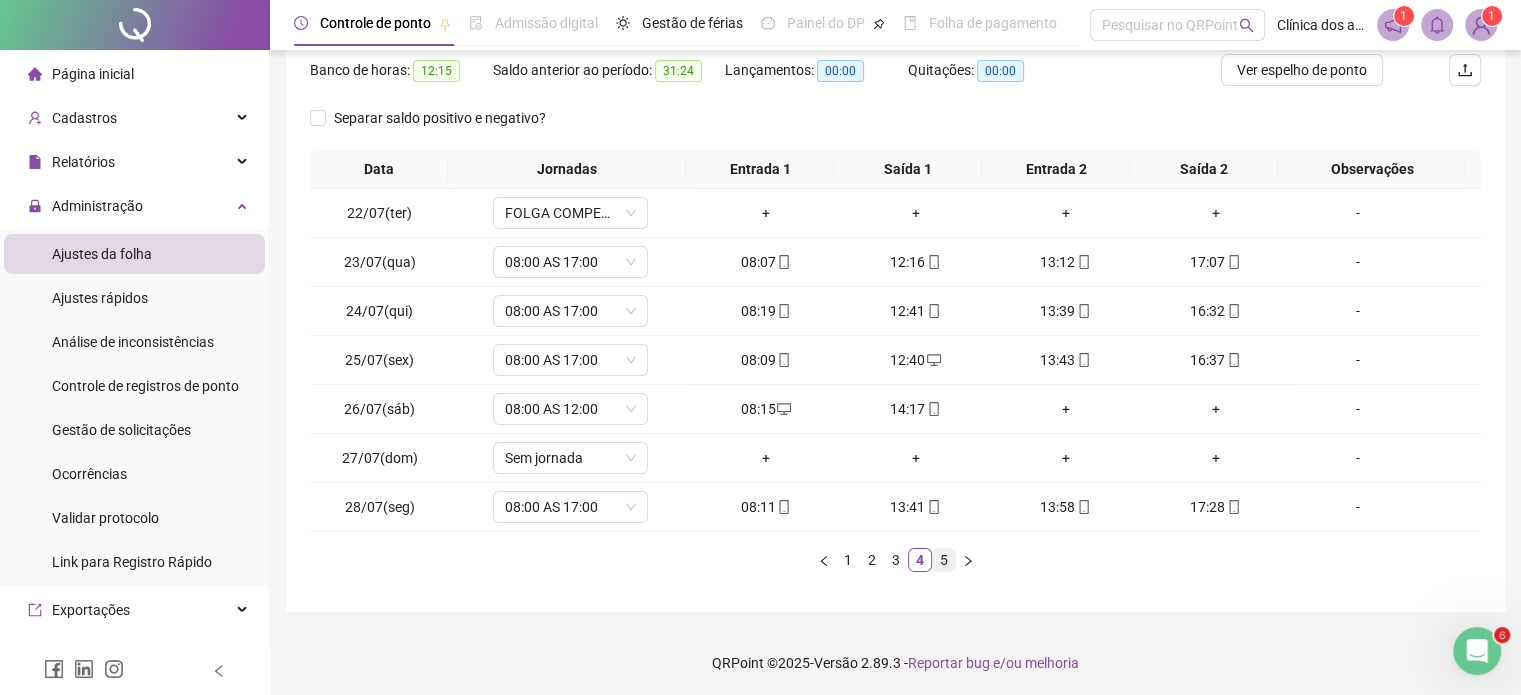 click on "5" at bounding box center (944, 560) 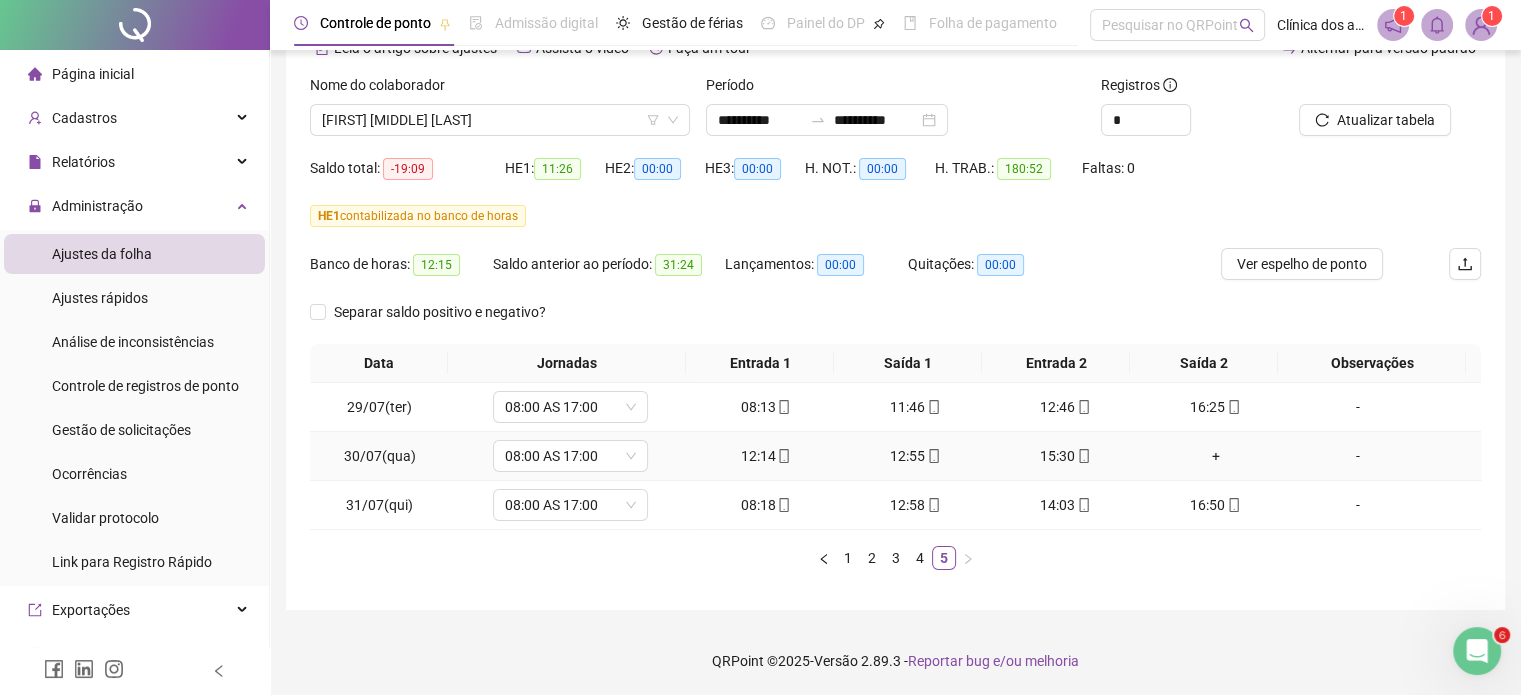 click on "+" at bounding box center [1216, 456] 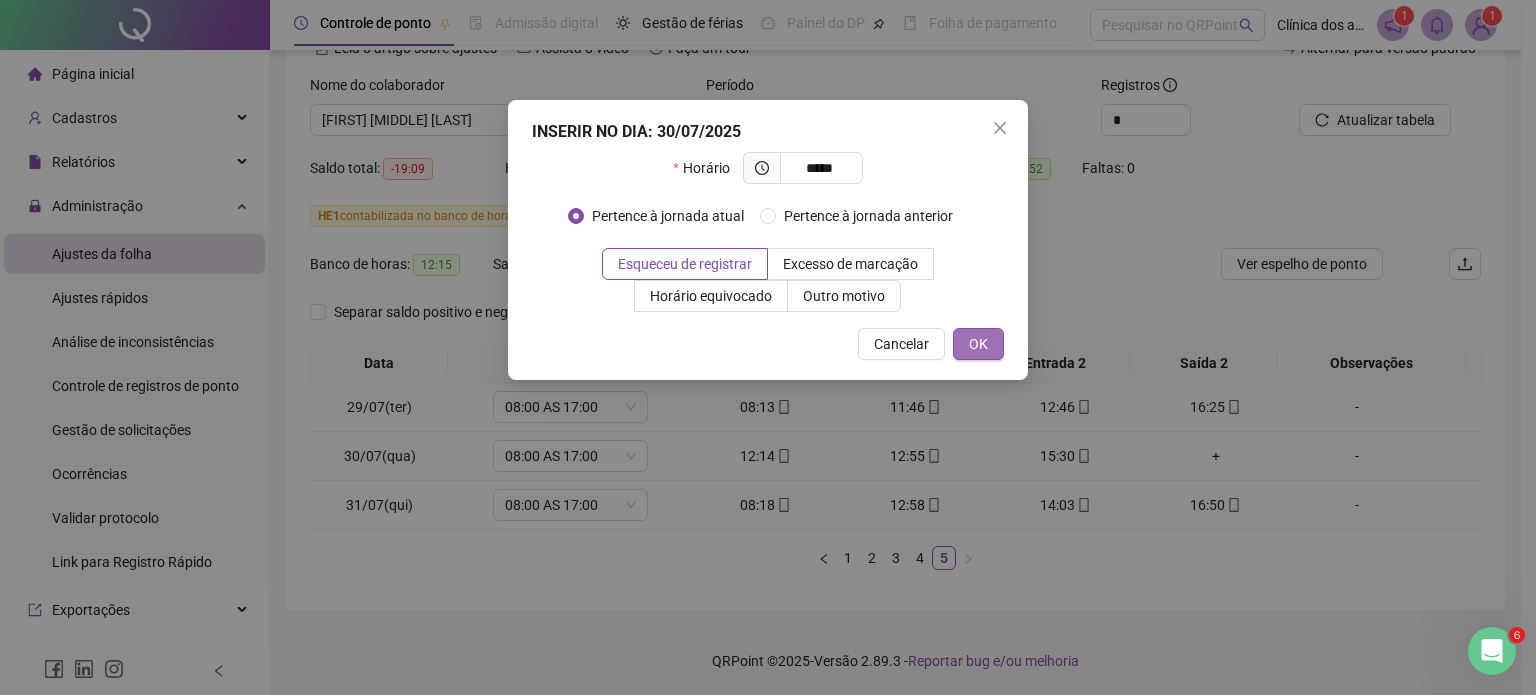 type on "*****" 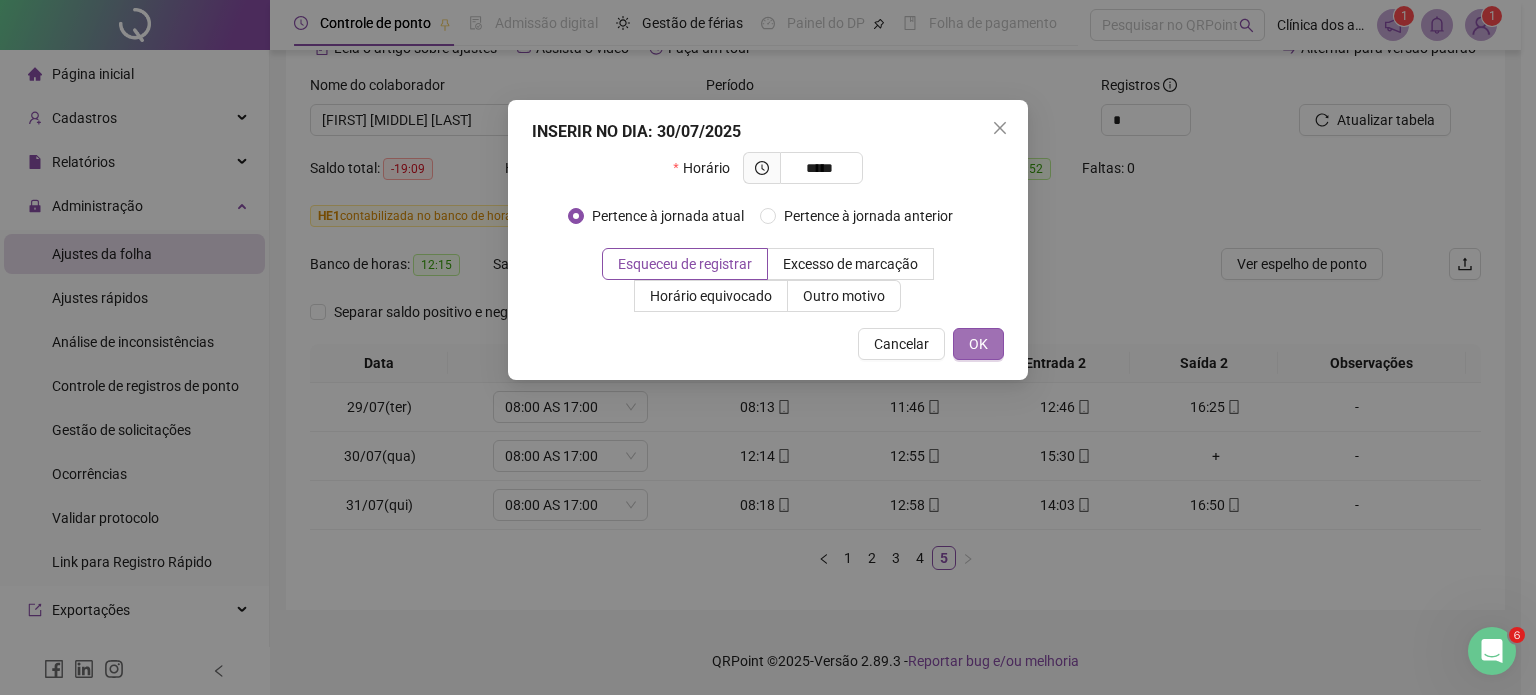 click on "OK" at bounding box center [978, 344] 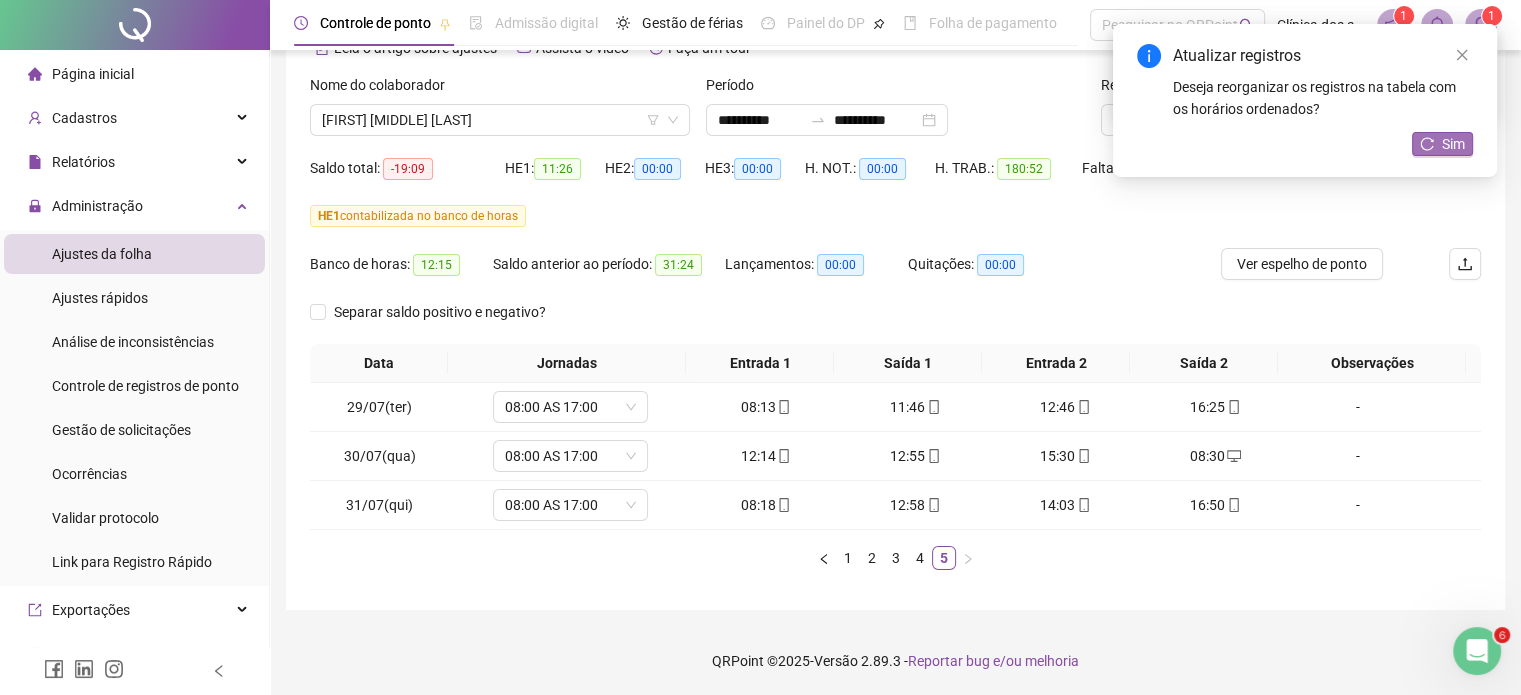 click on "Sim" at bounding box center (1453, 144) 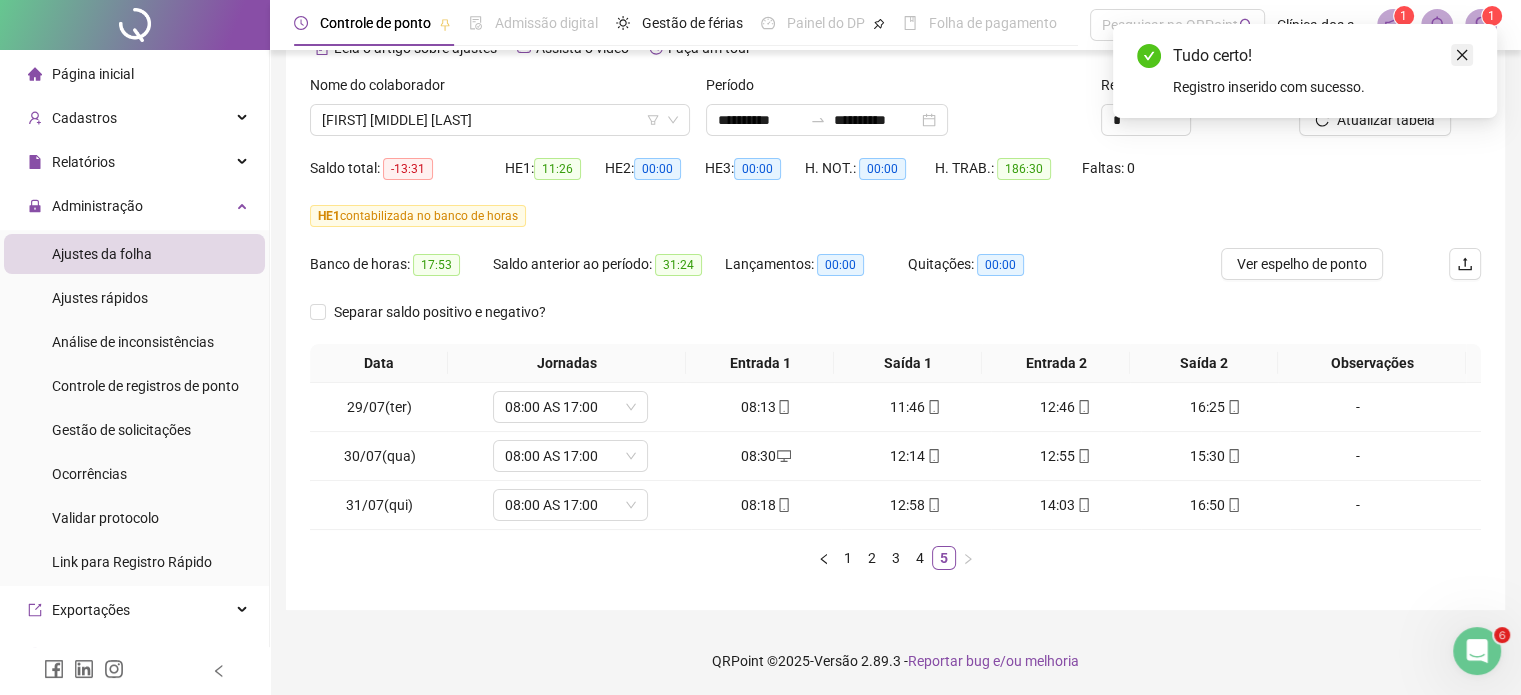 click 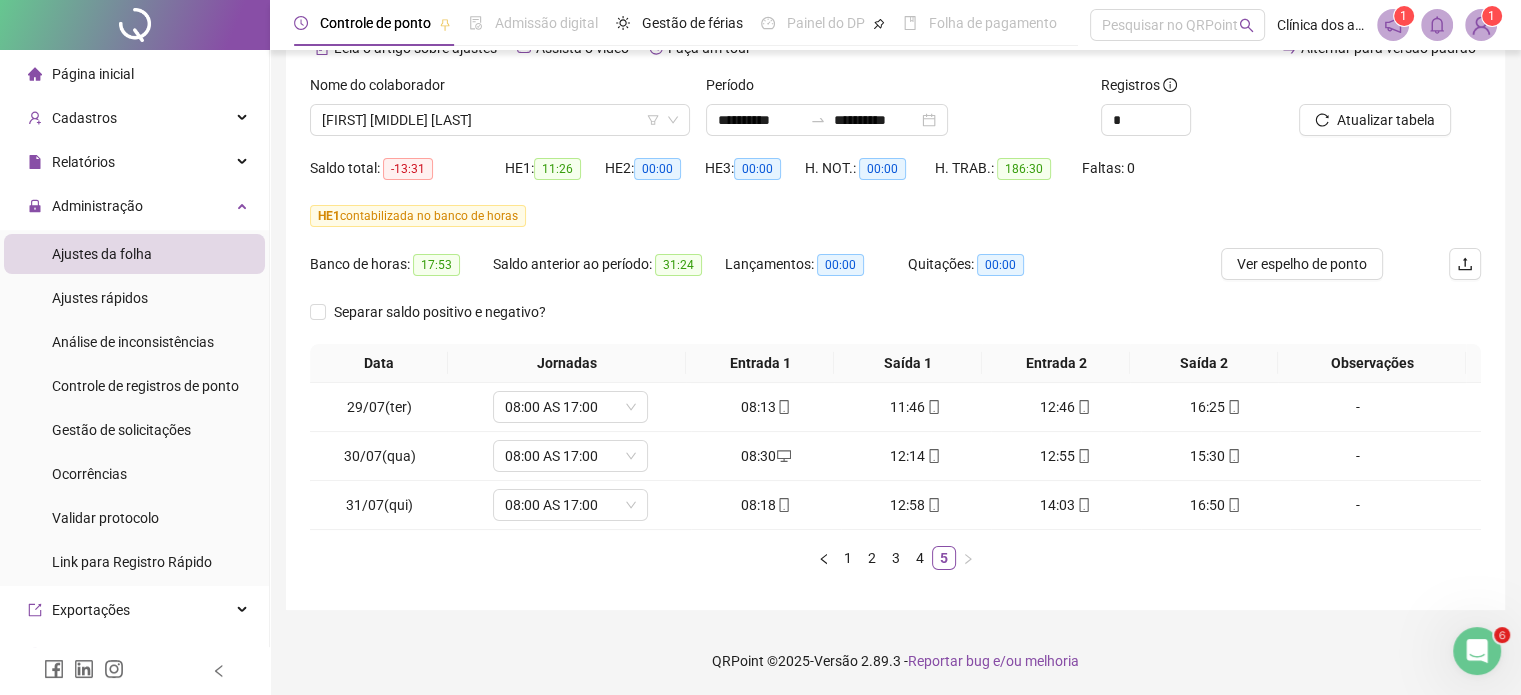 click on "Separar saldo positivo e negativo?" at bounding box center (895, 320) 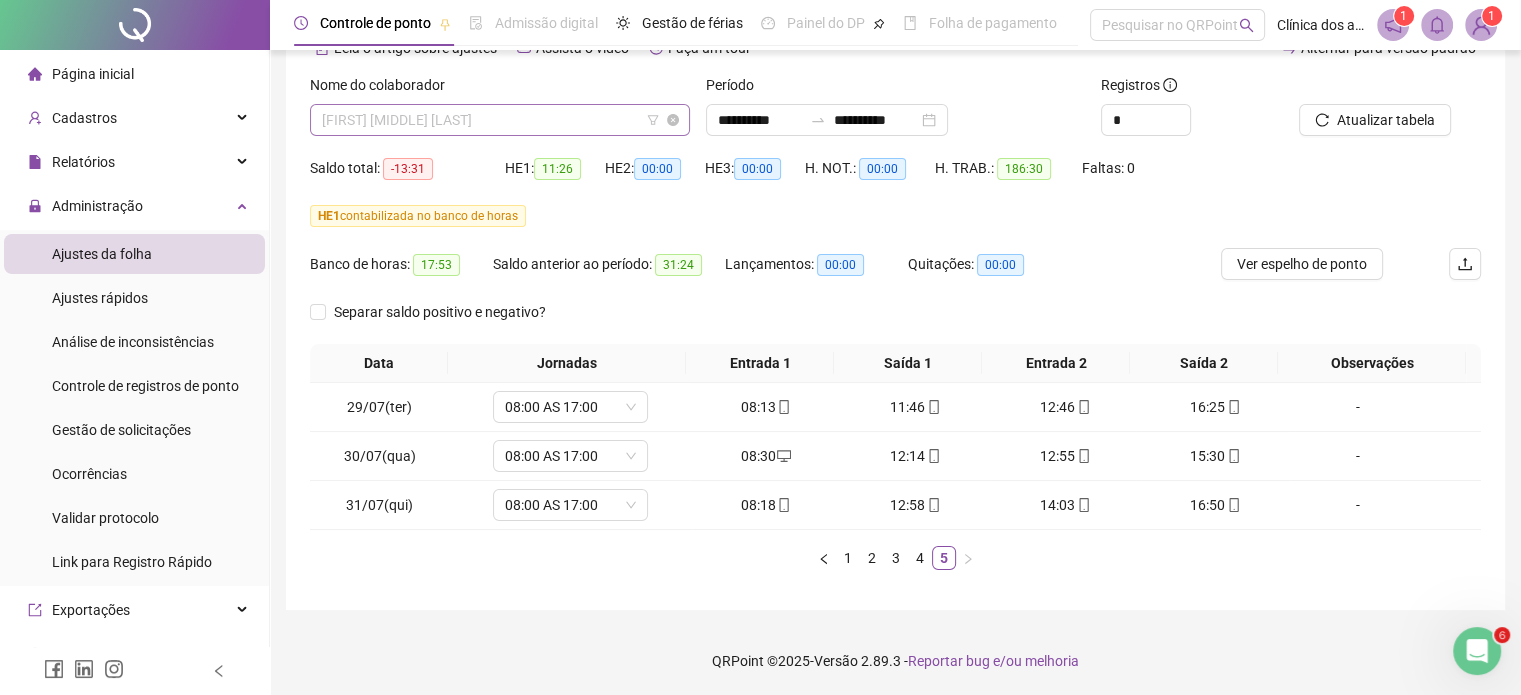click on "[FIRST] [MIDDLE] [LAST]" at bounding box center (500, 120) 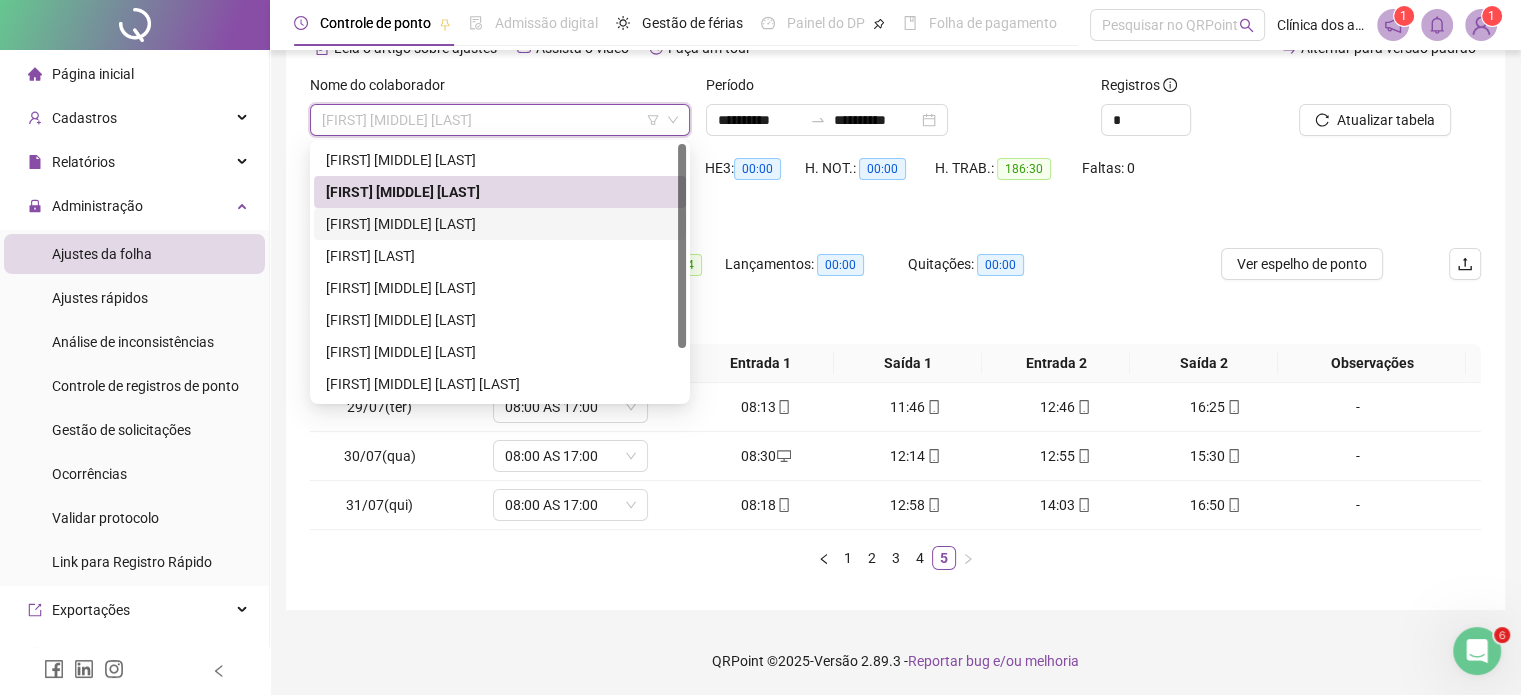click on "[FIRST] [MIDDLE] [LAST]" at bounding box center (500, 224) 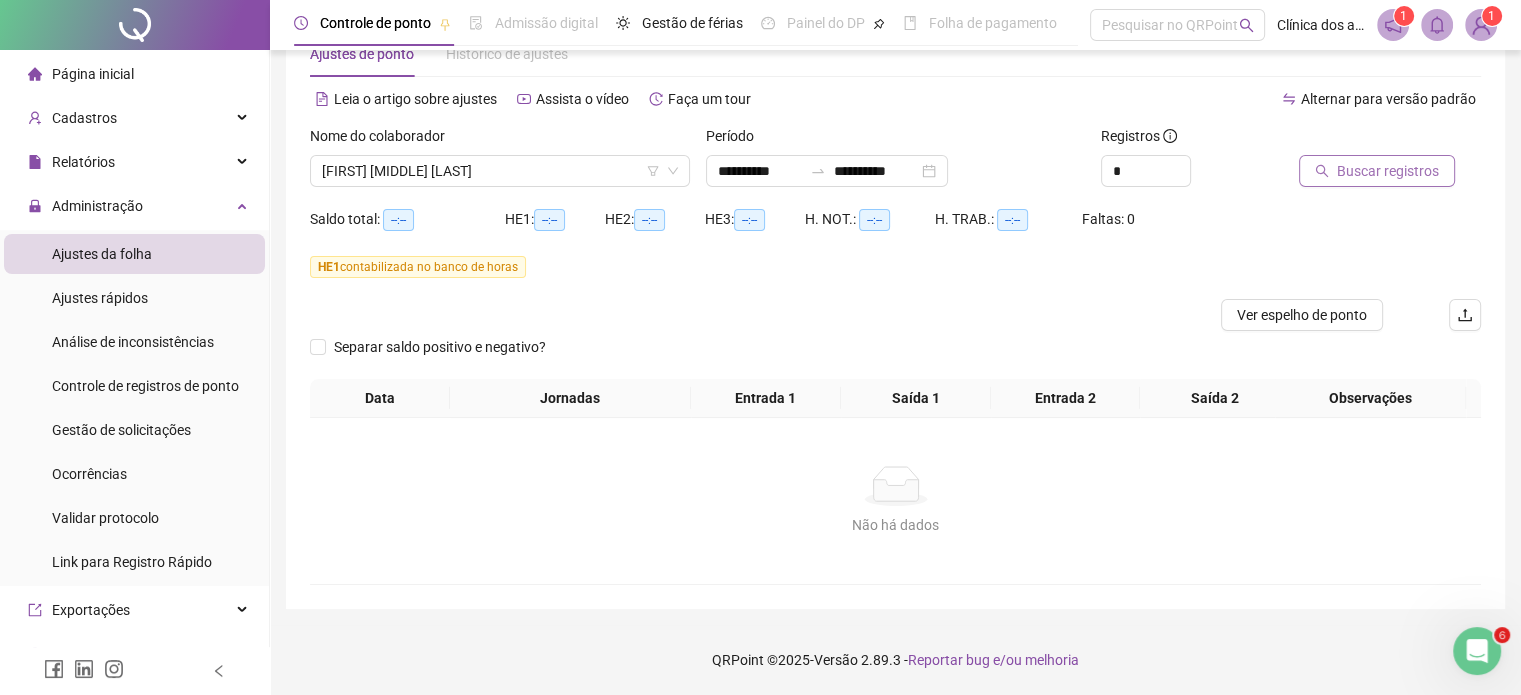 click on "Buscar registros" at bounding box center (1388, 171) 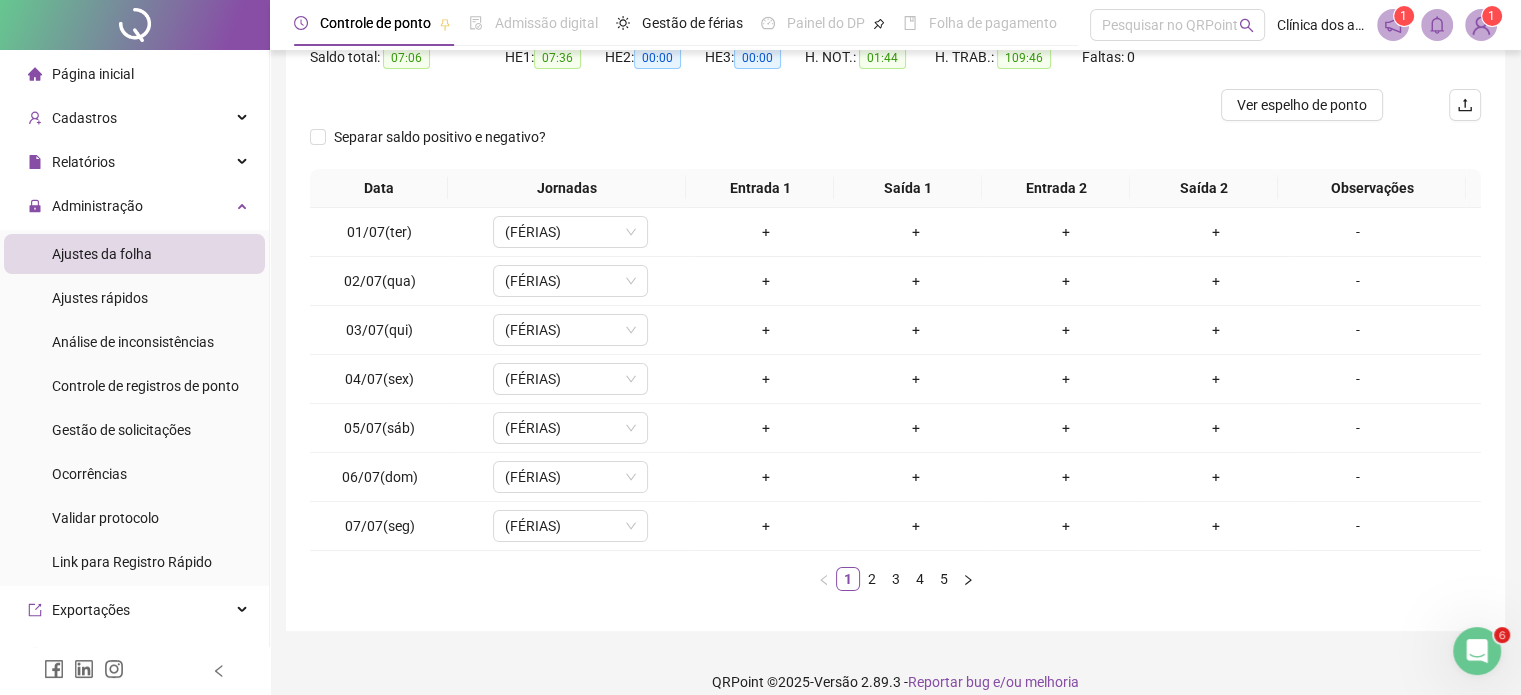 scroll, scrollTop: 224, scrollLeft: 0, axis: vertical 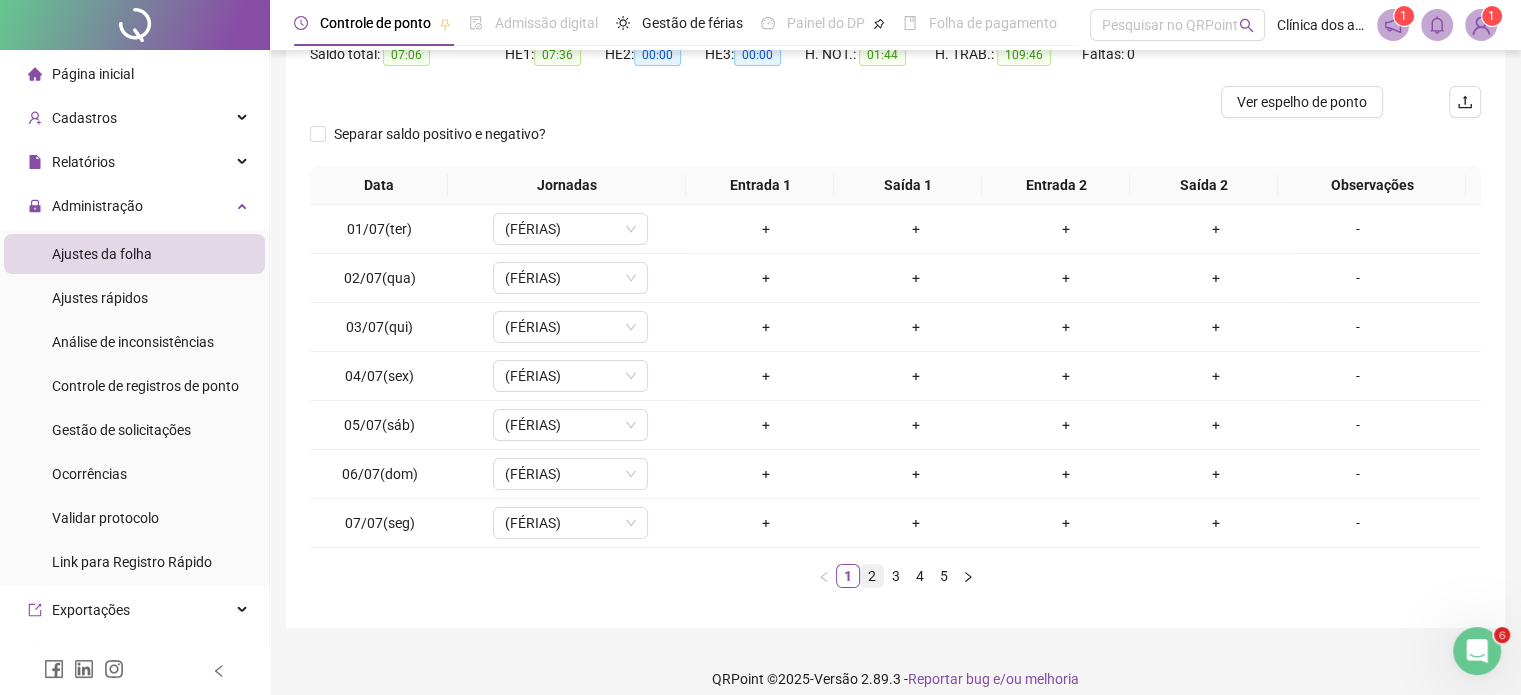 click on "2" at bounding box center (872, 576) 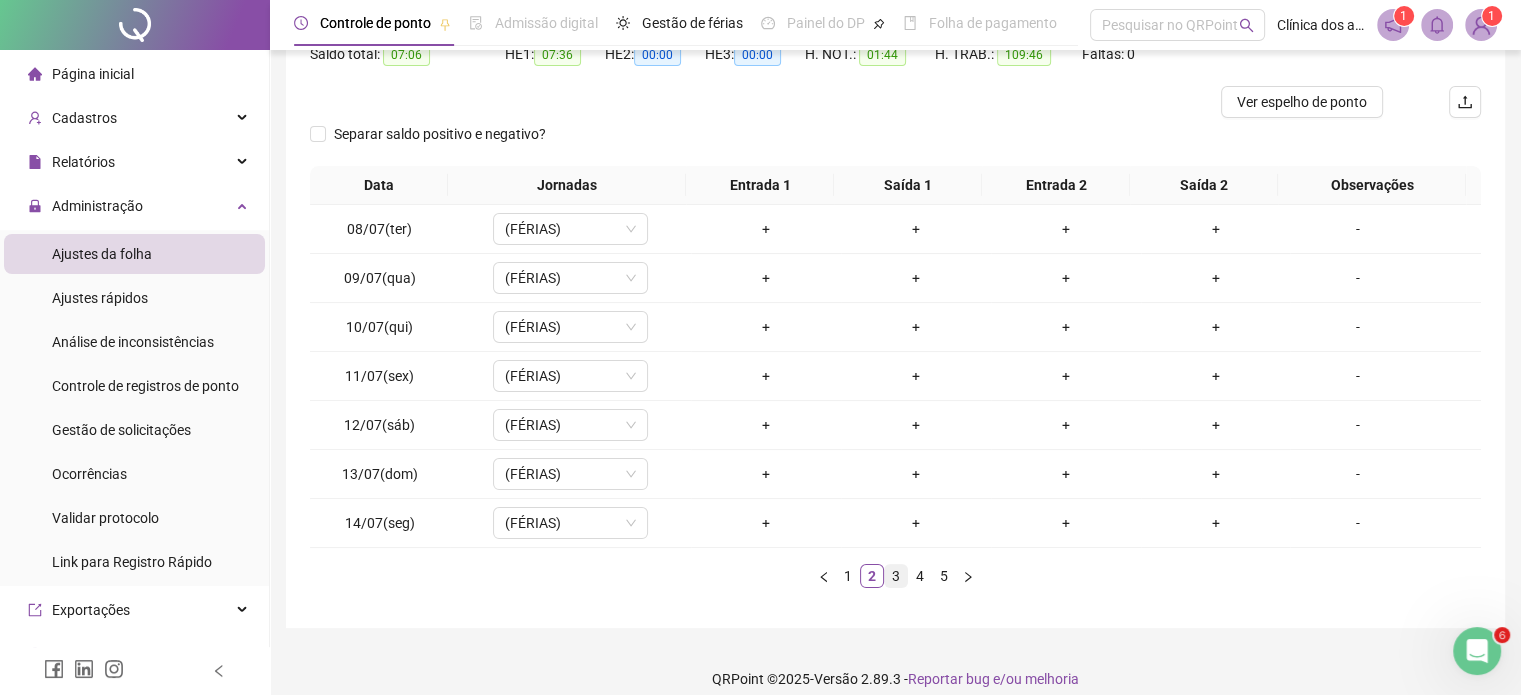 click on "3" at bounding box center (896, 576) 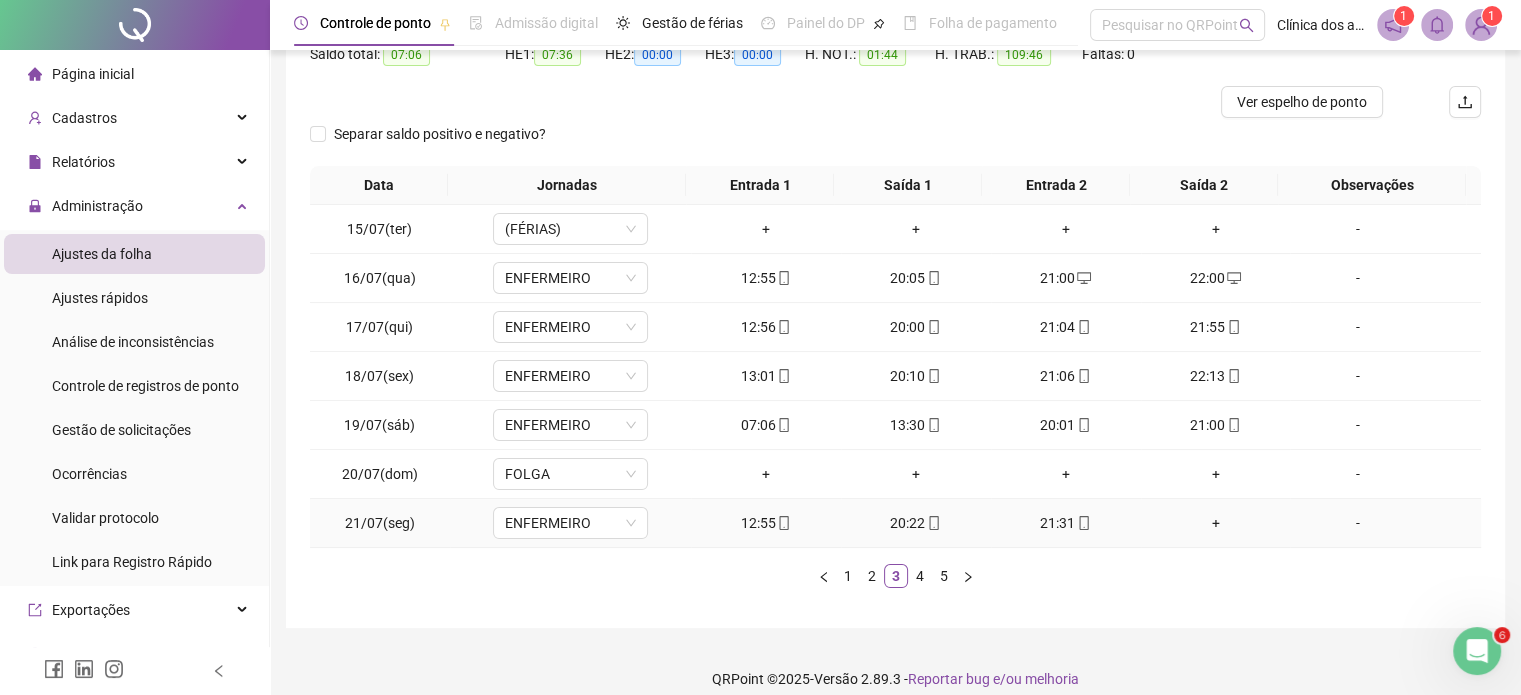 click on "+" at bounding box center [1216, 523] 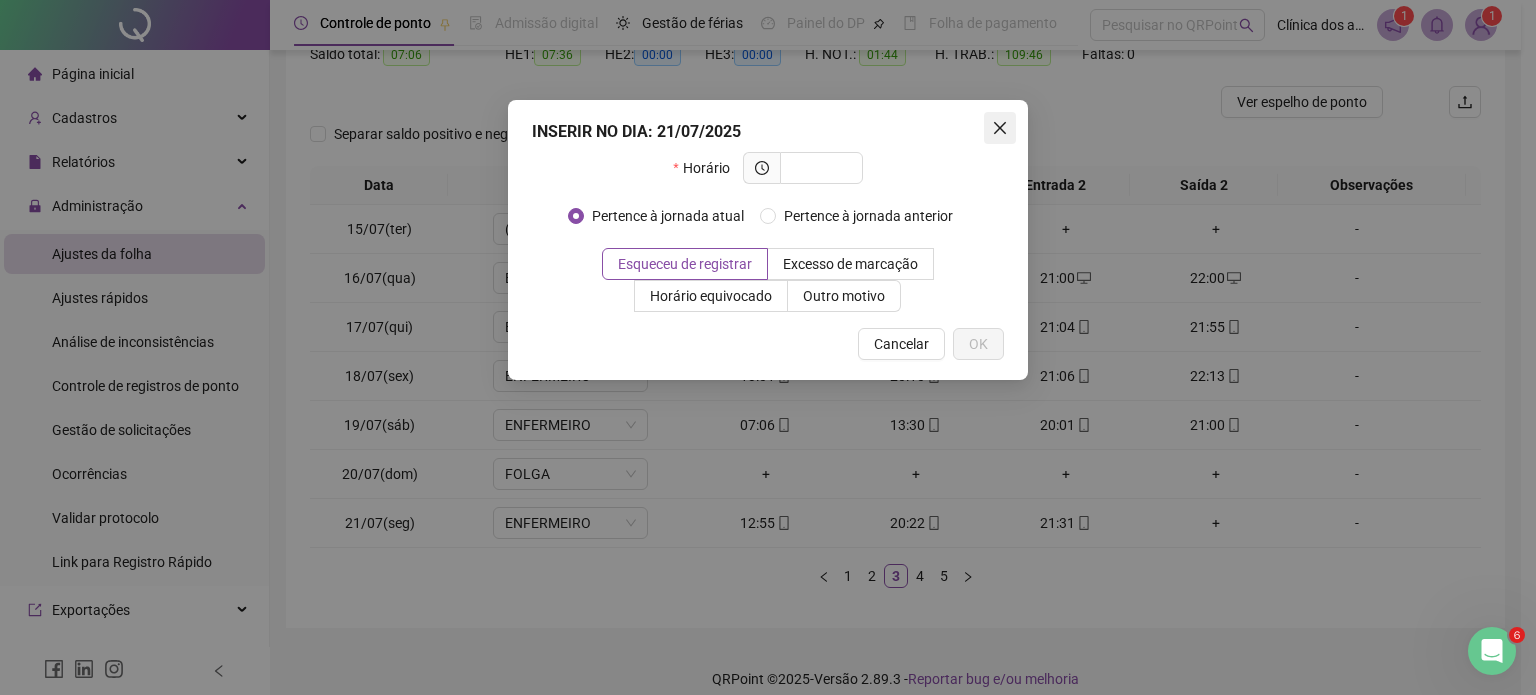 click 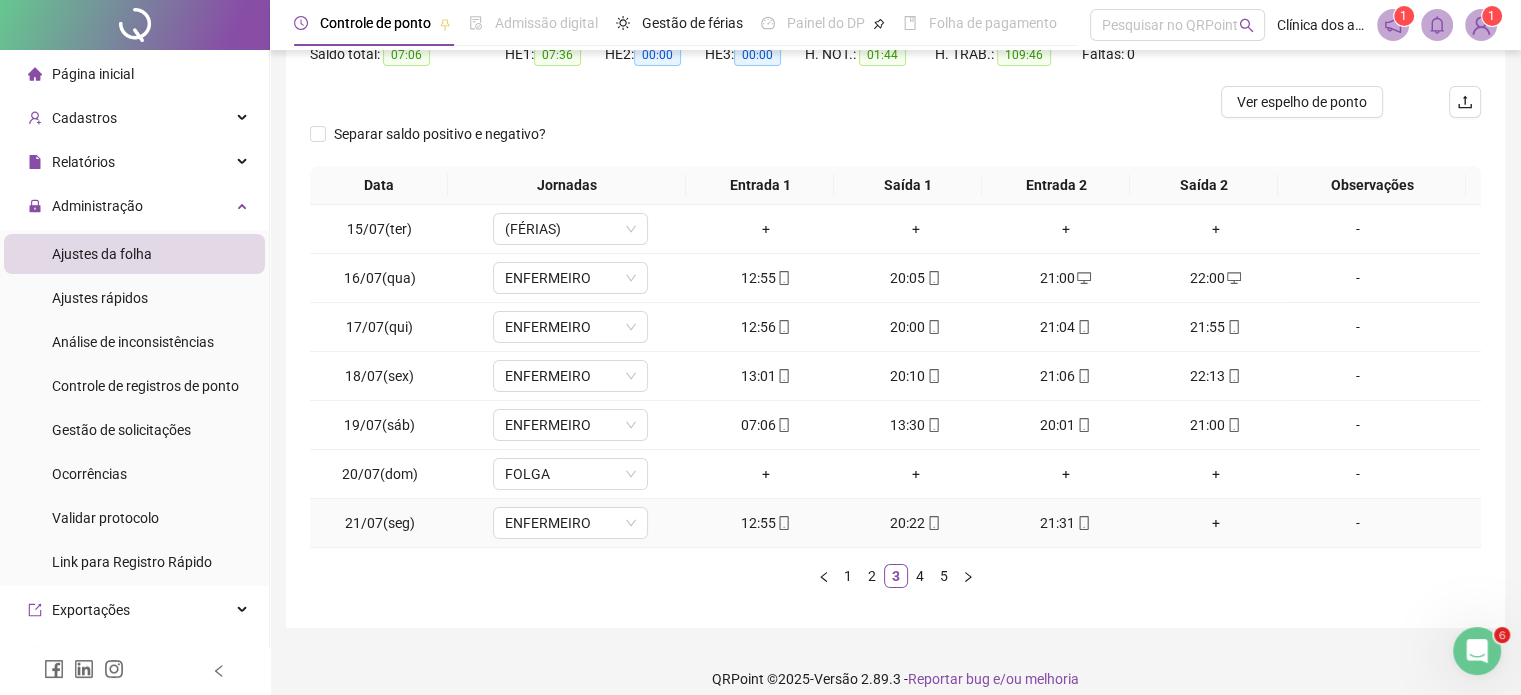 click on "+" at bounding box center (1216, 523) 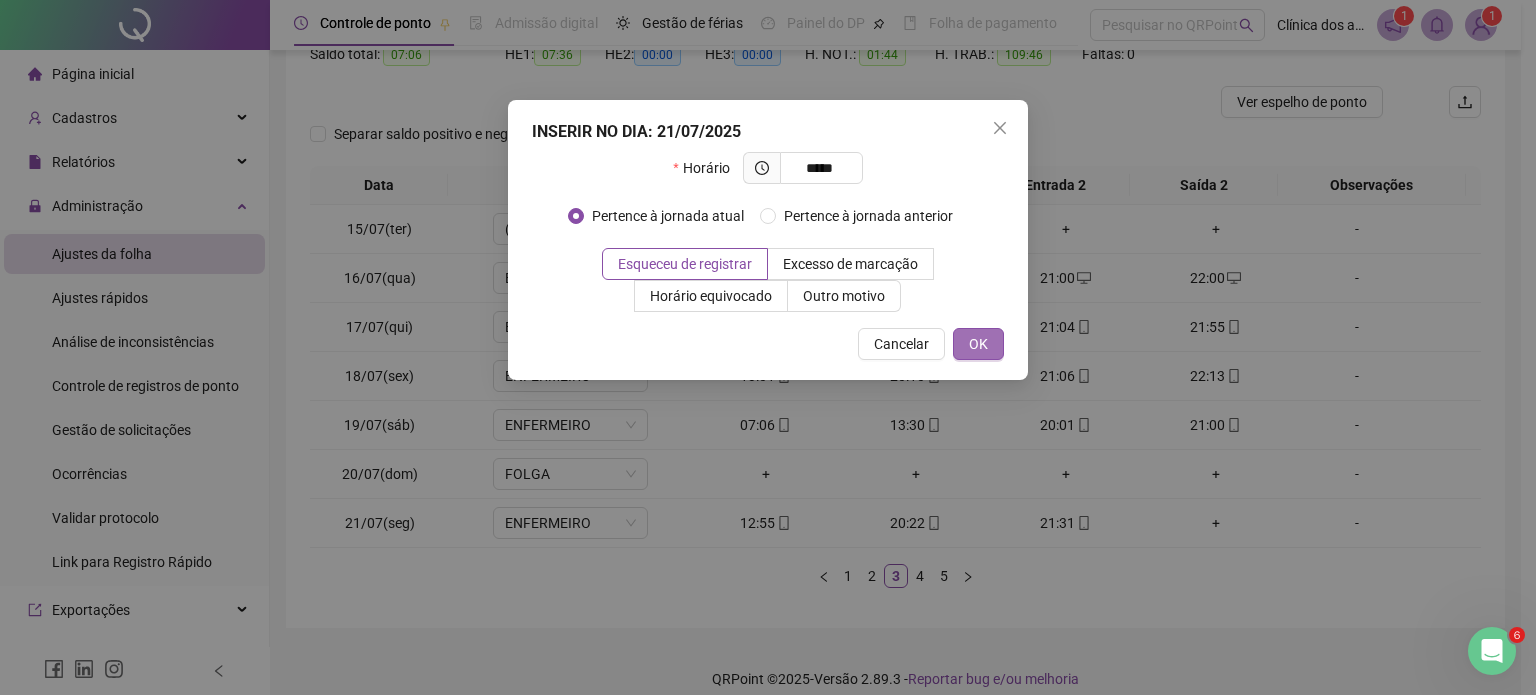 type on "*****" 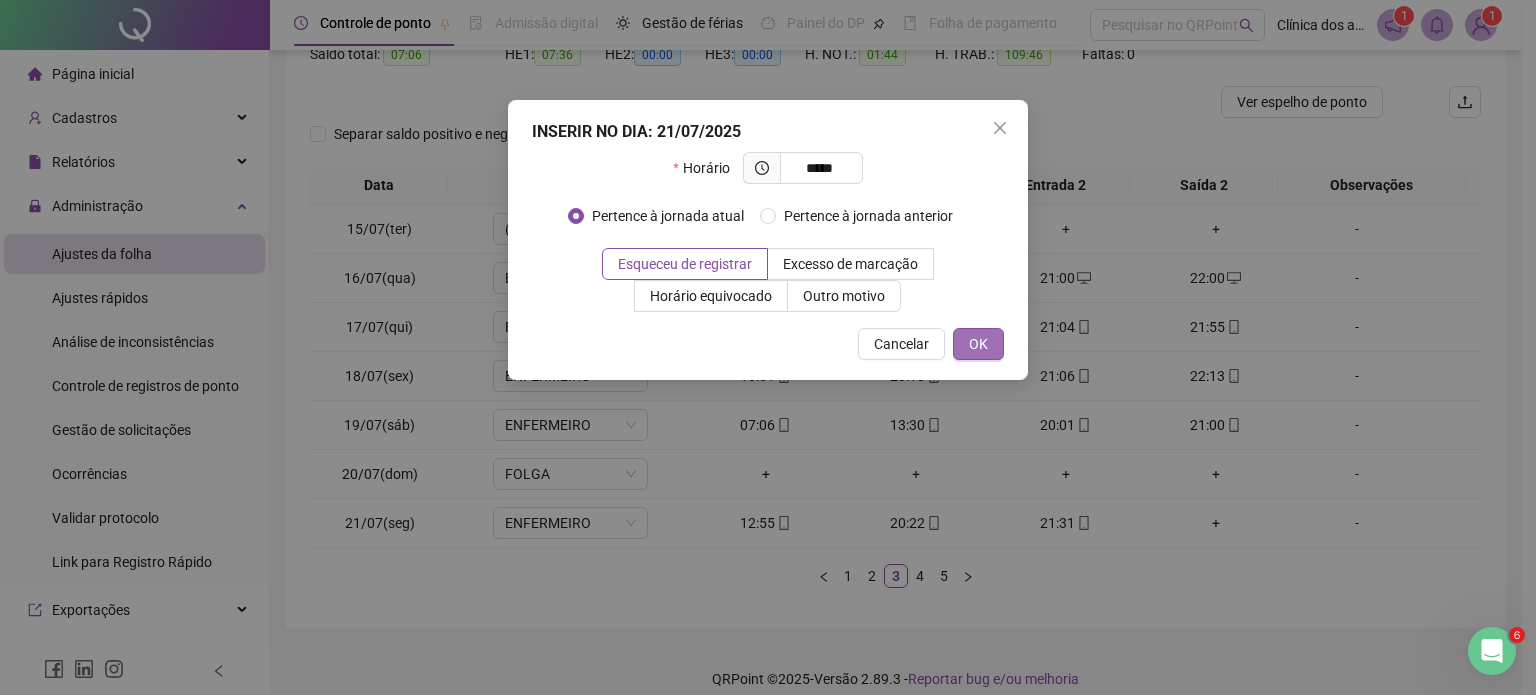 click on "OK" at bounding box center [978, 344] 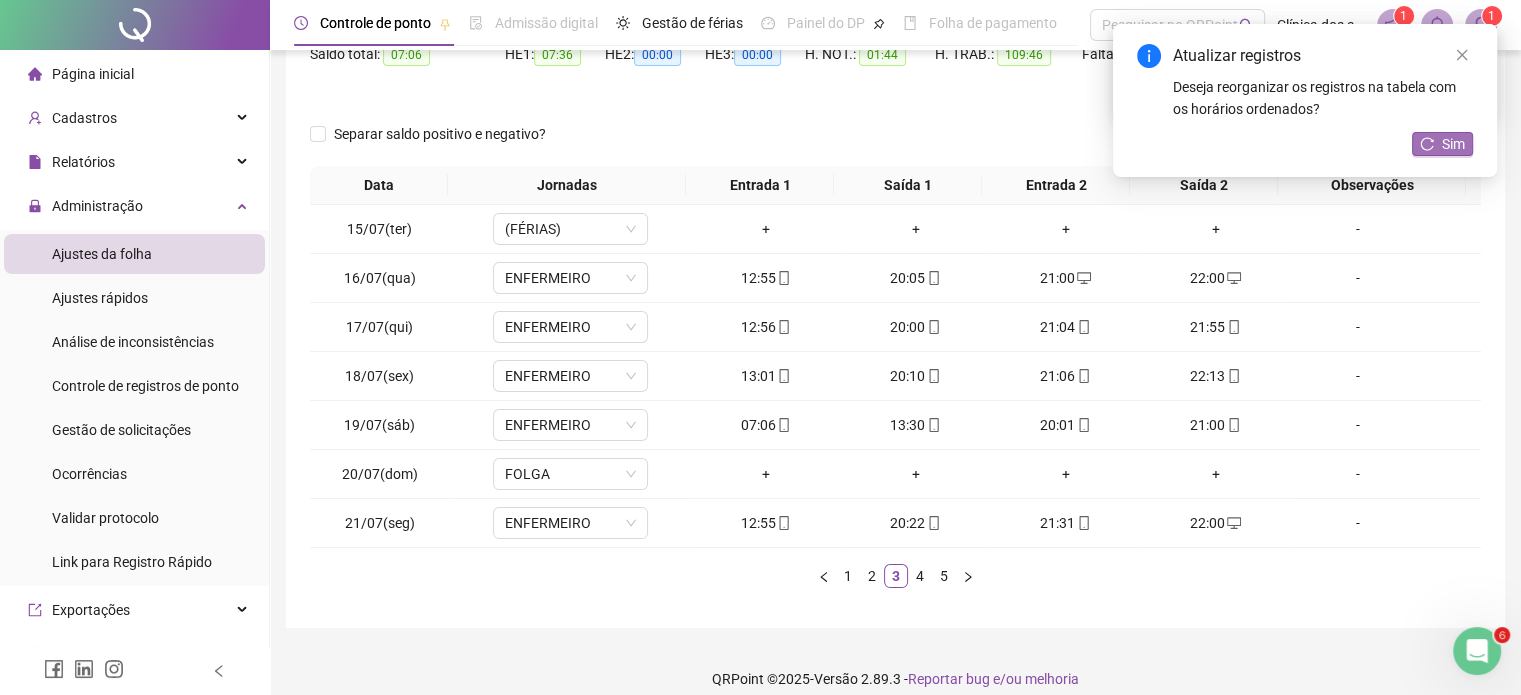 click on "Sim" at bounding box center [1453, 144] 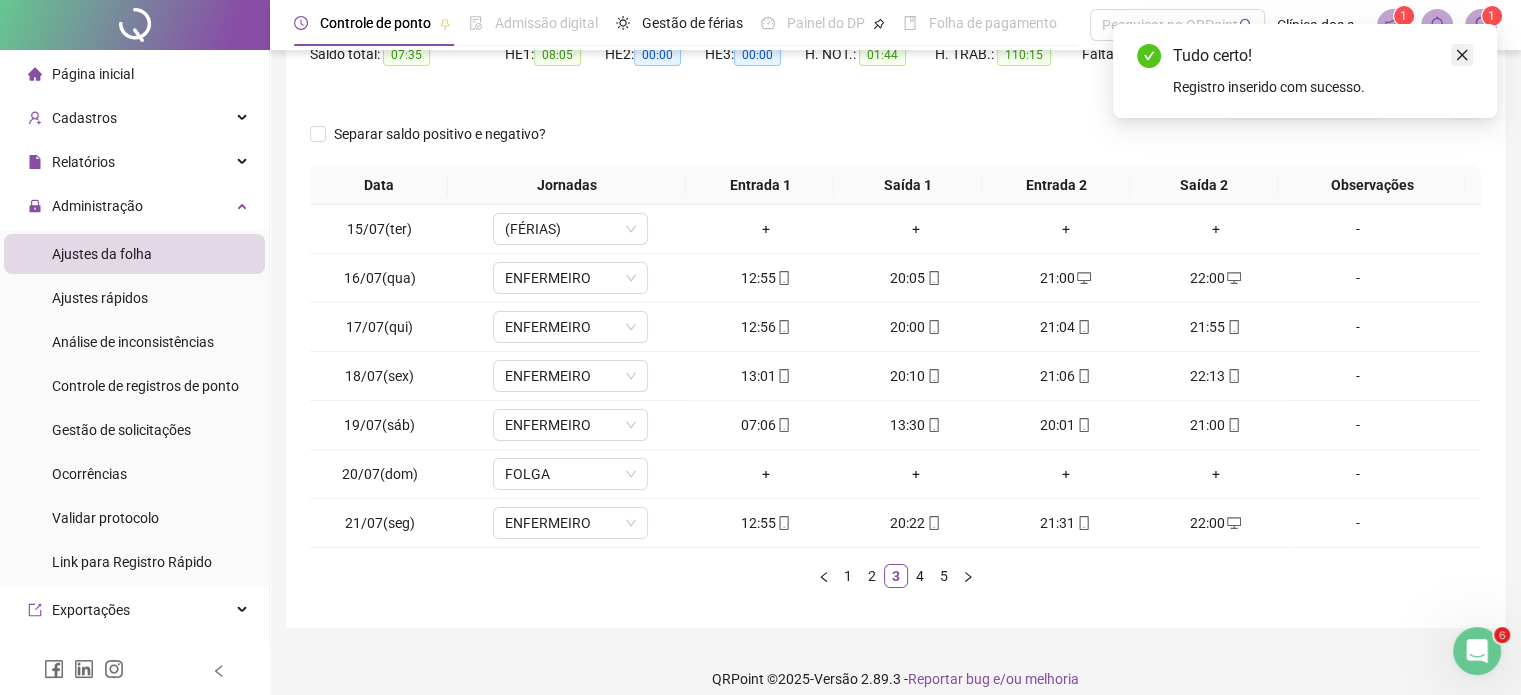 click 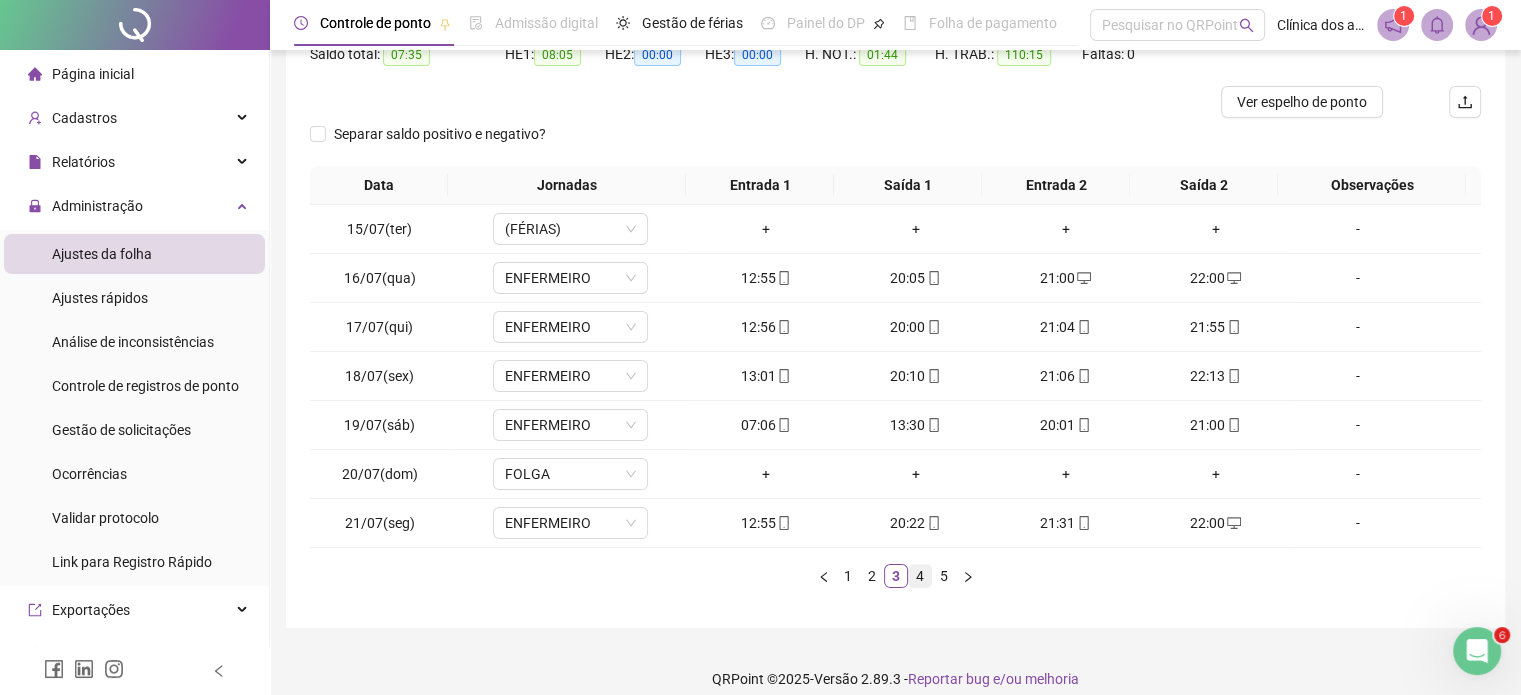 click on "4" at bounding box center (920, 576) 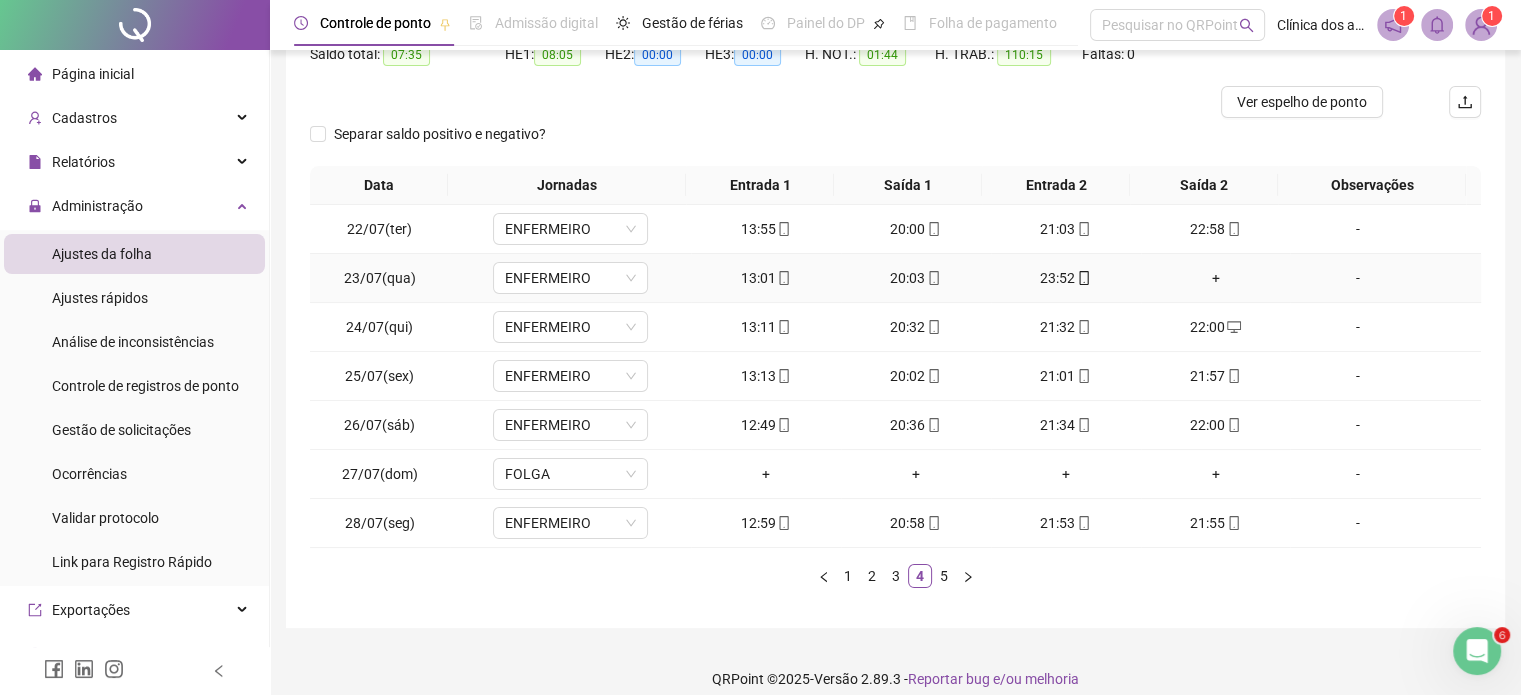 click on "+" at bounding box center (1216, 278) 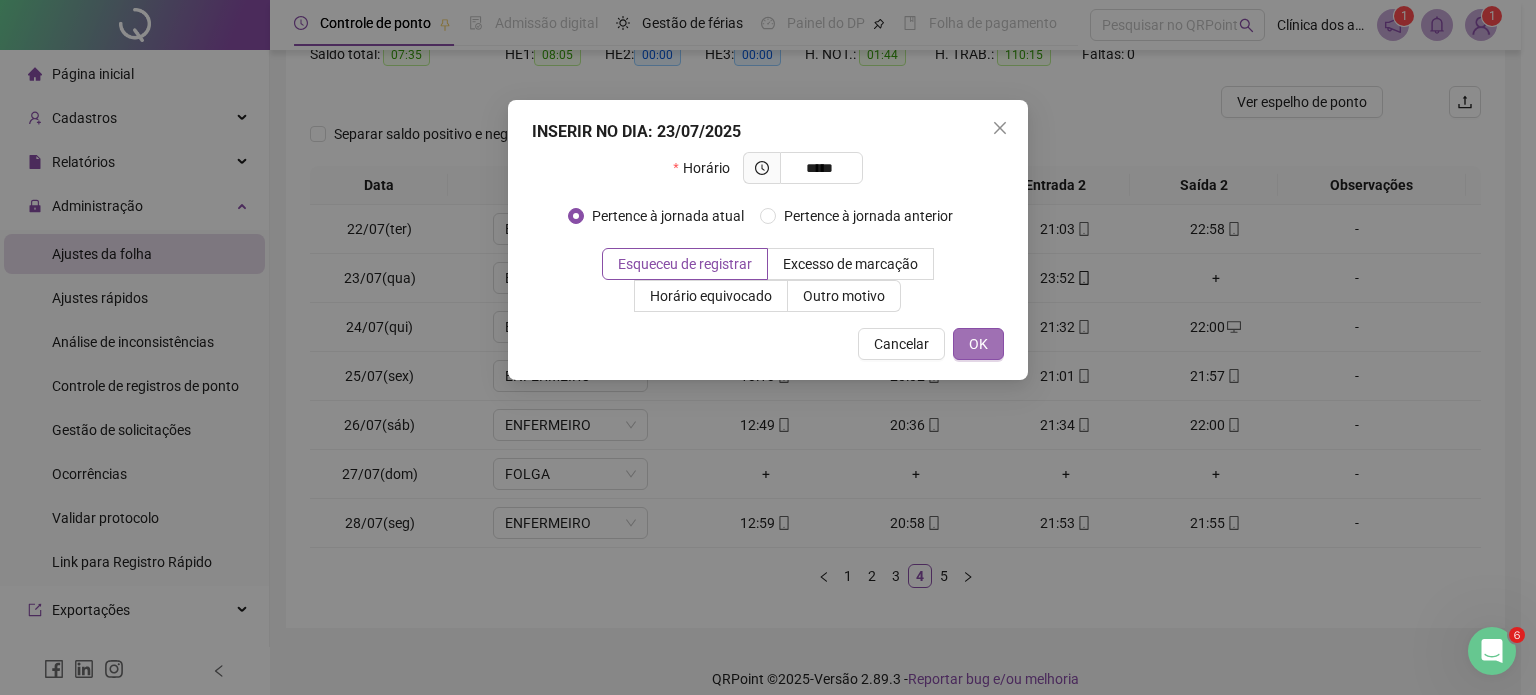 type on "*****" 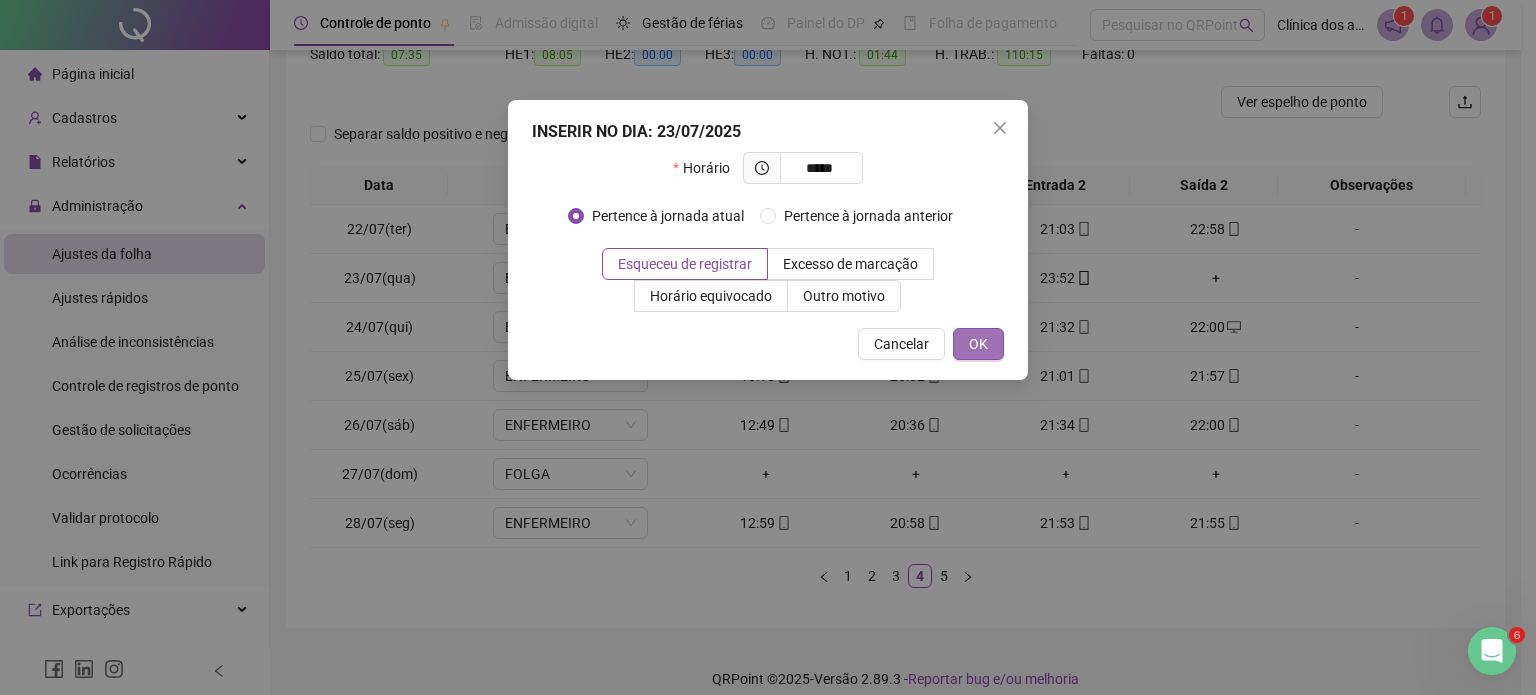 click on "OK" at bounding box center [978, 344] 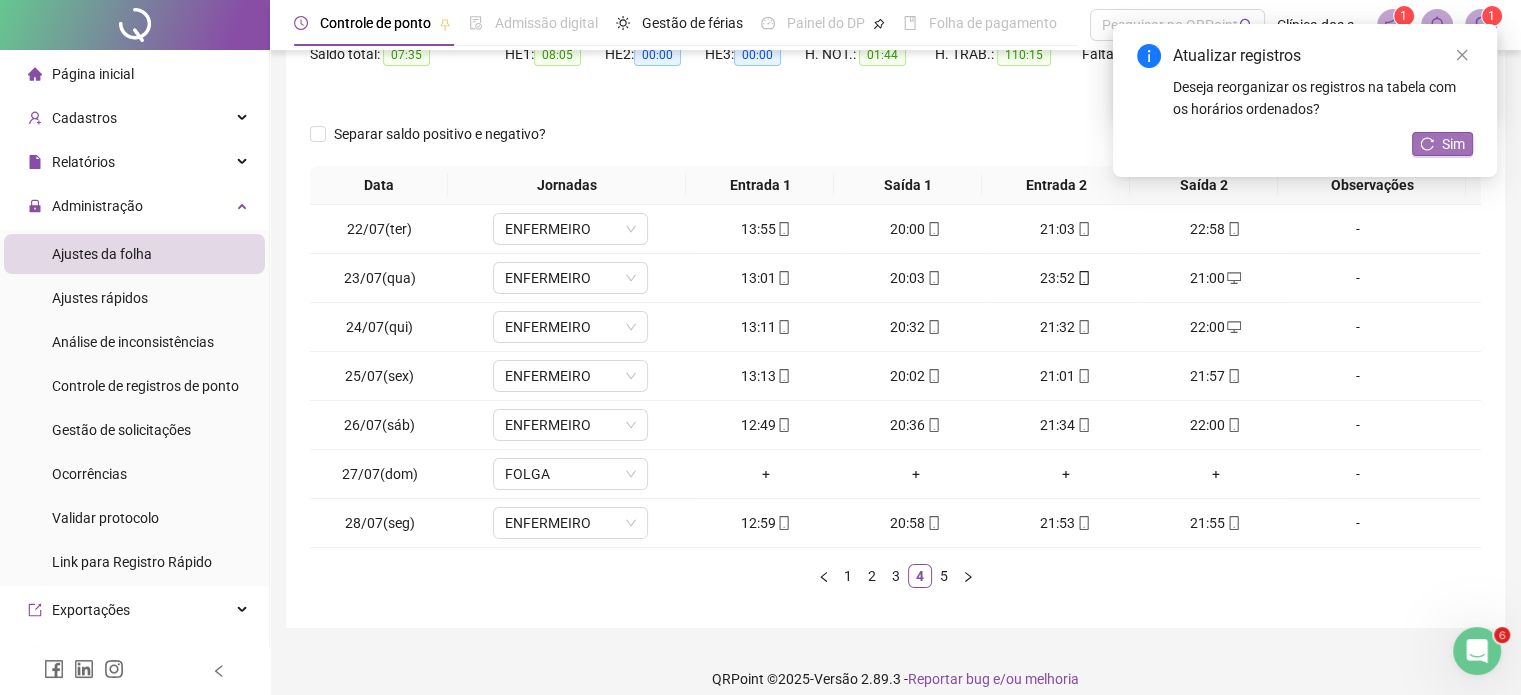 click on "Sim" at bounding box center [1453, 144] 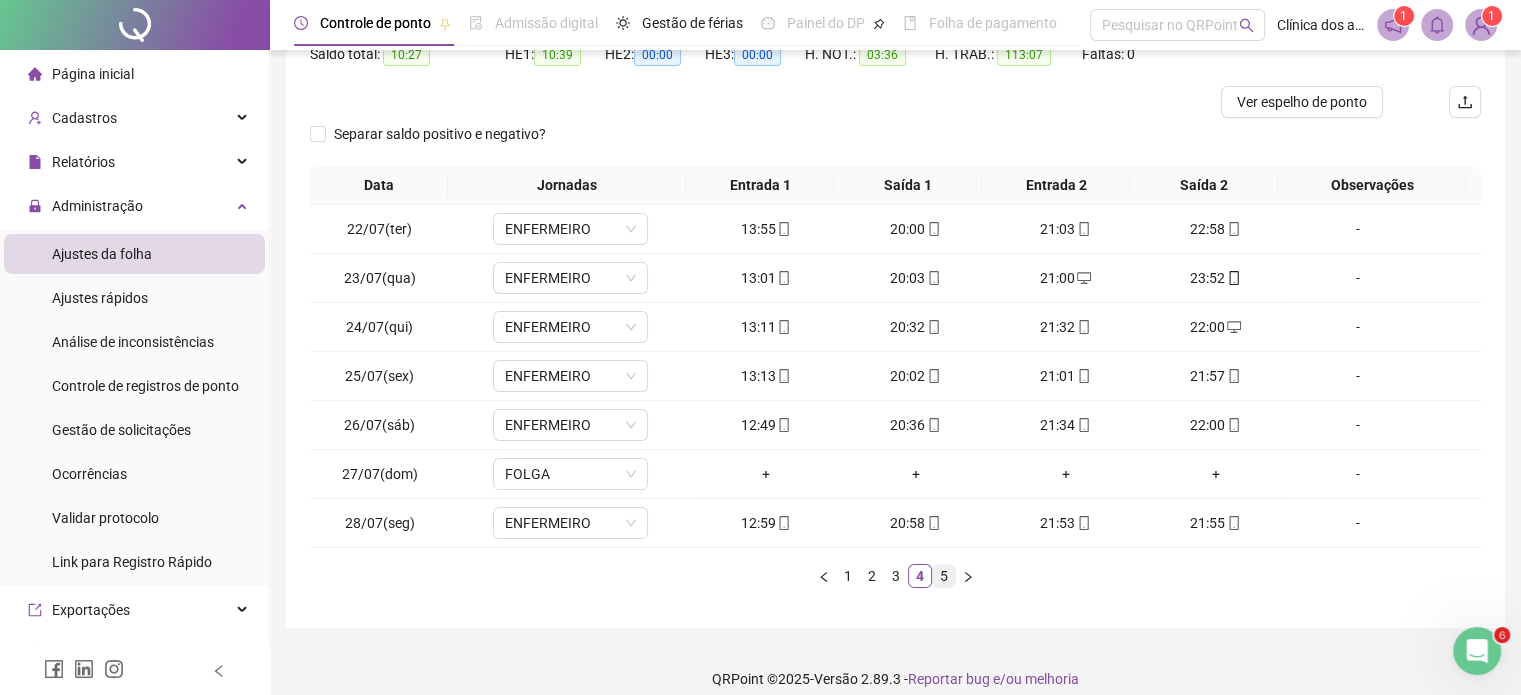 click on "5" at bounding box center [944, 576] 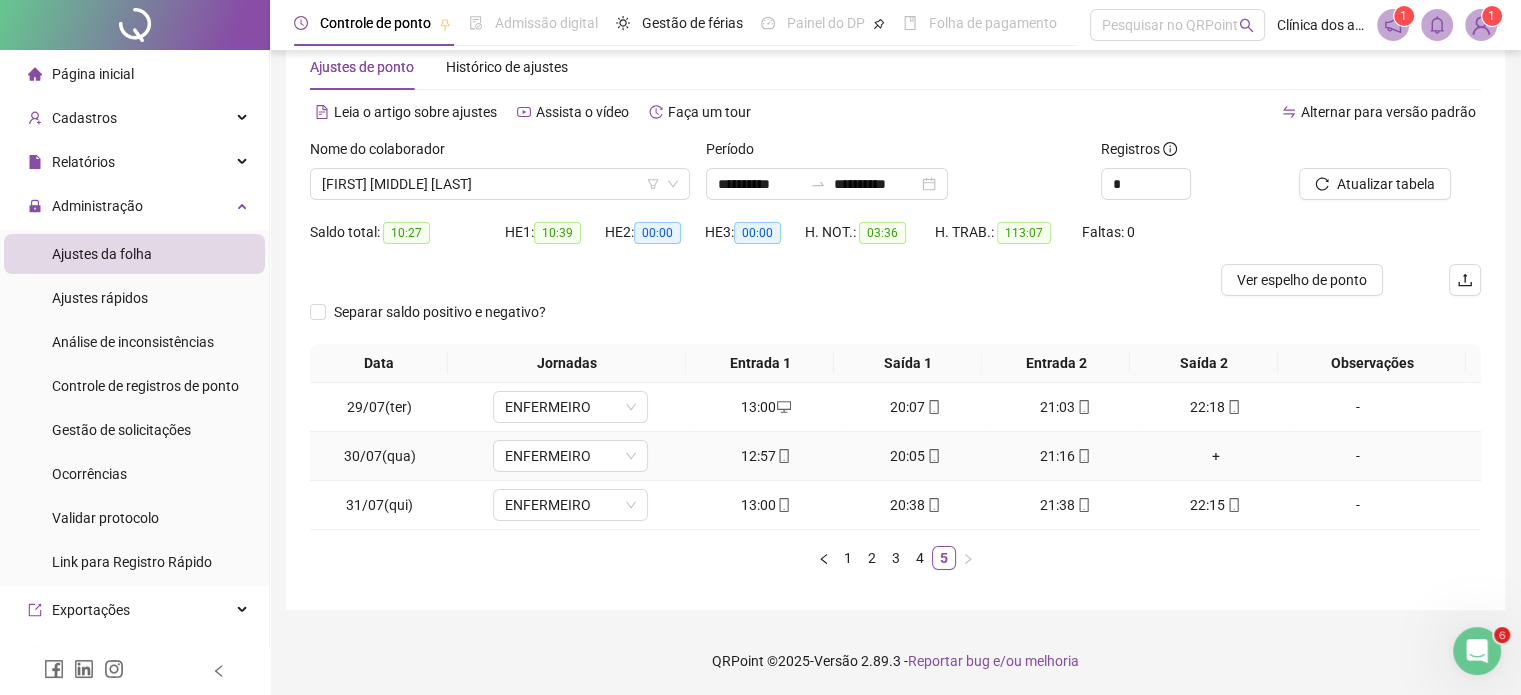 click on "+" at bounding box center [1216, 456] 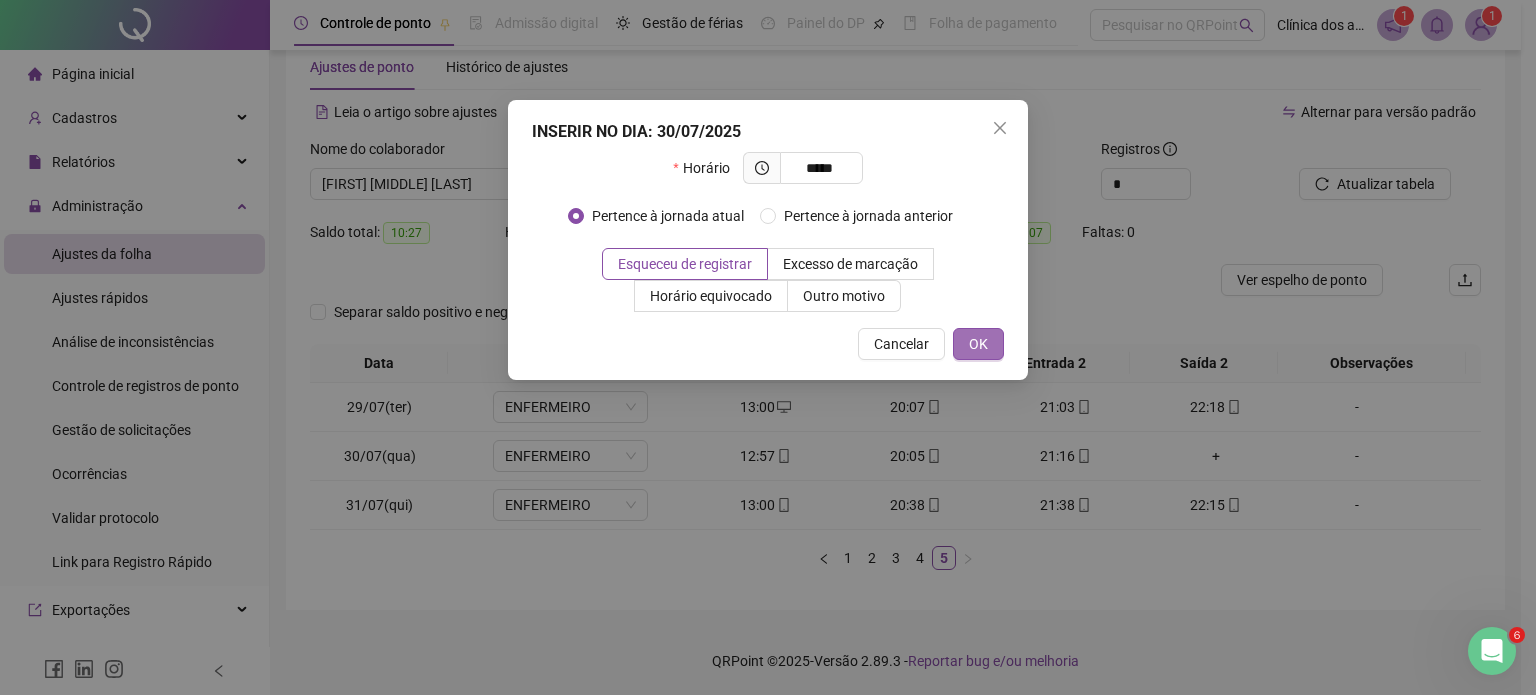 type on "*****" 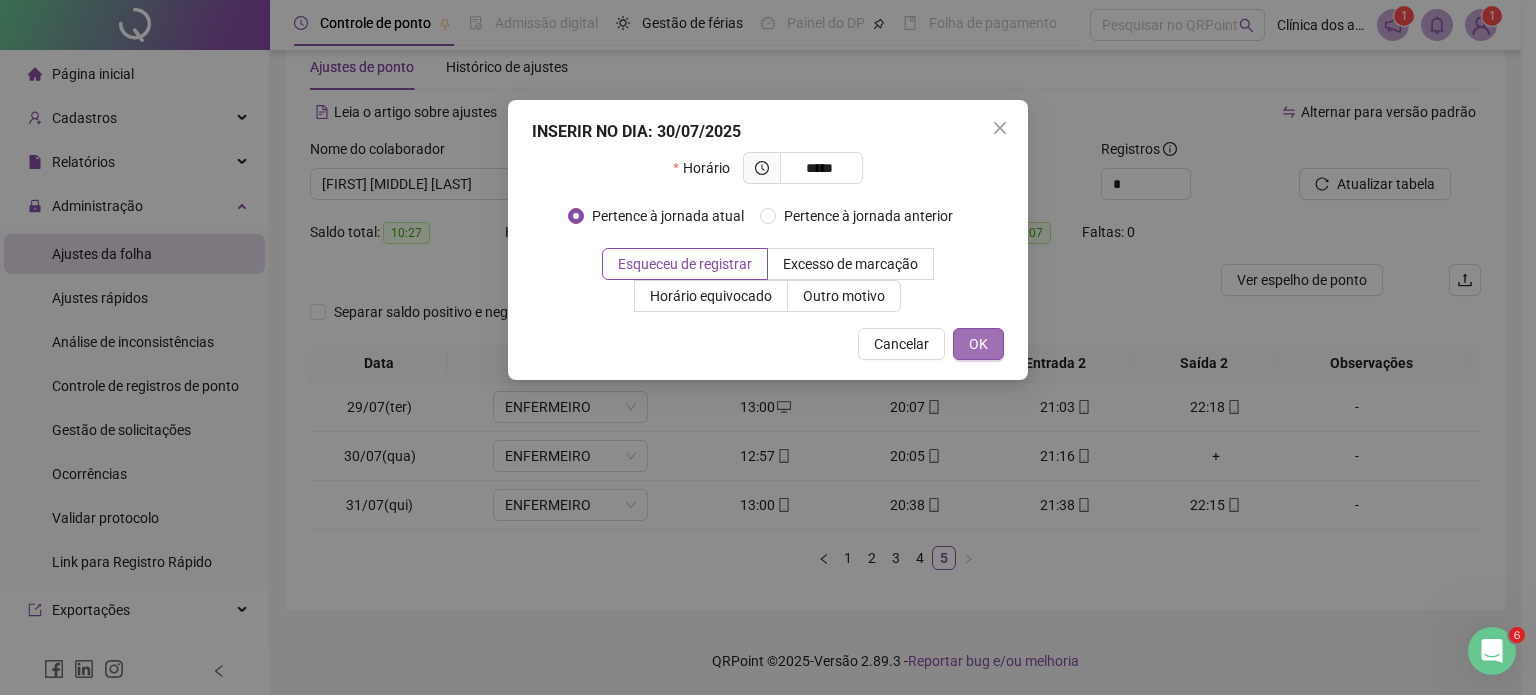 click on "OK" at bounding box center (978, 344) 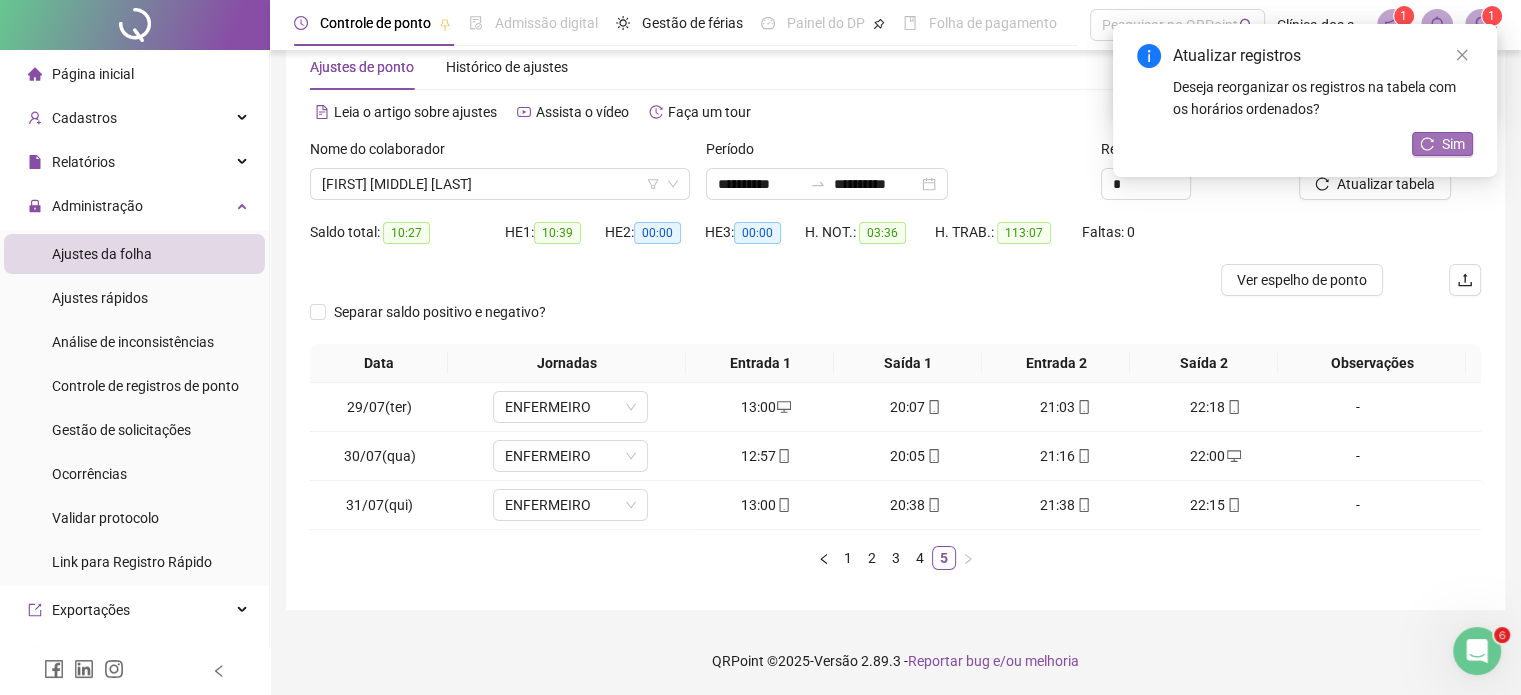 click on "Sim" at bounding box center [1453, 144] 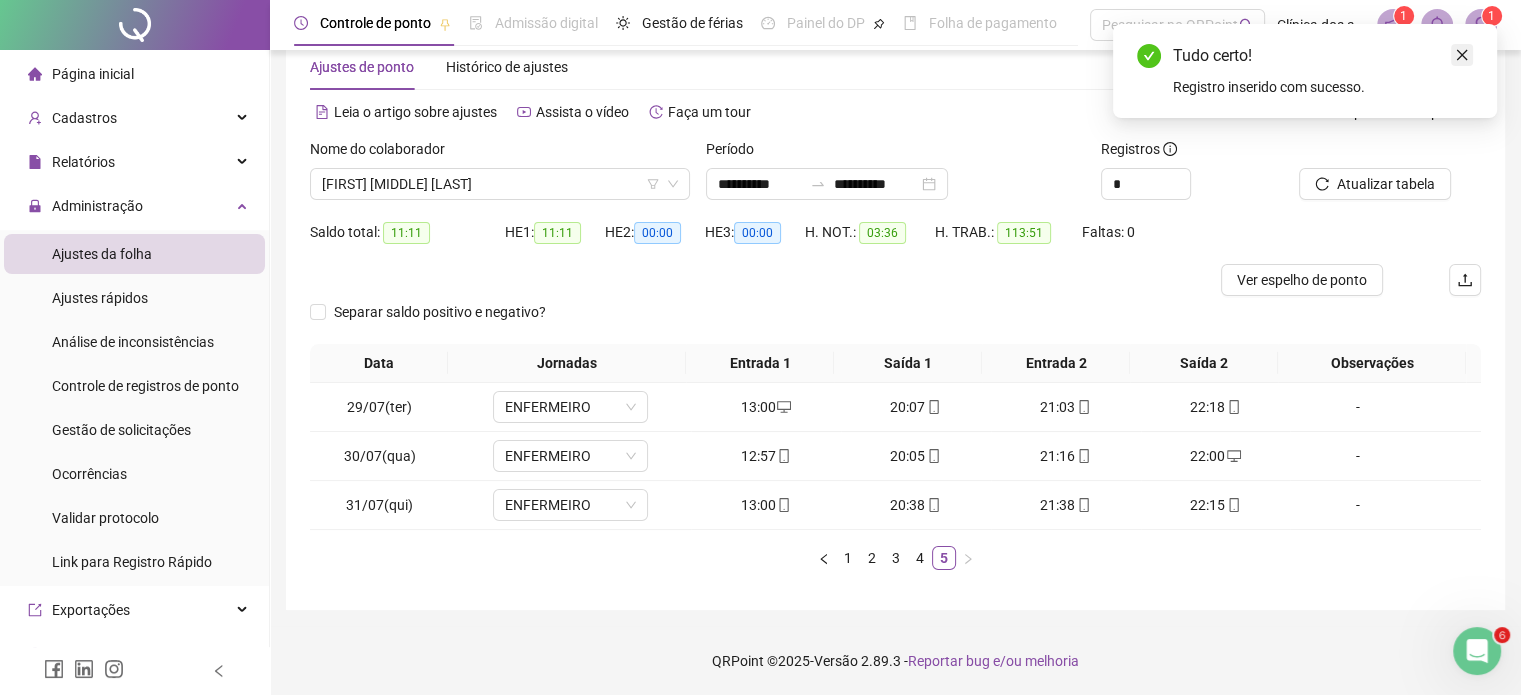 click 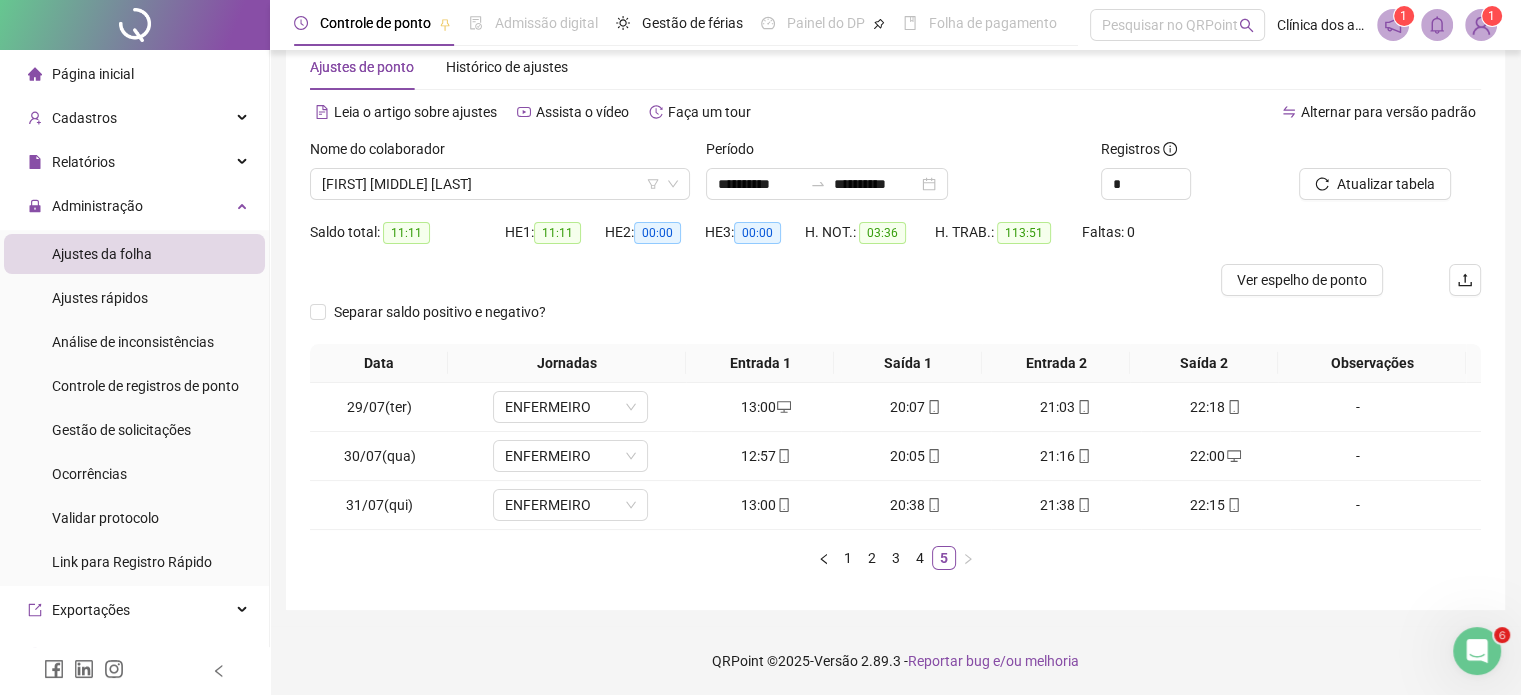 scroll, scrollTop: 0, scrollLeft: 0, axis: both 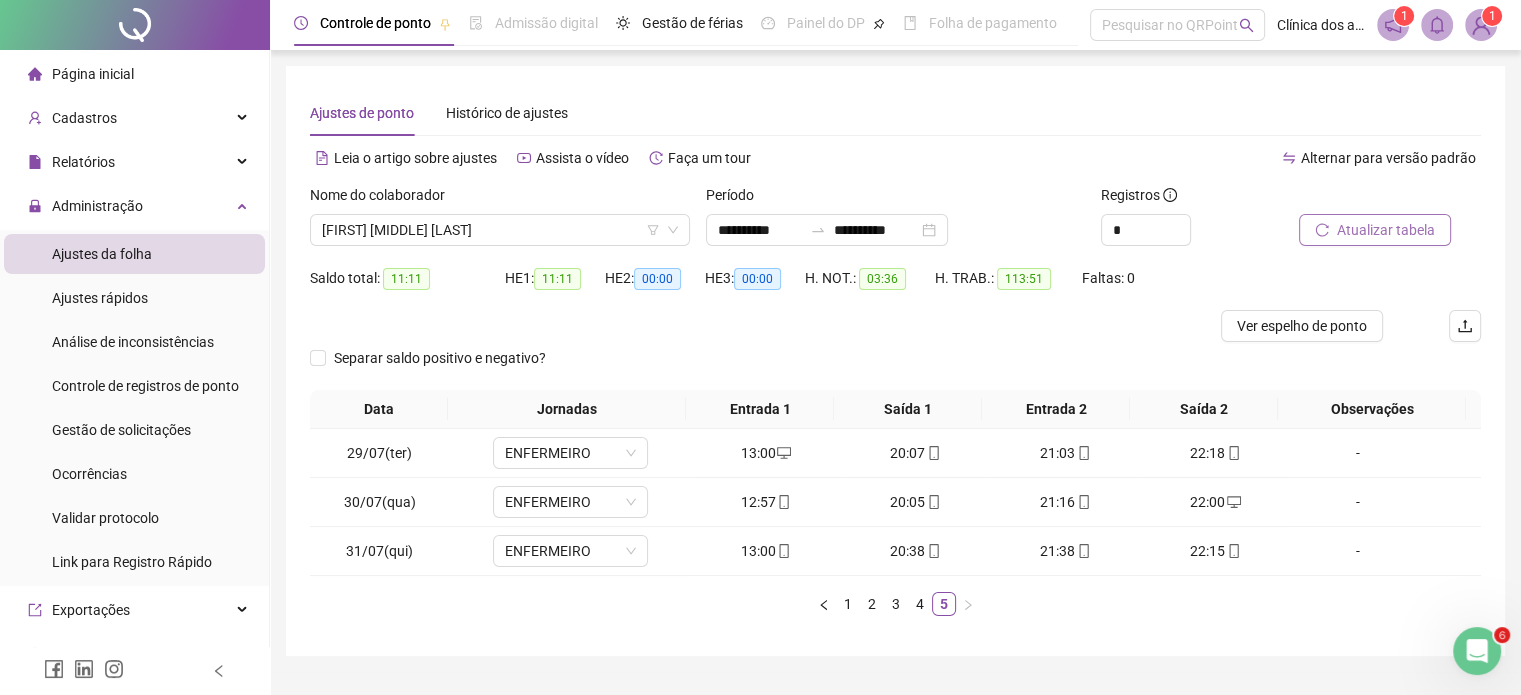 click on "Atualizar tabela" at bounding box center [1386, 230] 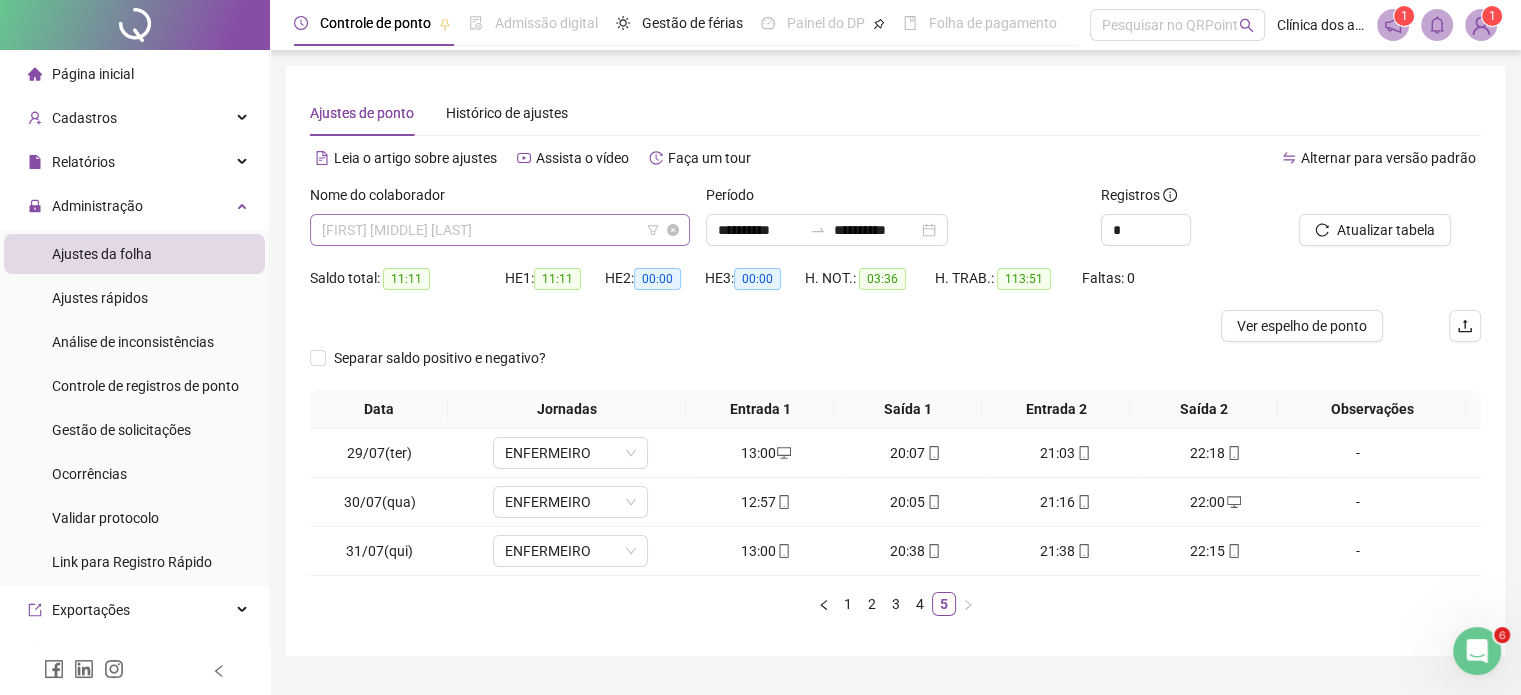 click on "[FIRST] [MIDDLE] [LAST]" at bounding box center [500, 230] 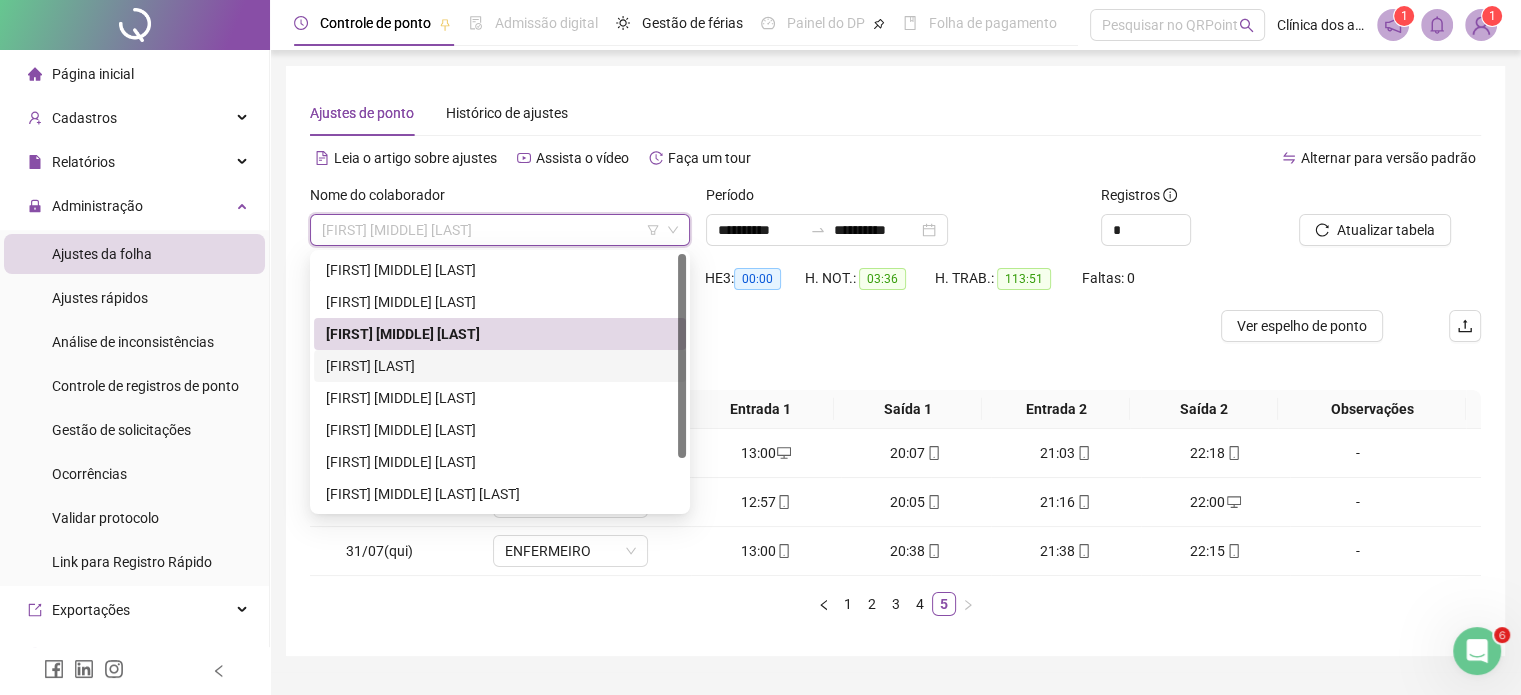 click on "[FIRST] [LAST]" at bounding box center [500, 366] 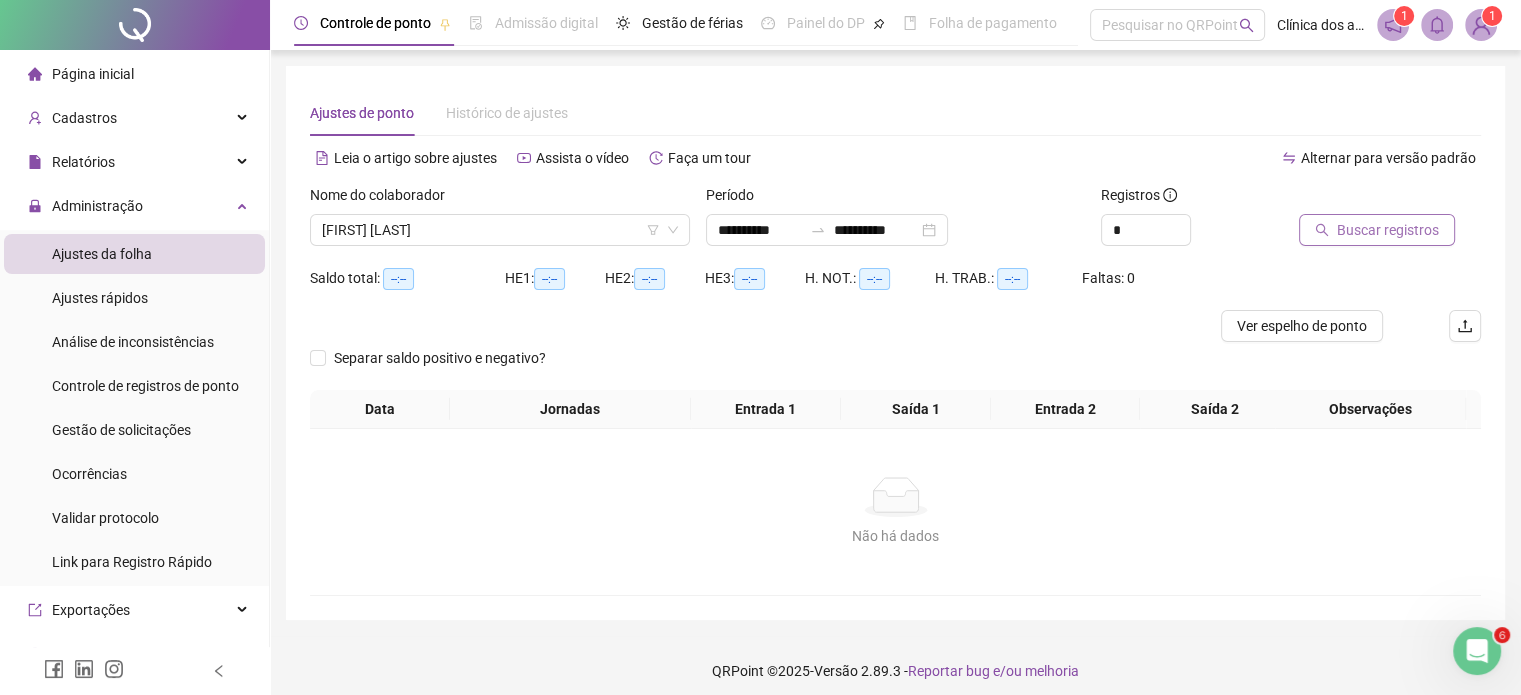 click on "Buscar registros" at bounding box center (1388, 230) 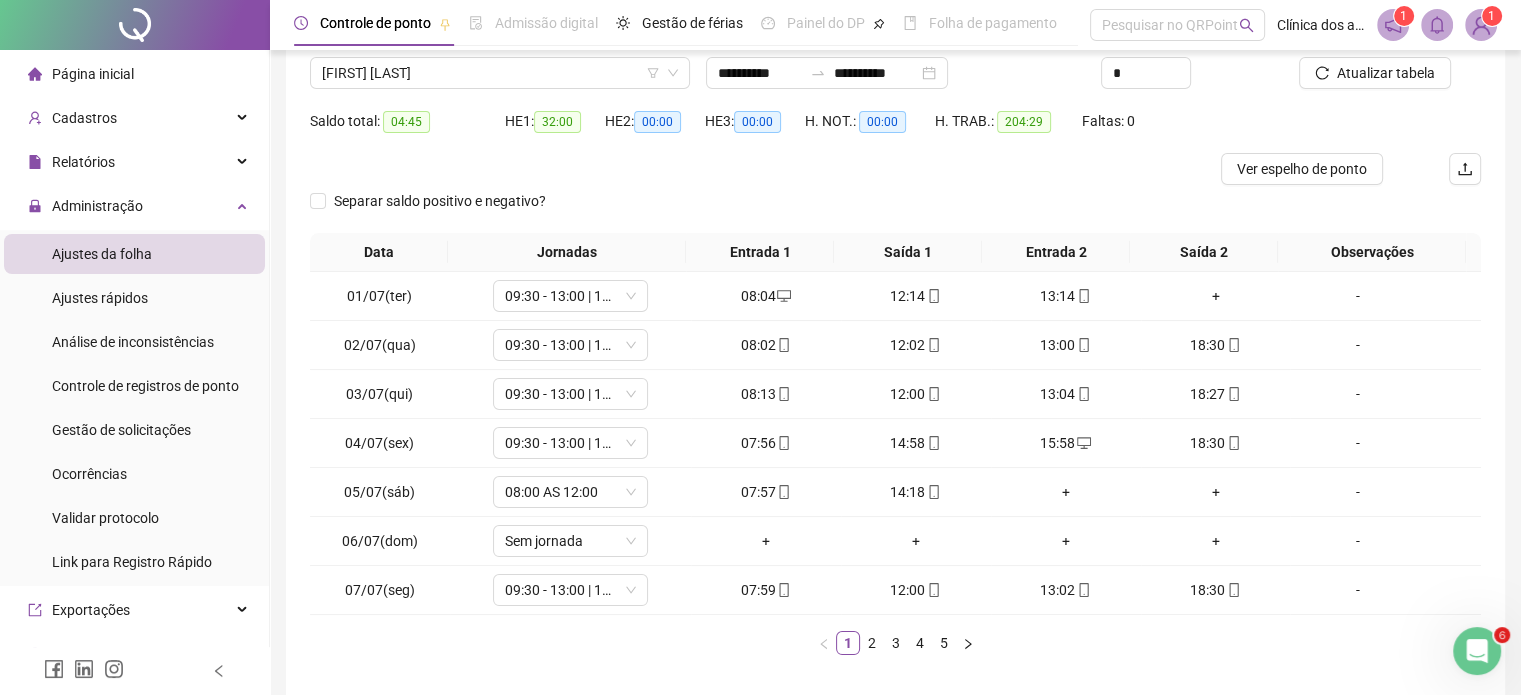scroll, scrollTop: 160, scrollLeft: 0, axis: vertical 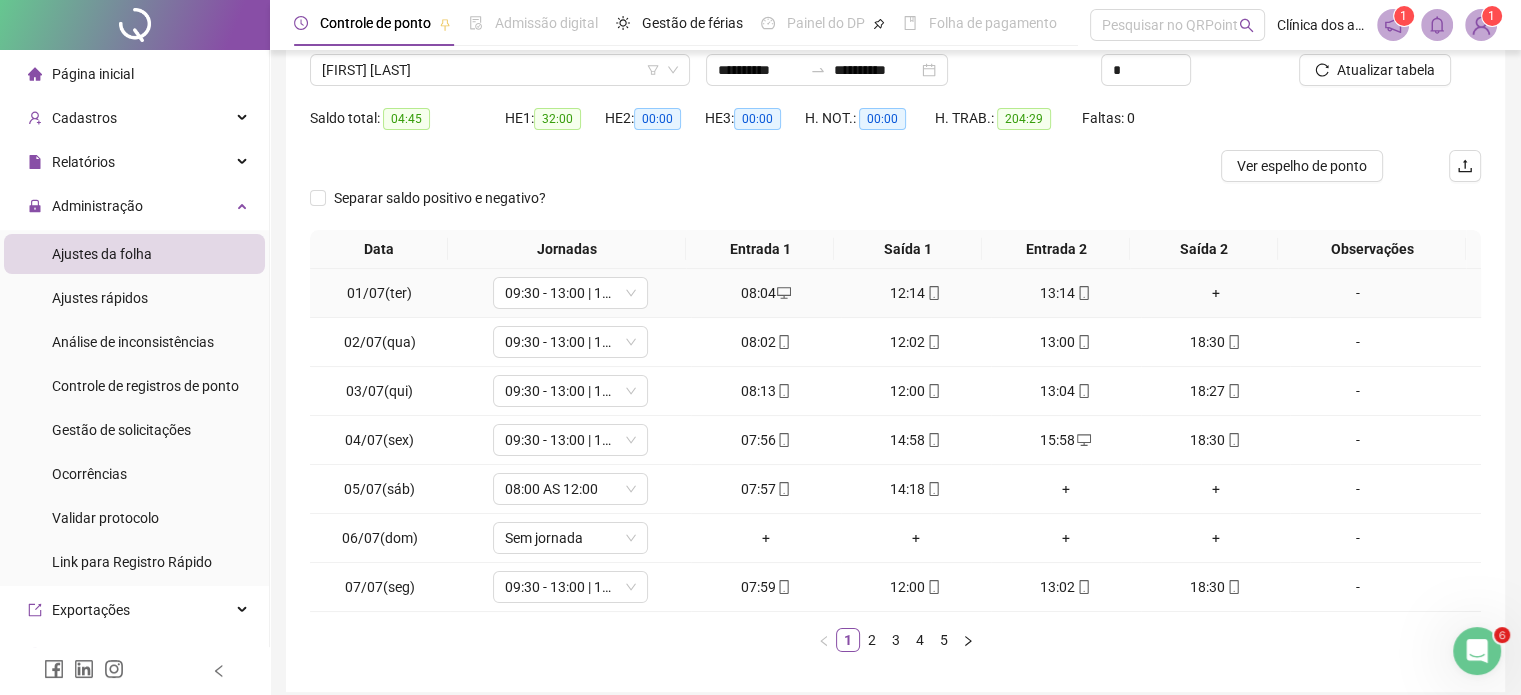 click on "+" at bounding box center (1216, 293) 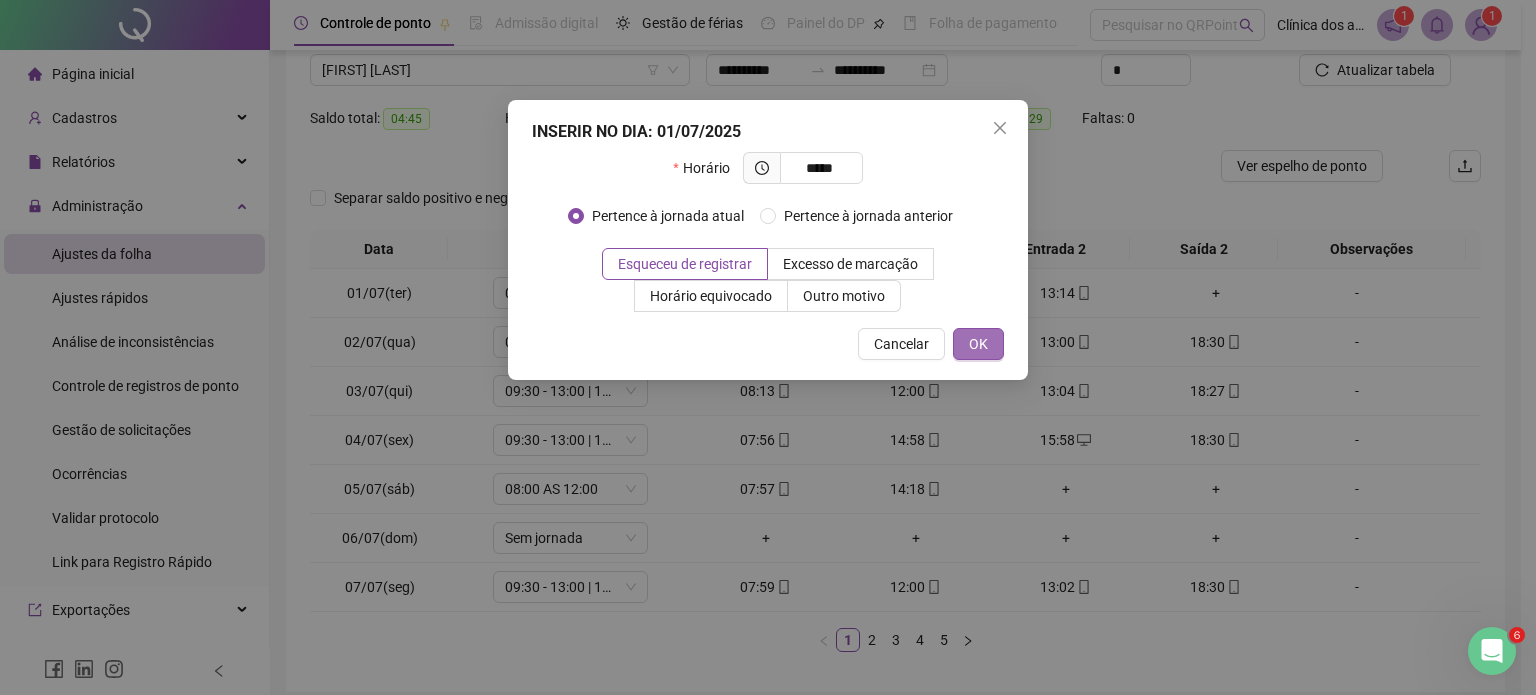type on "*****" 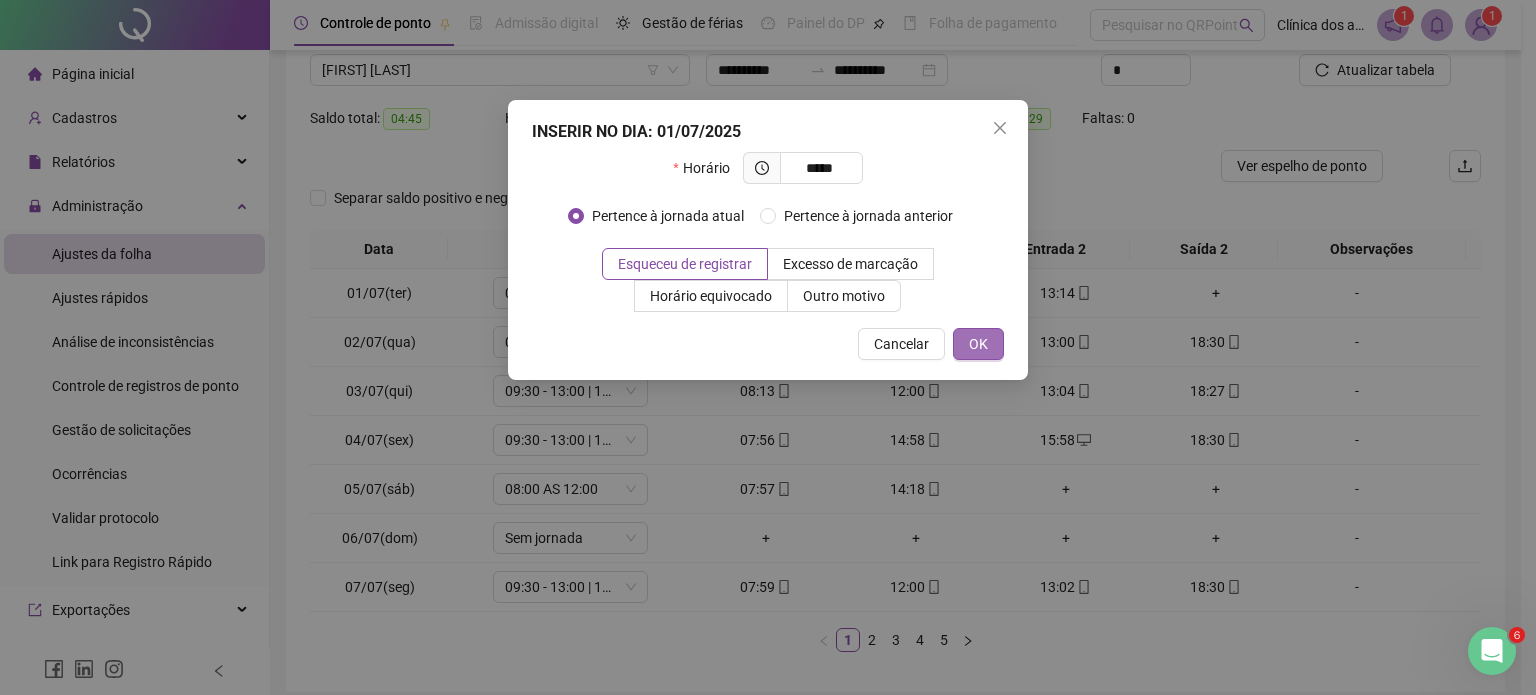 click on "OK" at bounding box center [978, 344] 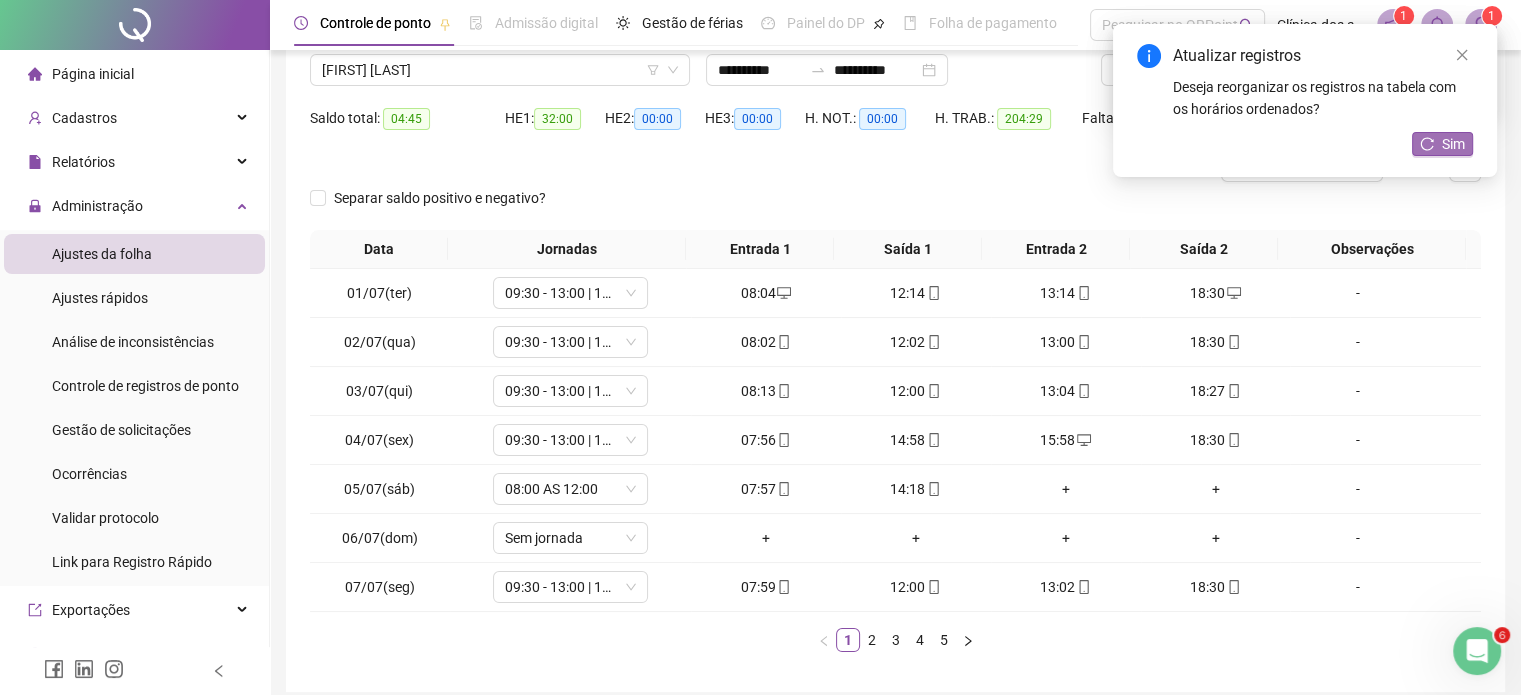 click on "Sim" at bounding box center (1442, 144) 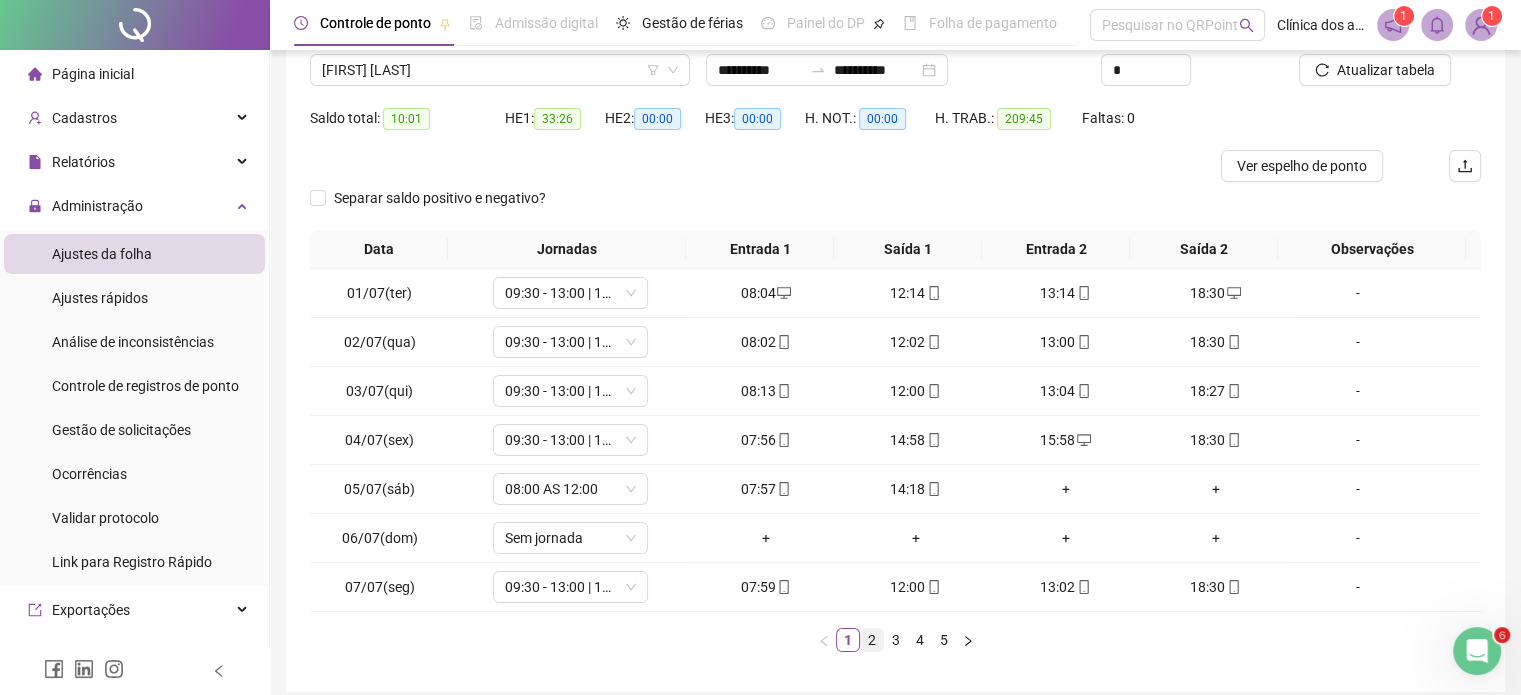 click on "2" at bounding box center [872, 640] 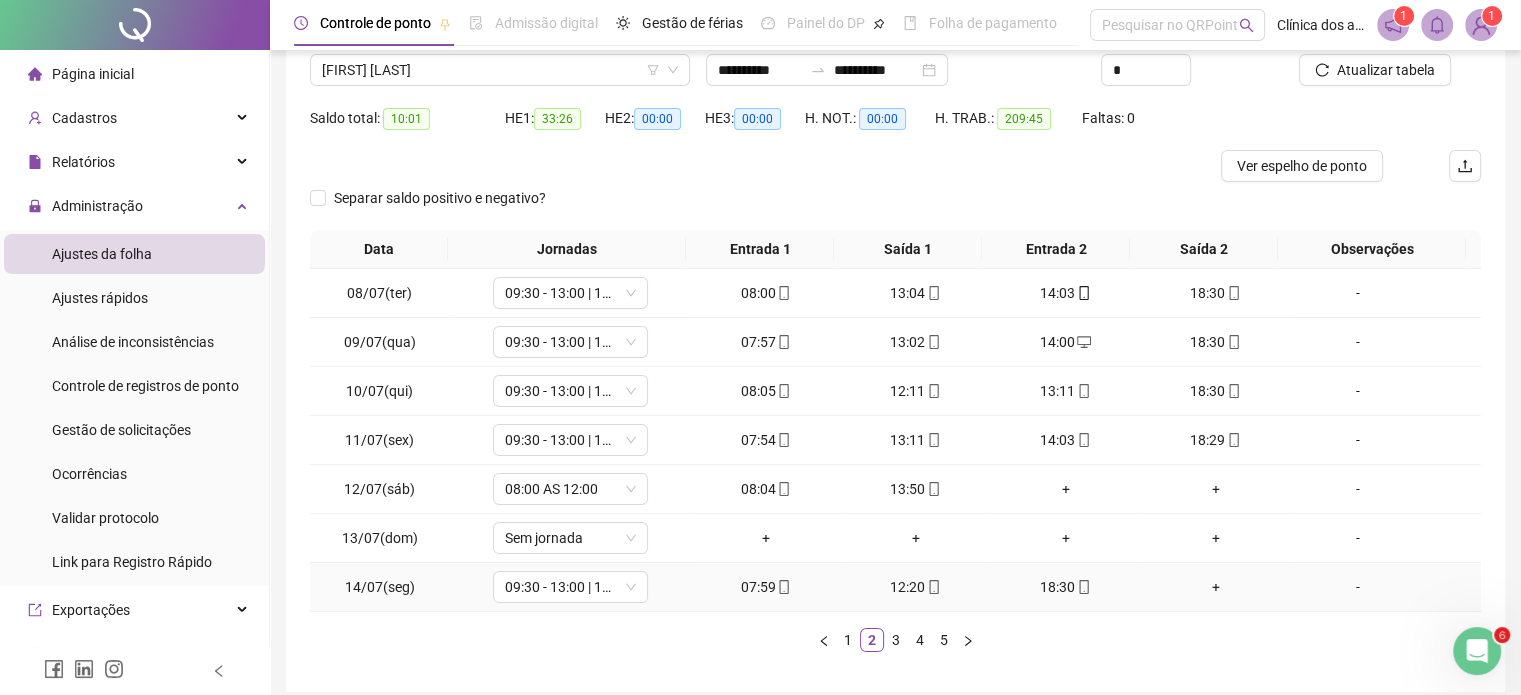 click on "+" at bounding box center [1216, 587] 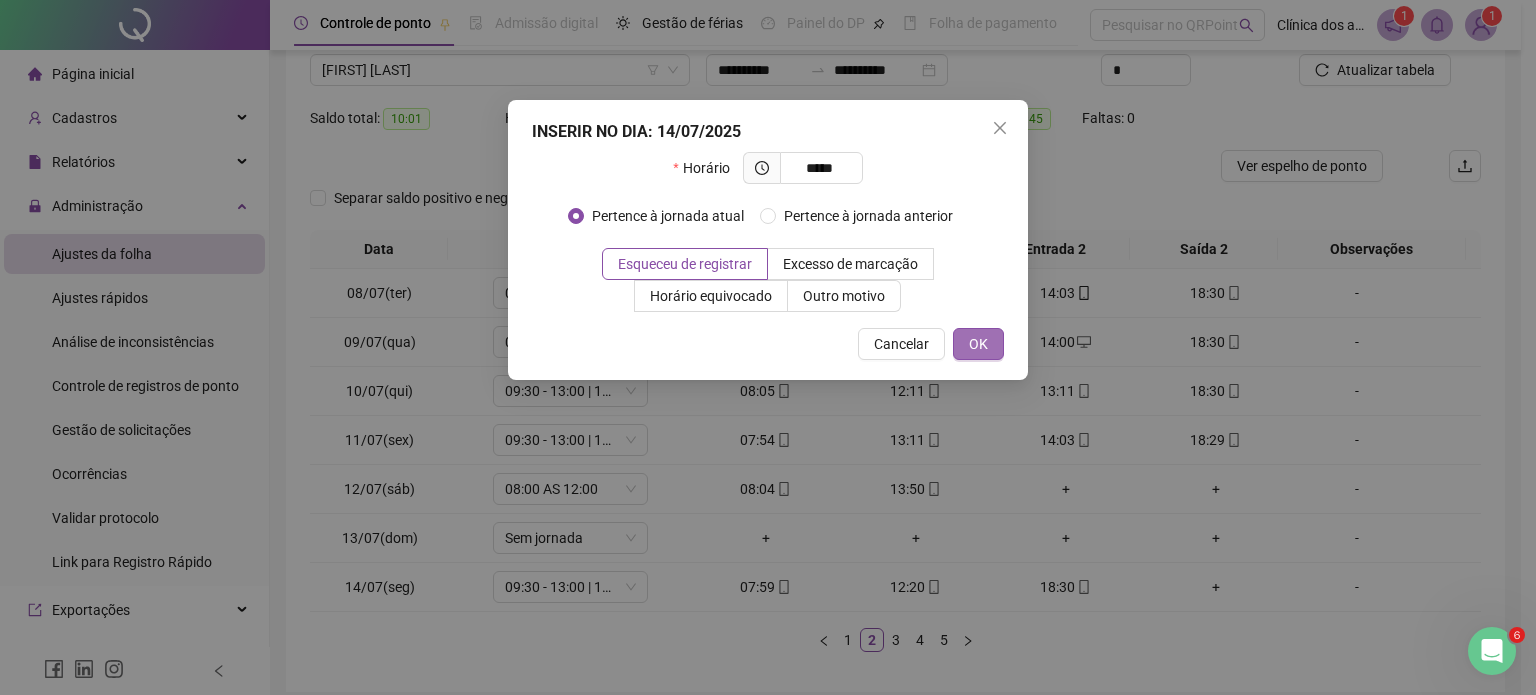 type on "*****" 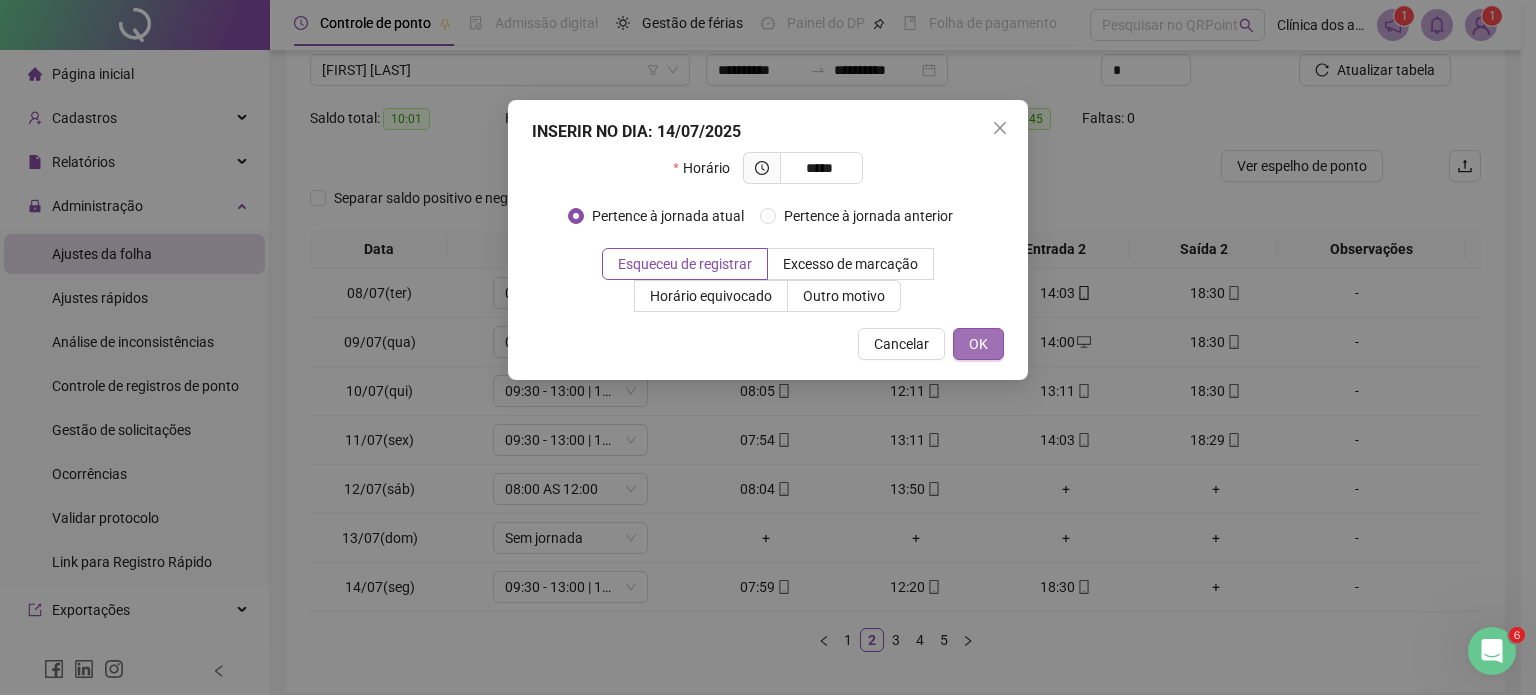 click on "OK" at bounding box center [978, 344] 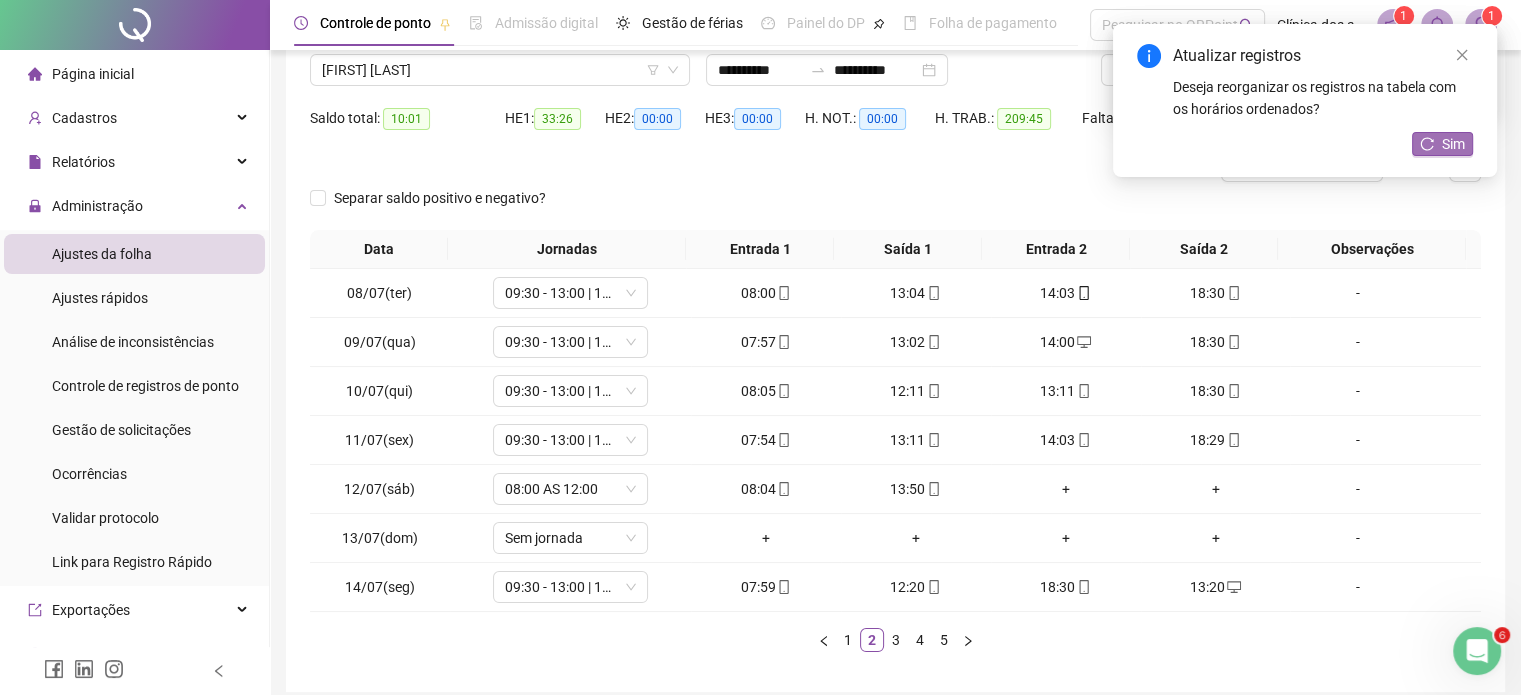 click on "Sim" at bounding box center [1442, 144] 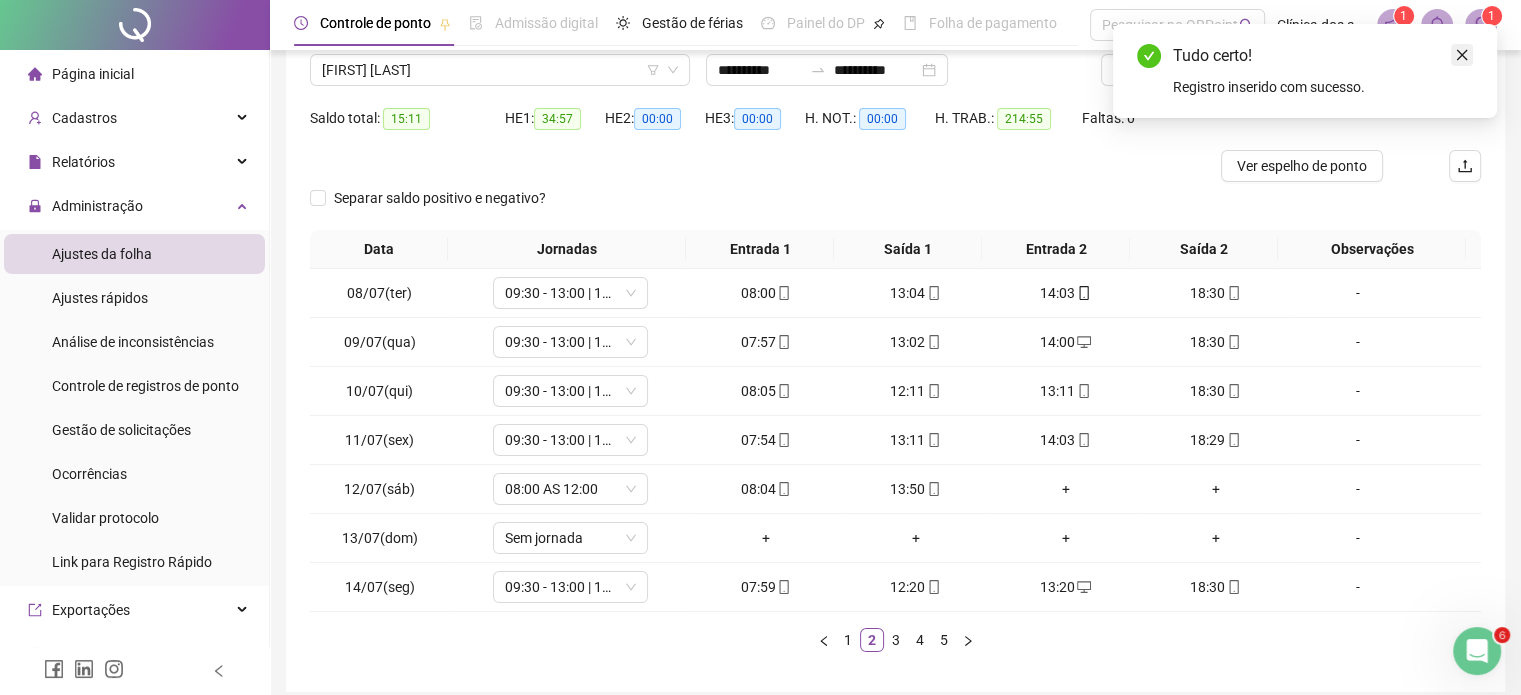 click 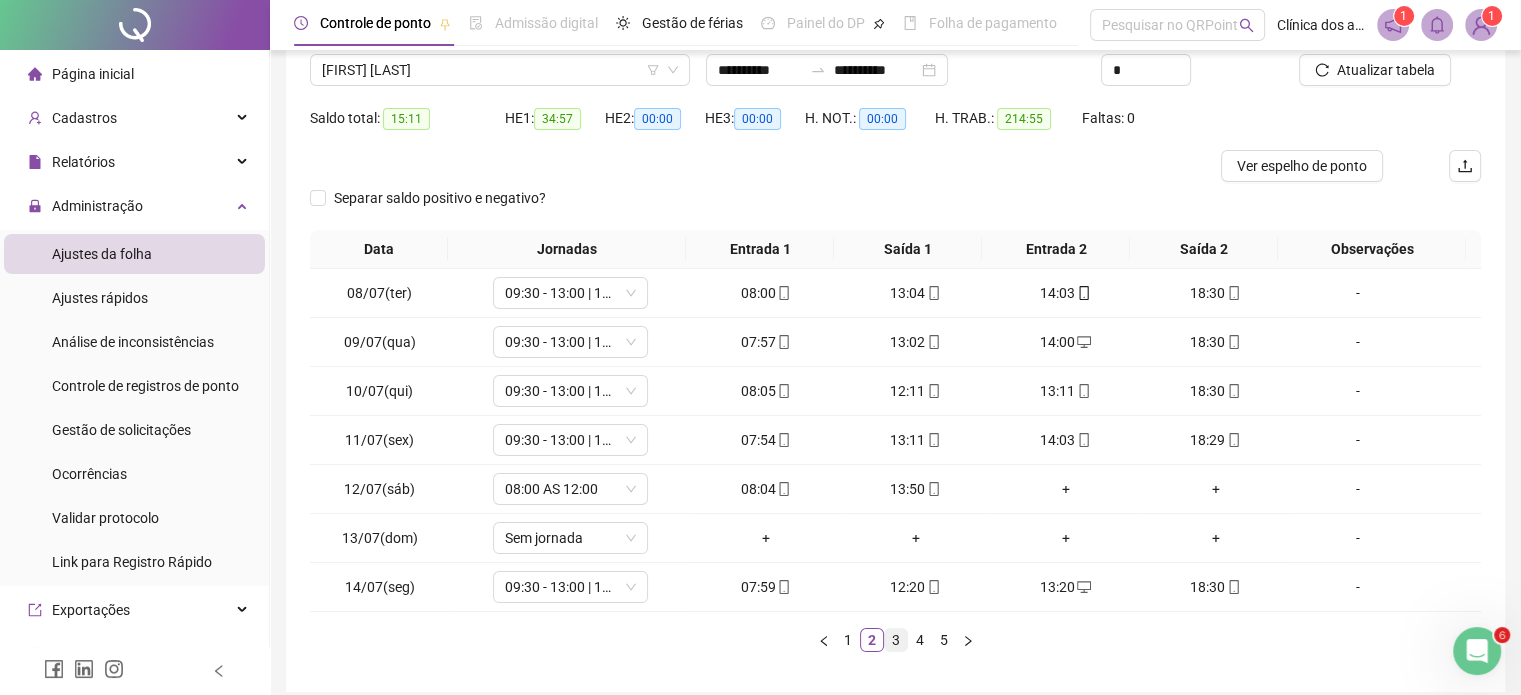 click on "3" at bounding box center (896, 640) 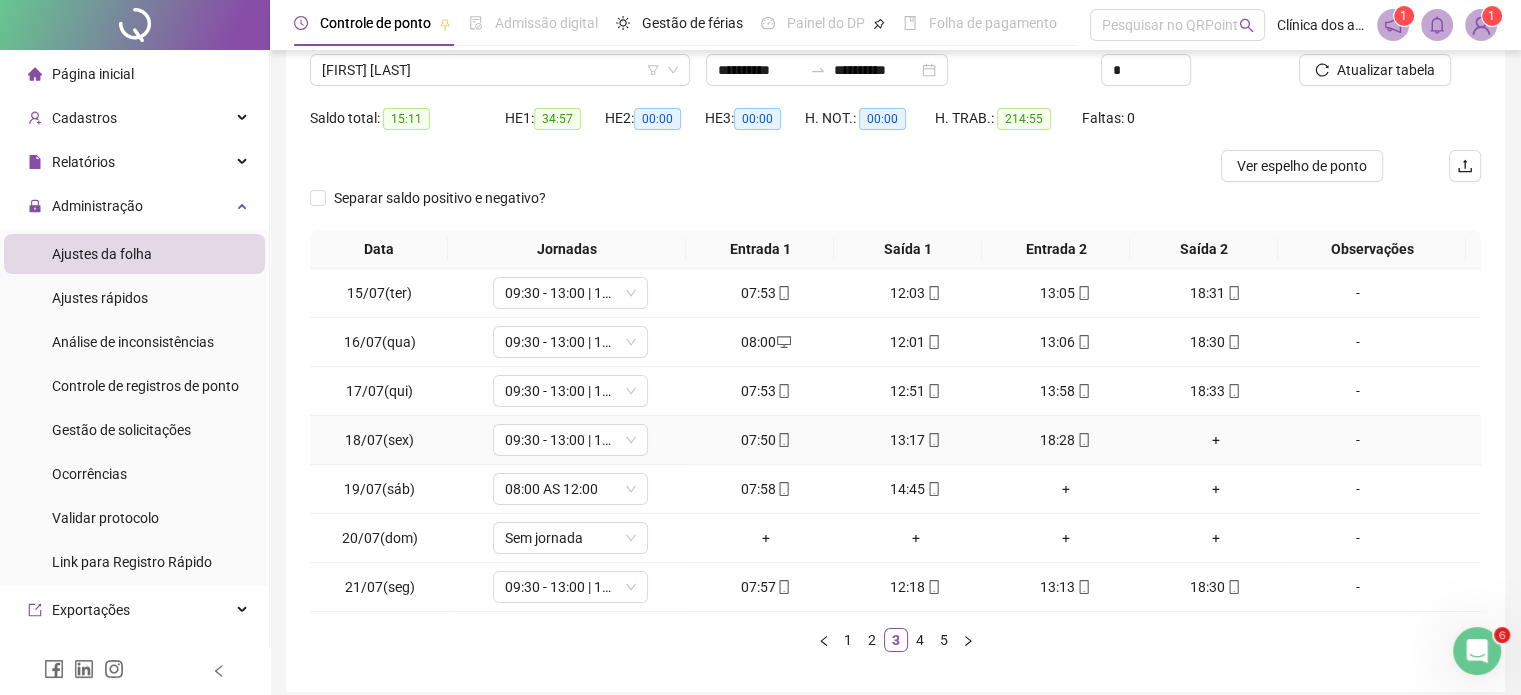 click on "+" at bounding box center (1216, 440) 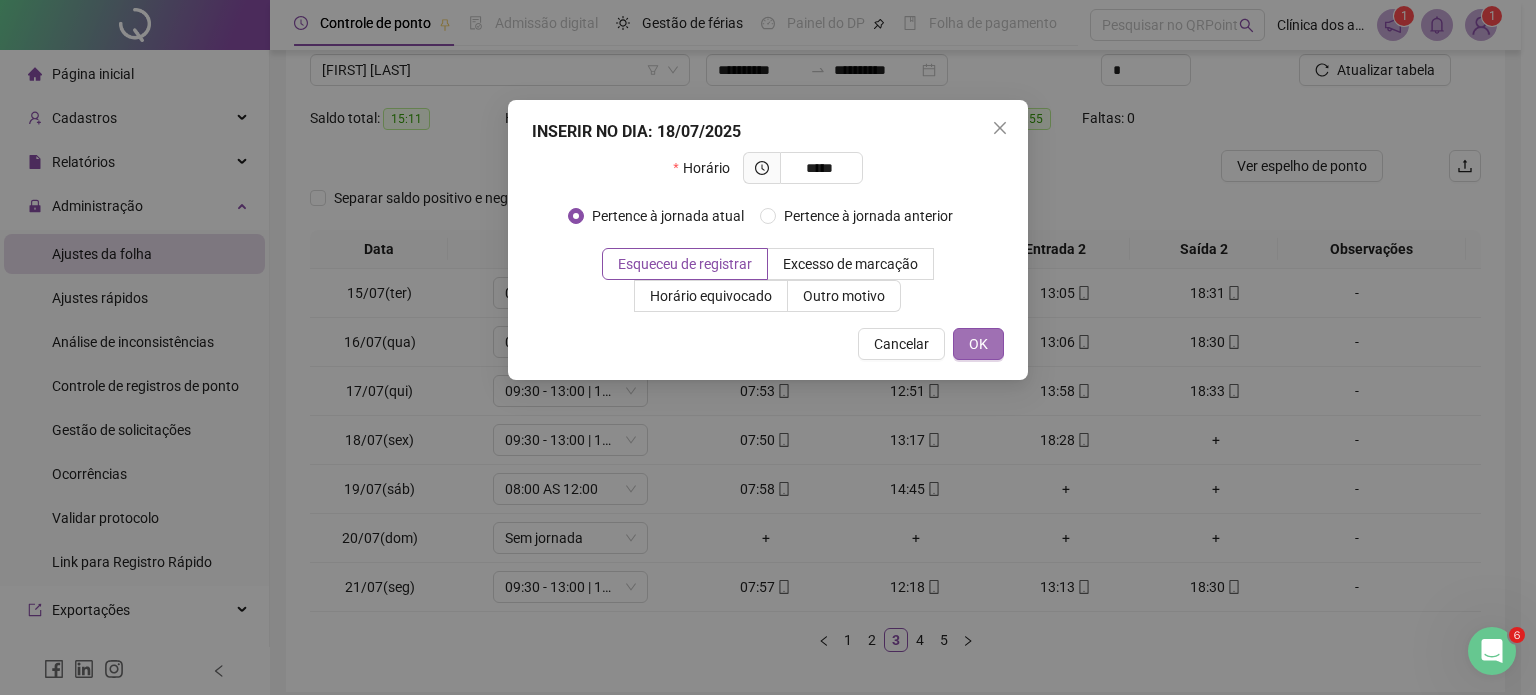 type on "*****" 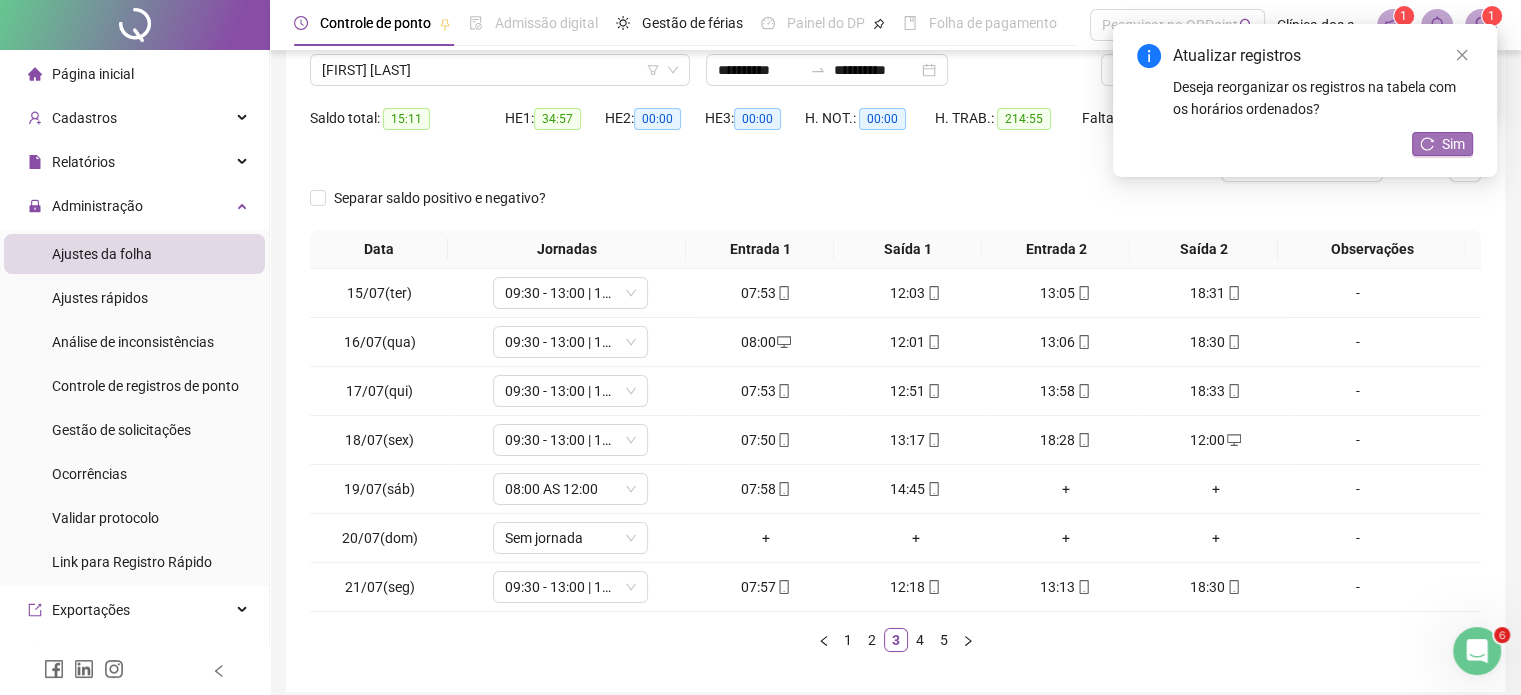 click on "Sim" at bounding box center [1442, 144] 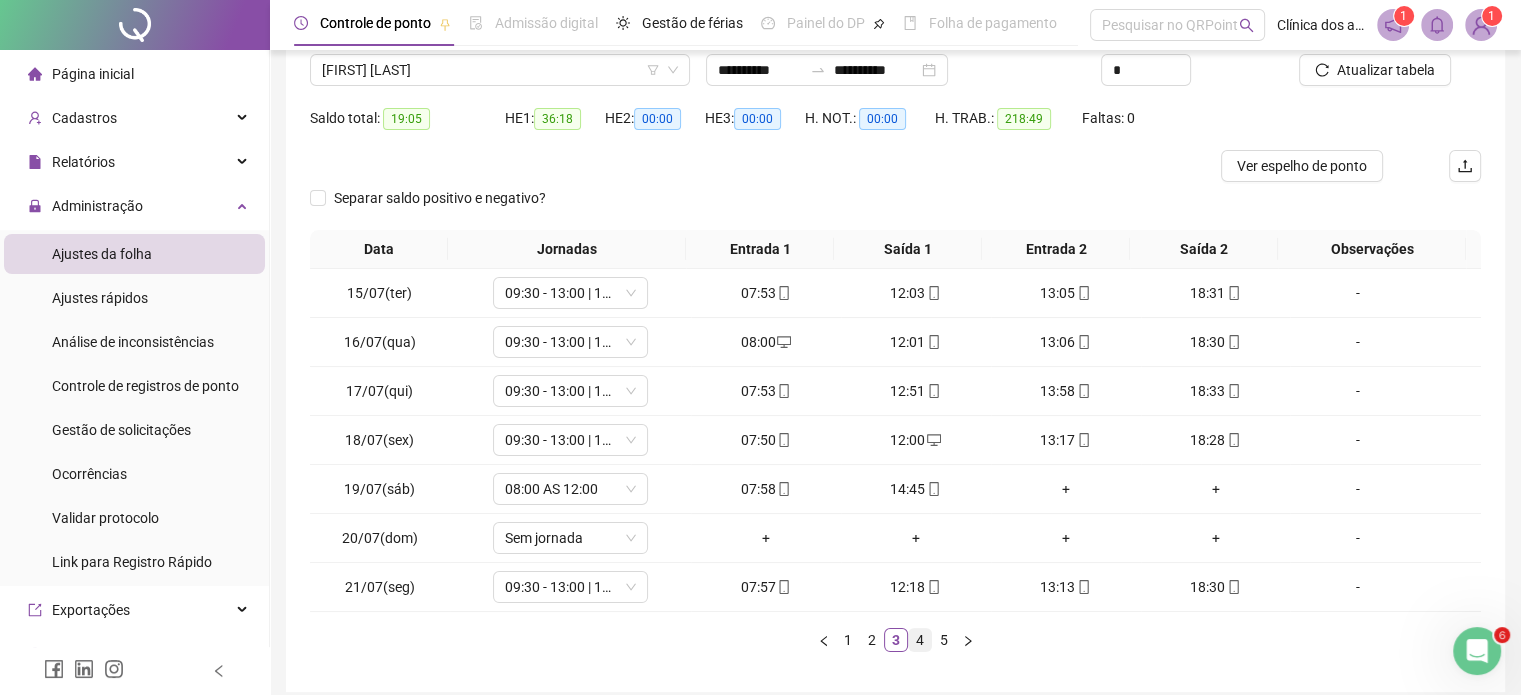 click on "4" at bounding box center [920, 640] 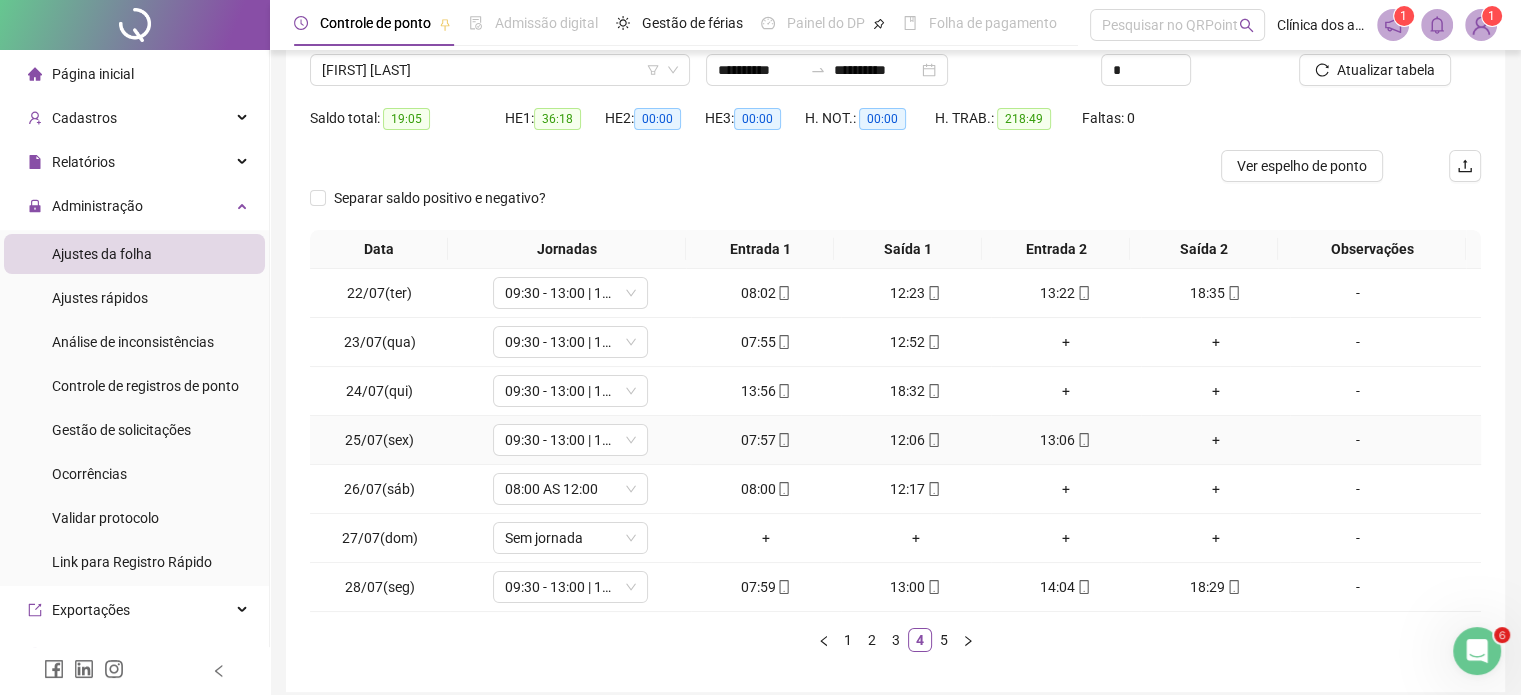 click on "+" at bounding box center (1216, 440) 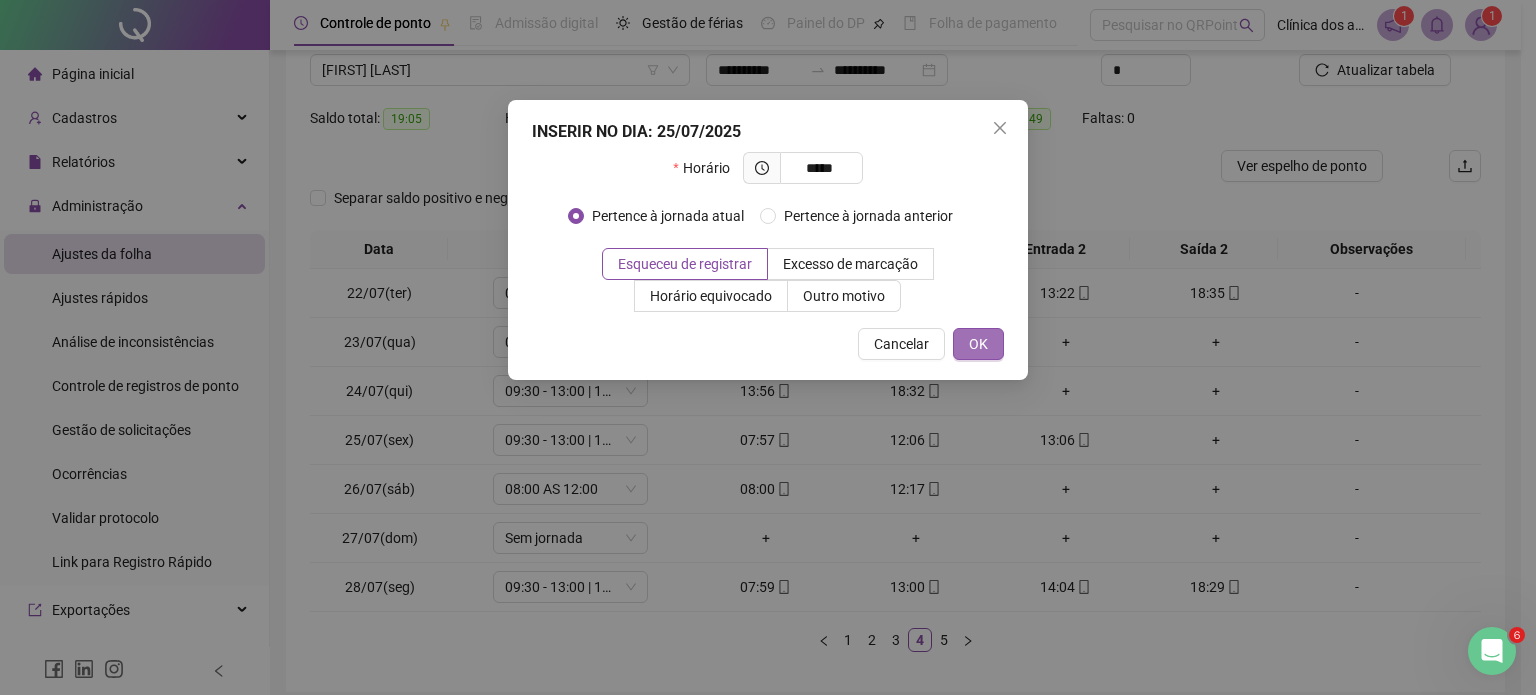 type on "*****" 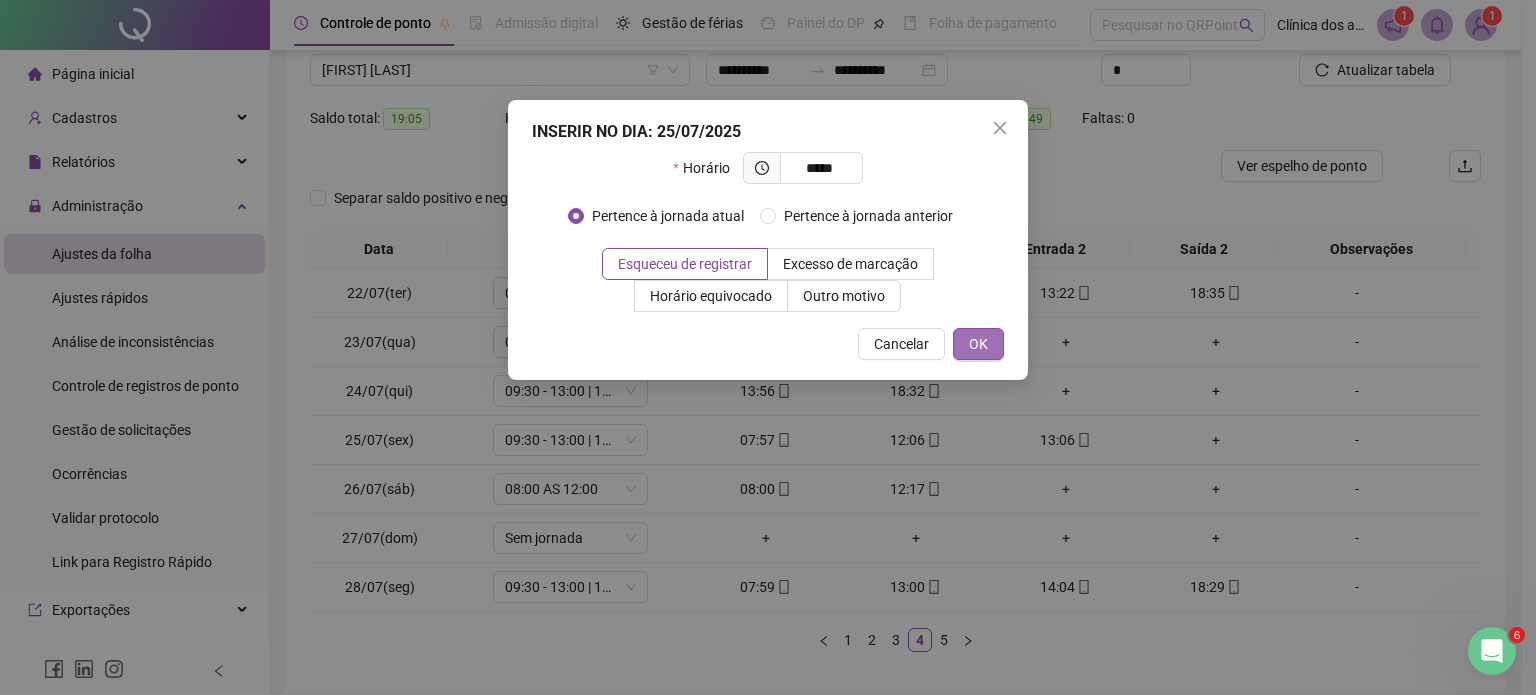 click on "OK" at bounding box center [978, 344] 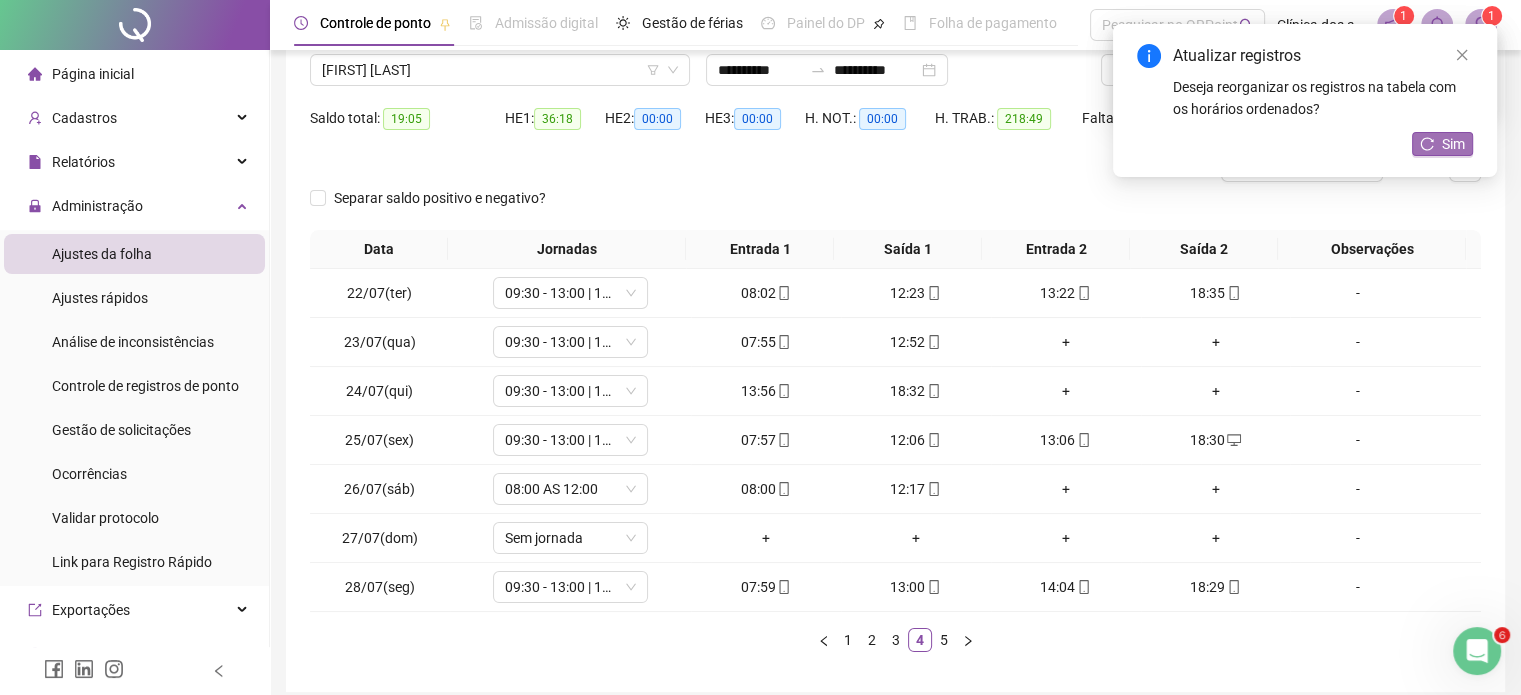 click 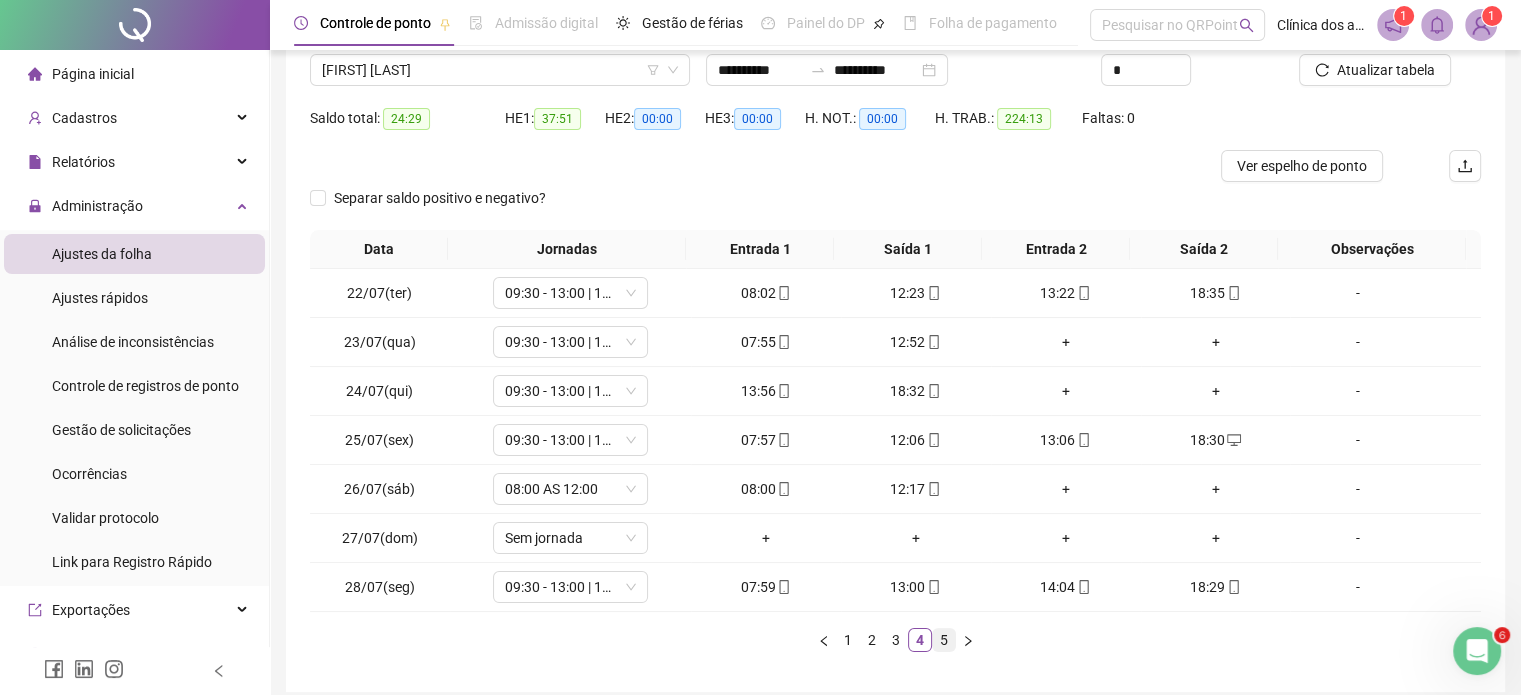 click on "5" at bounding box center (944, 640) 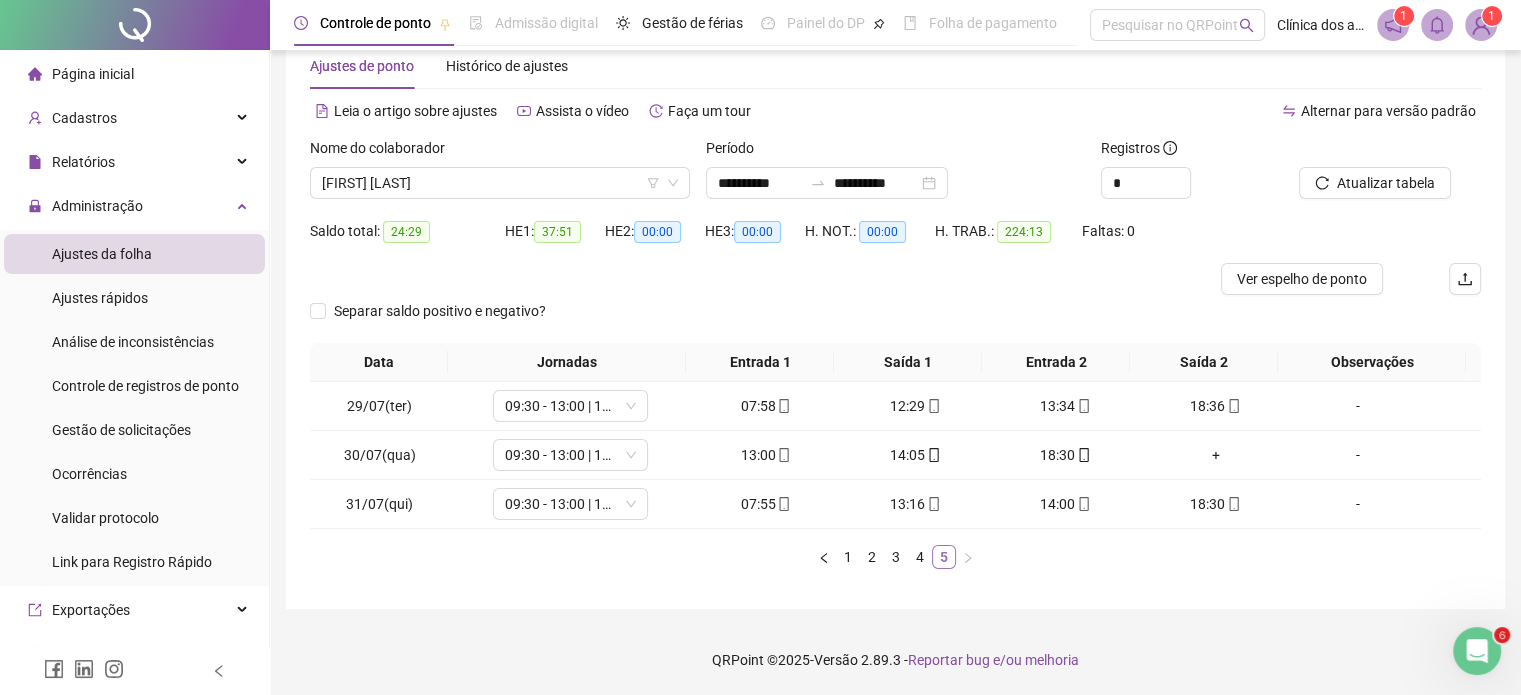 scroll, scrollTop: 46, scrollLeft: 0, axis: vertical 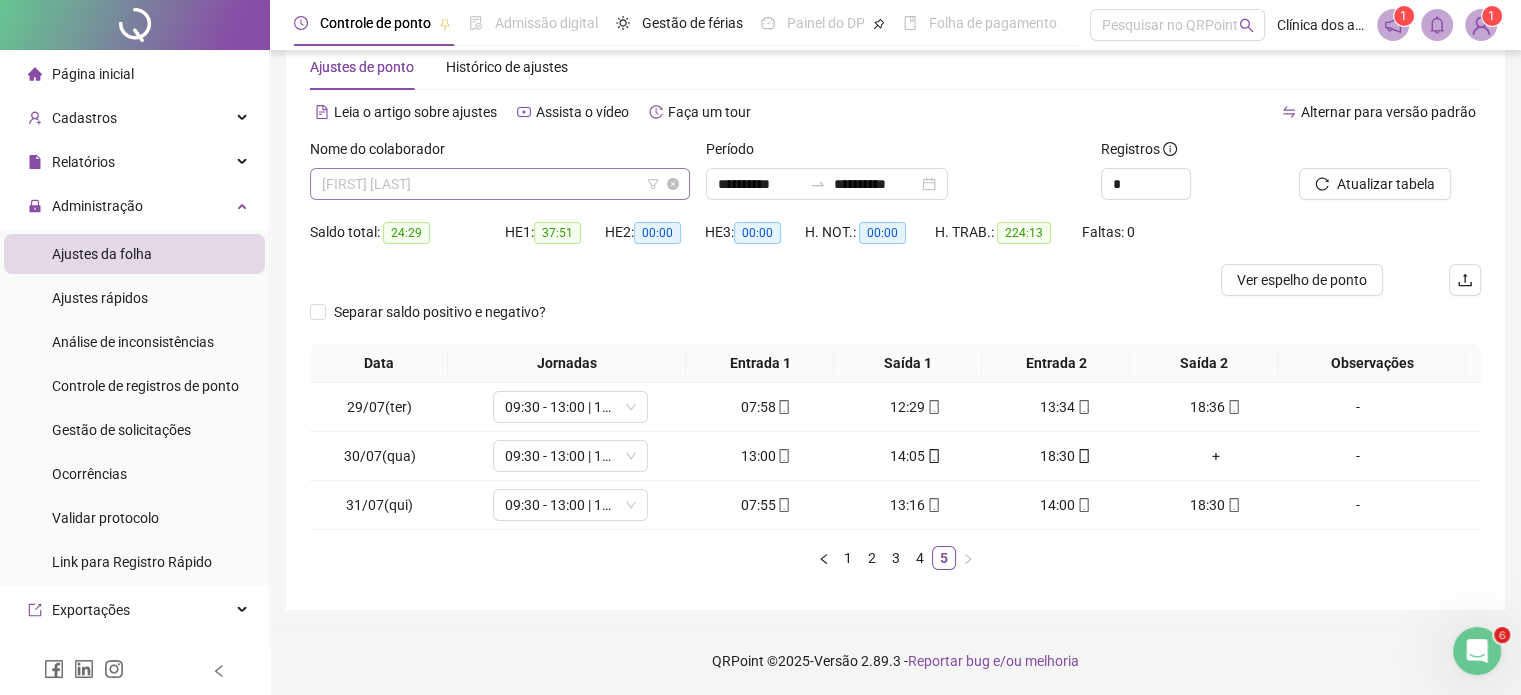 click on "[FIRST] [LAST]" at bounding box center (500, 184) 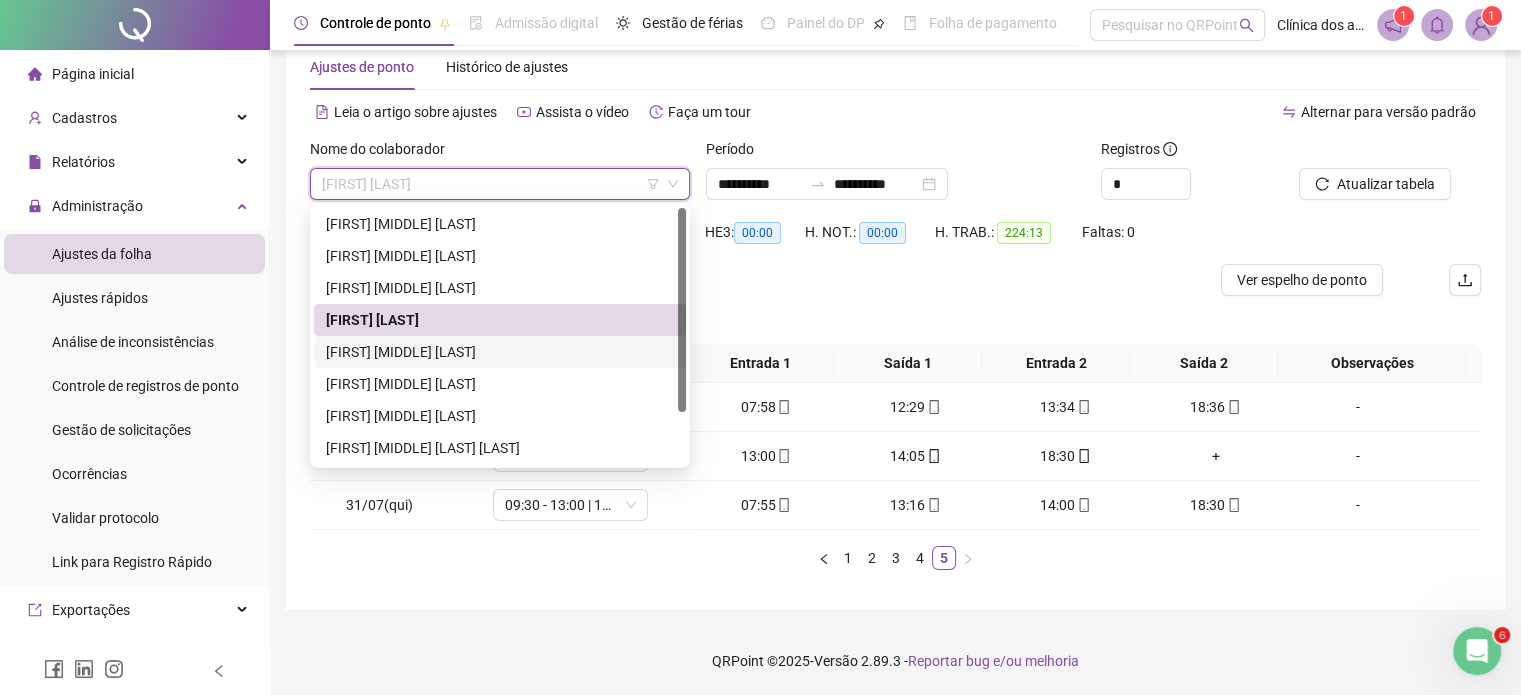 click on "[FIRST] [MIDDLE] [LAST]" at bounding box center (500, 352) 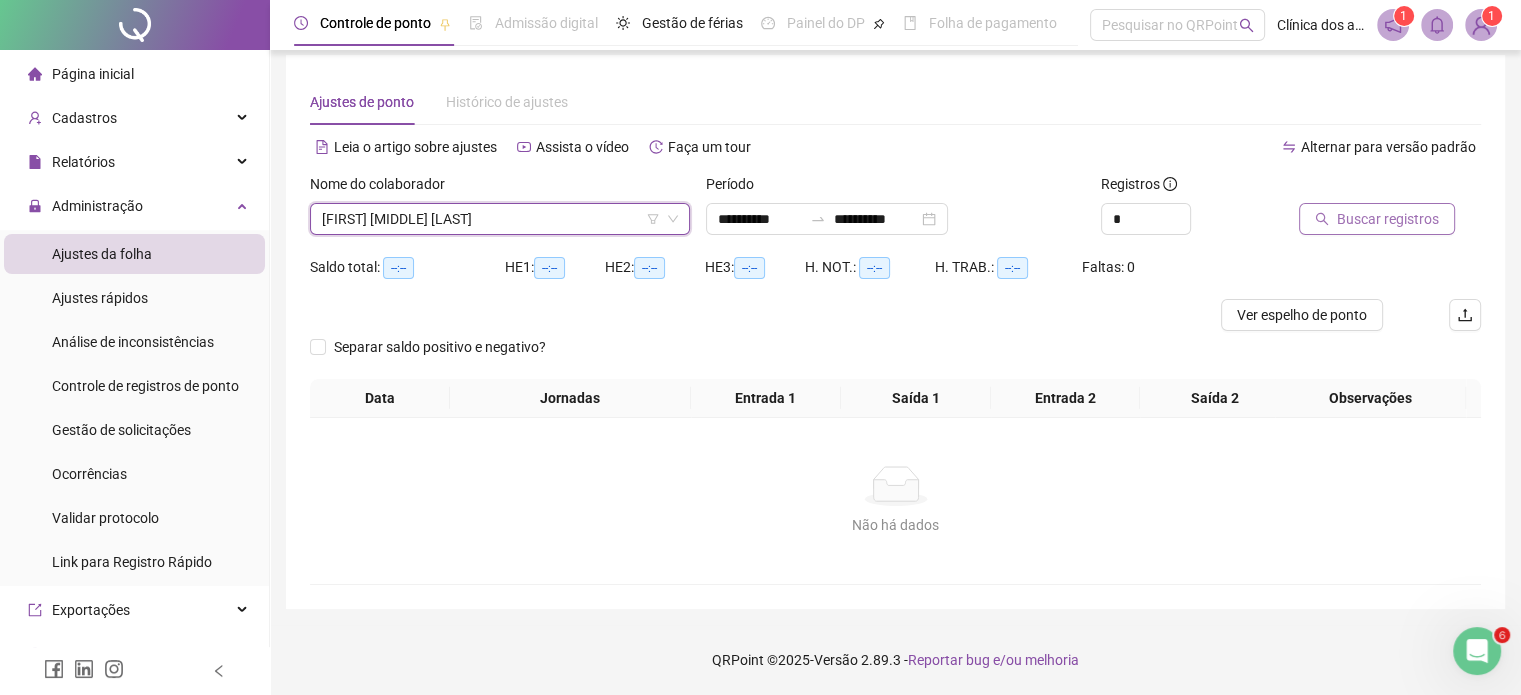 click on "Buscar registros" at bounding box center [1388, 219] 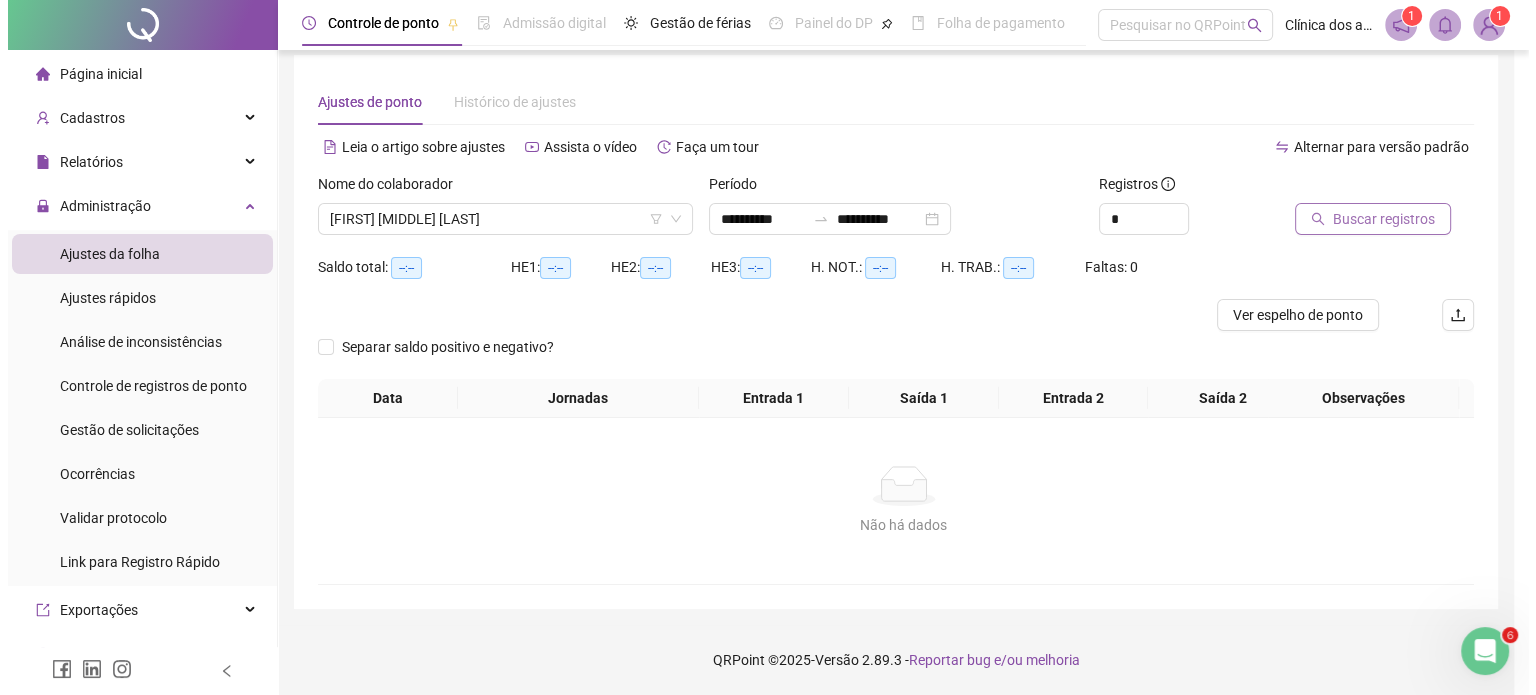 scroll, scrollTop: 10, scrollLeft: 0, axis: vertical 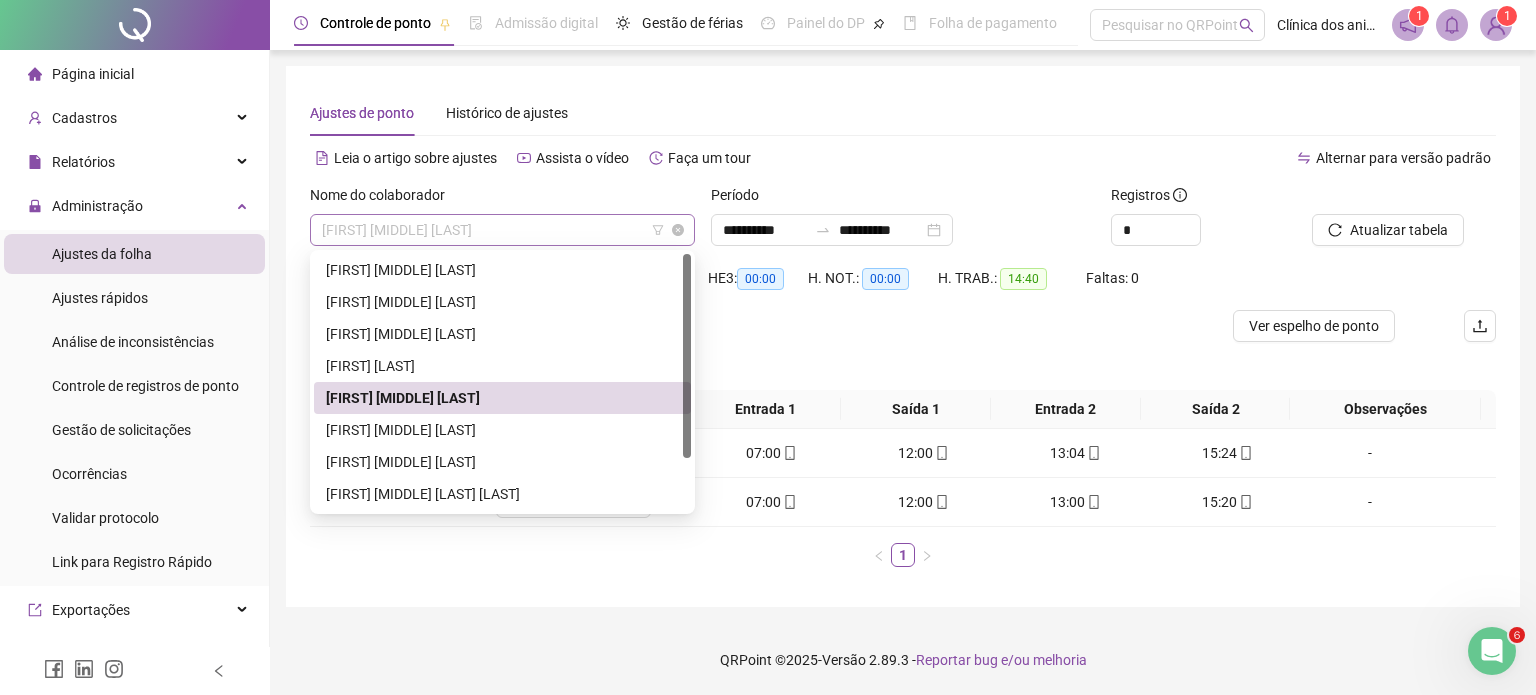 click on "[FIRST] [MIDDLE] [LAST]" at bounding box center (502, 230) 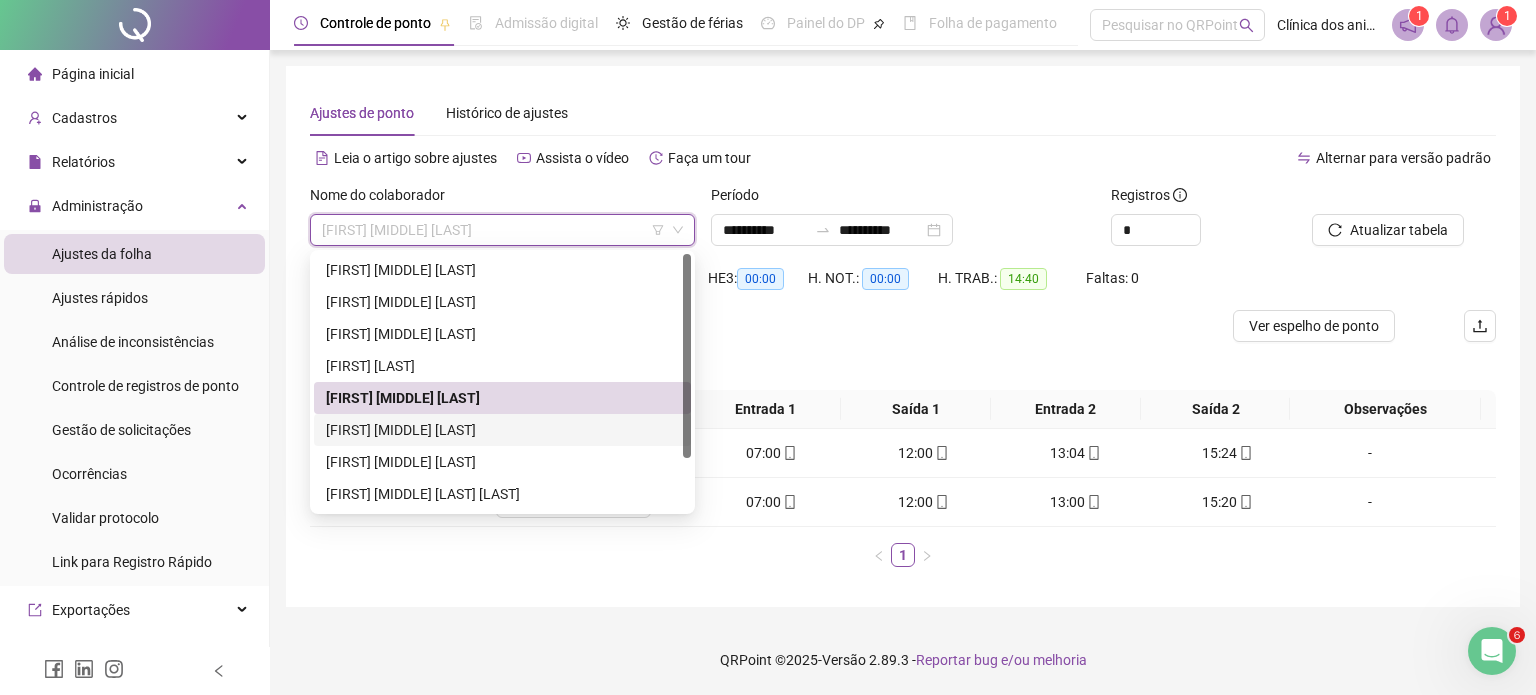 click on "[FIRST] [MIDDLE] [LAST]" at bounding box center [502, 430] 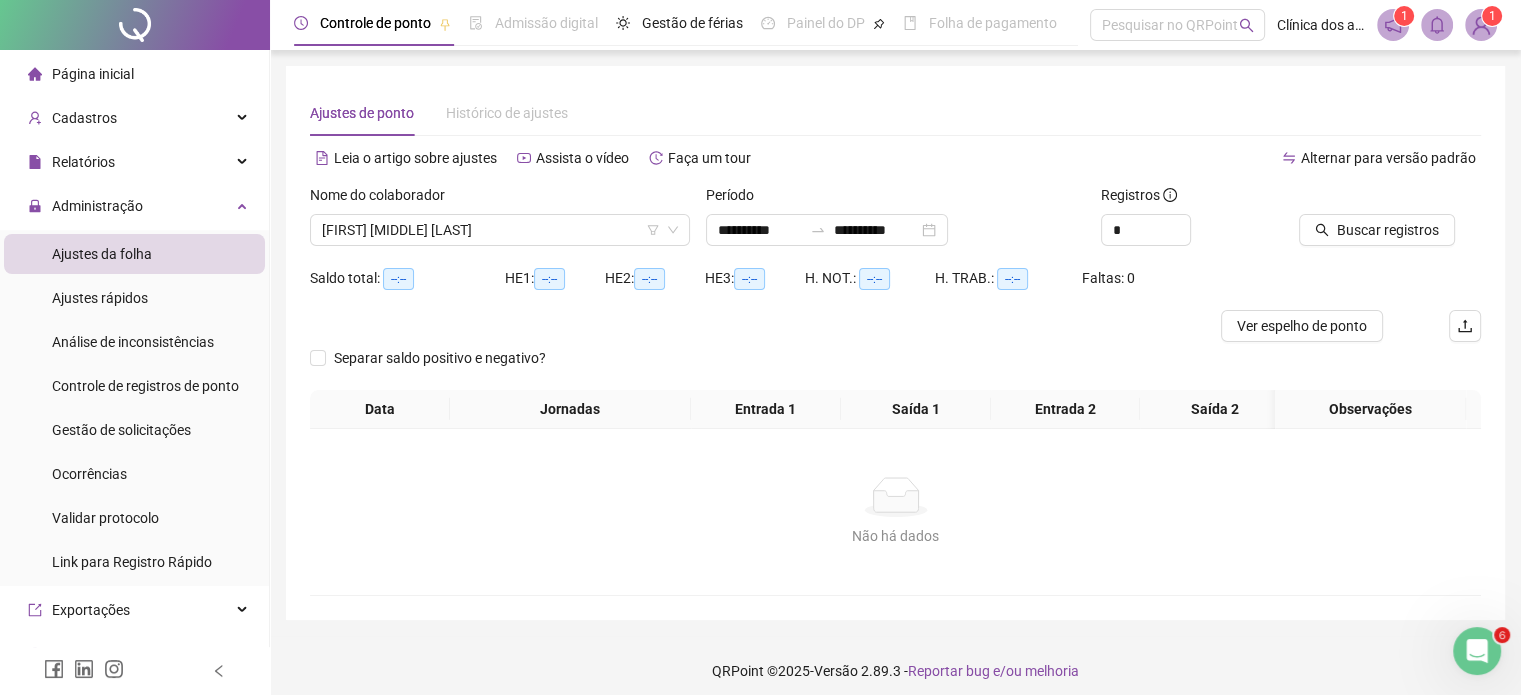 click on "Buscar registros" at bounding box center [1390, 223] 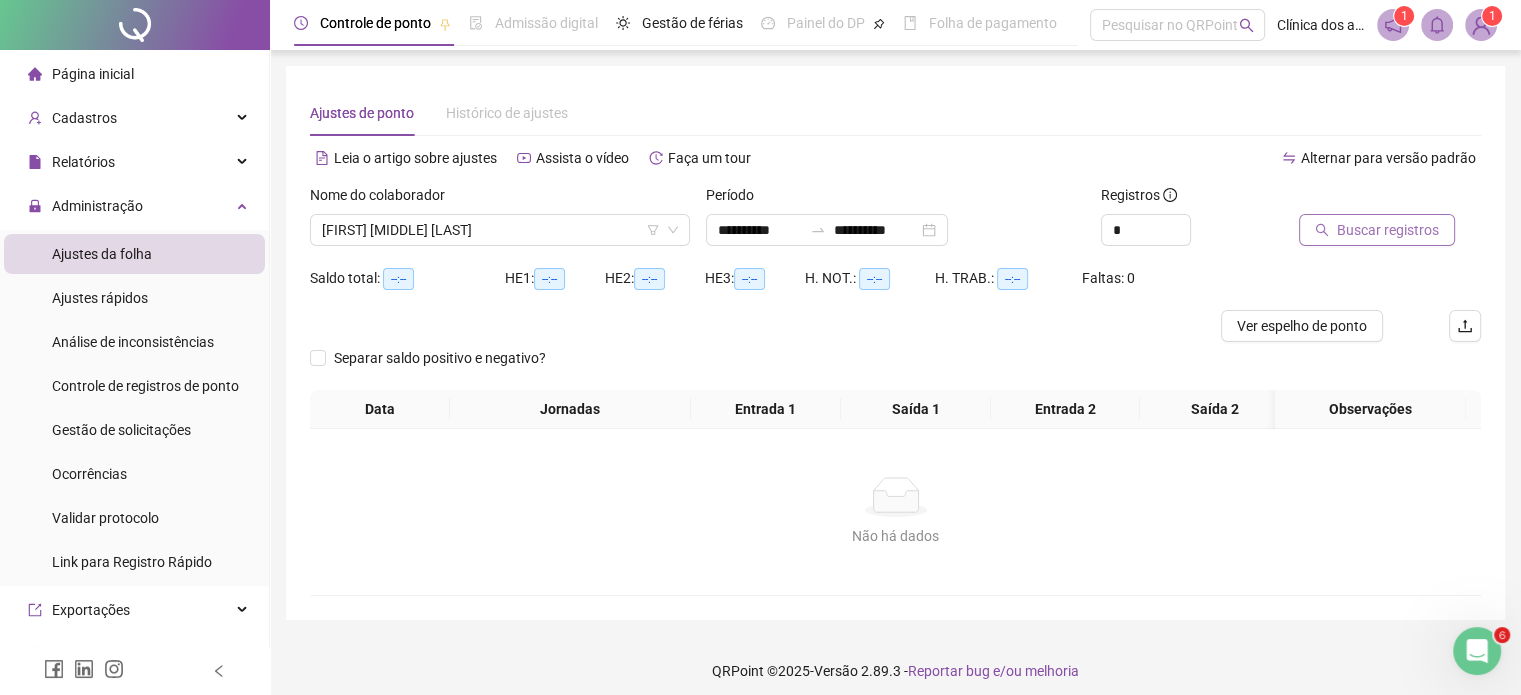click on "Buscar registros" at bounding box center [1388, 230] 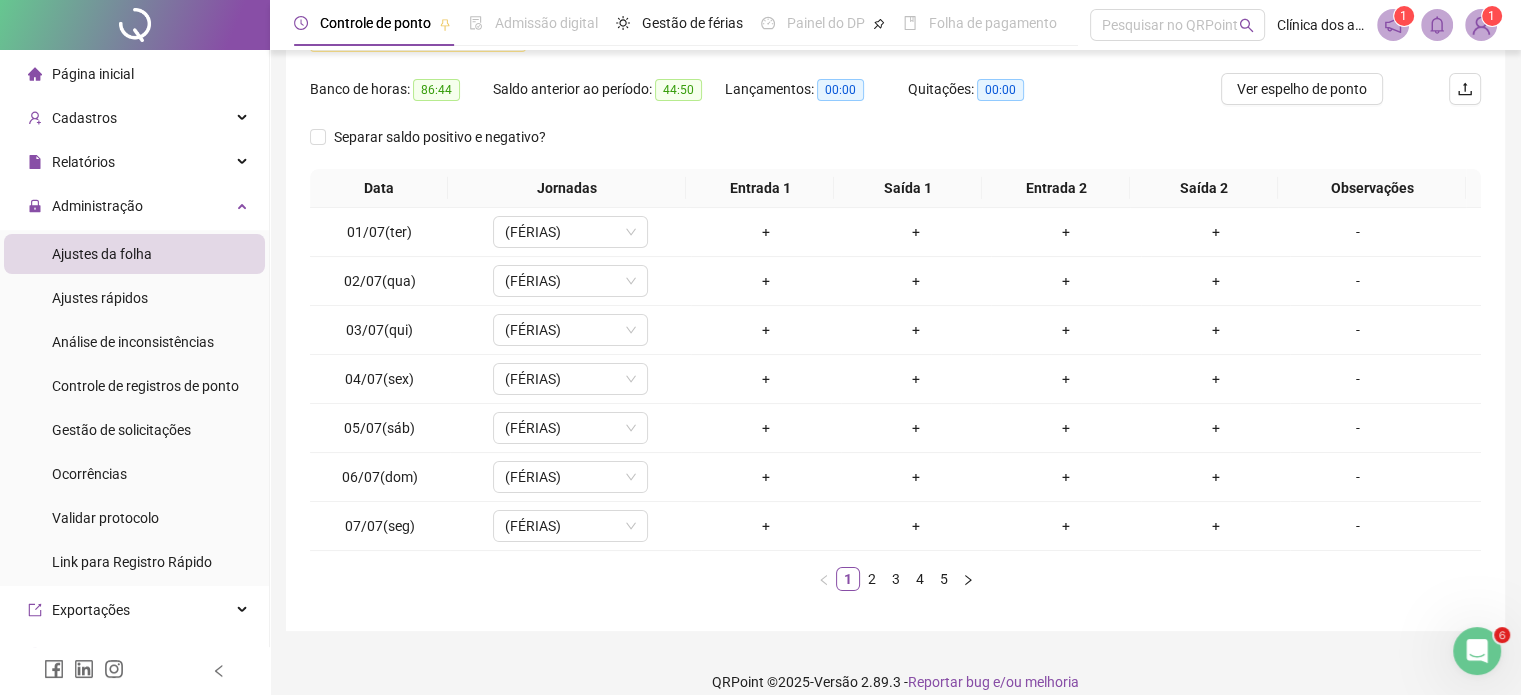 scroll, scrollTop: 286, scrollLeft: 0, axis: vertical 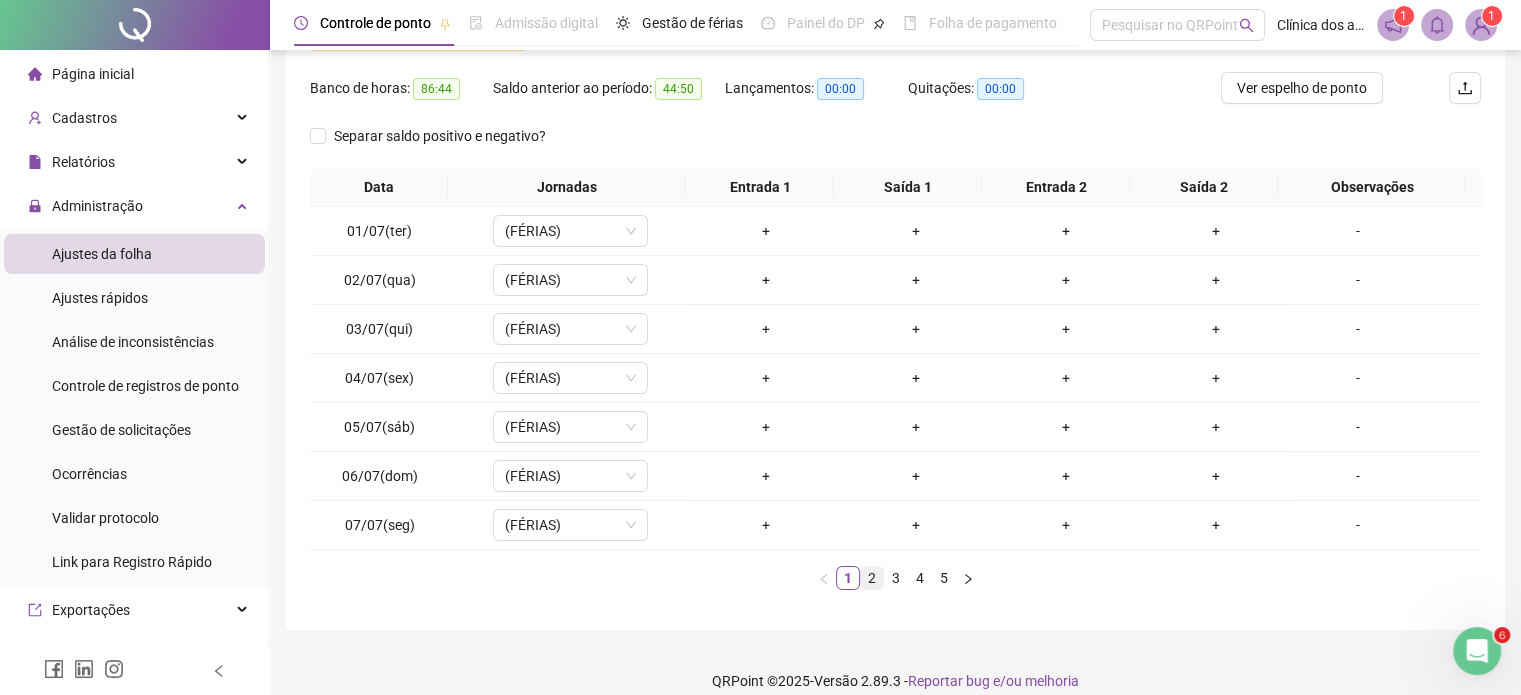 click on "2" at bounding box center (872, 578) 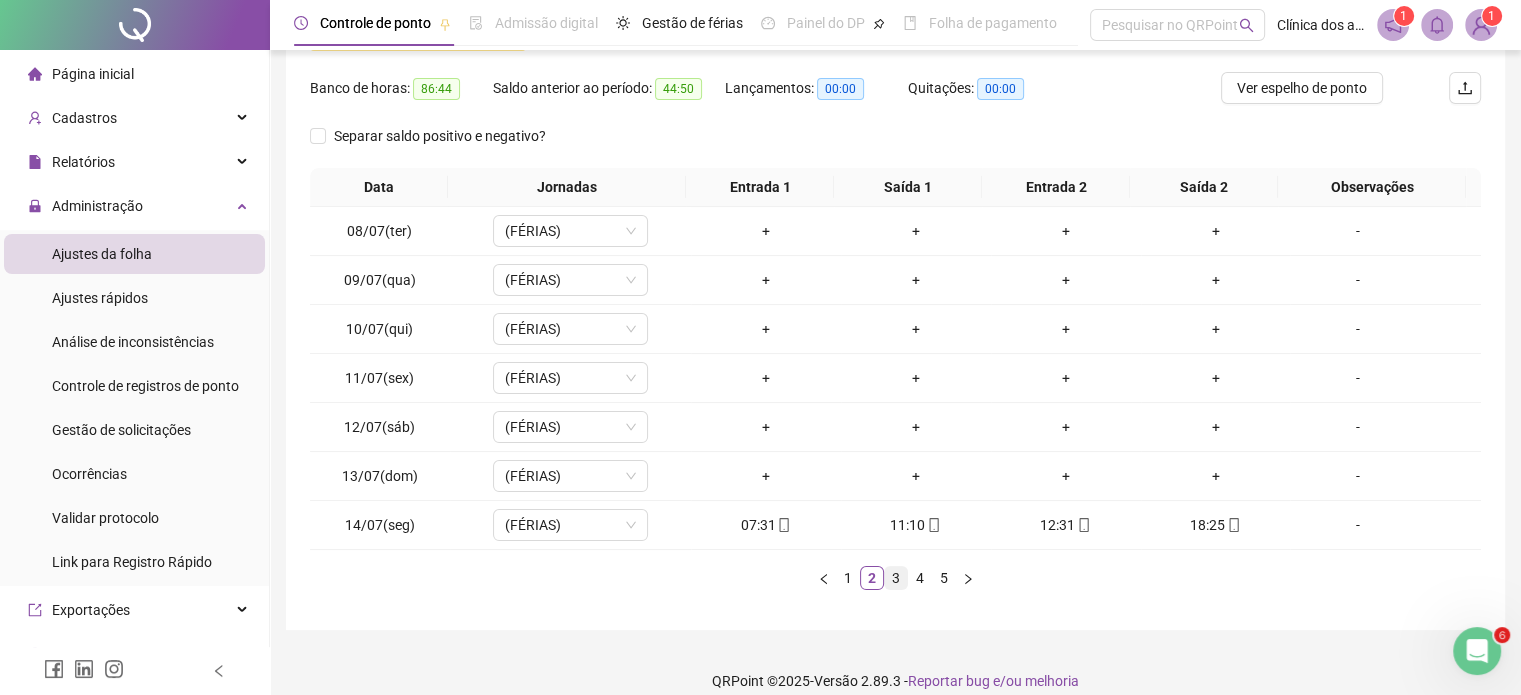 click on "3" at bounding box center (896, 578) 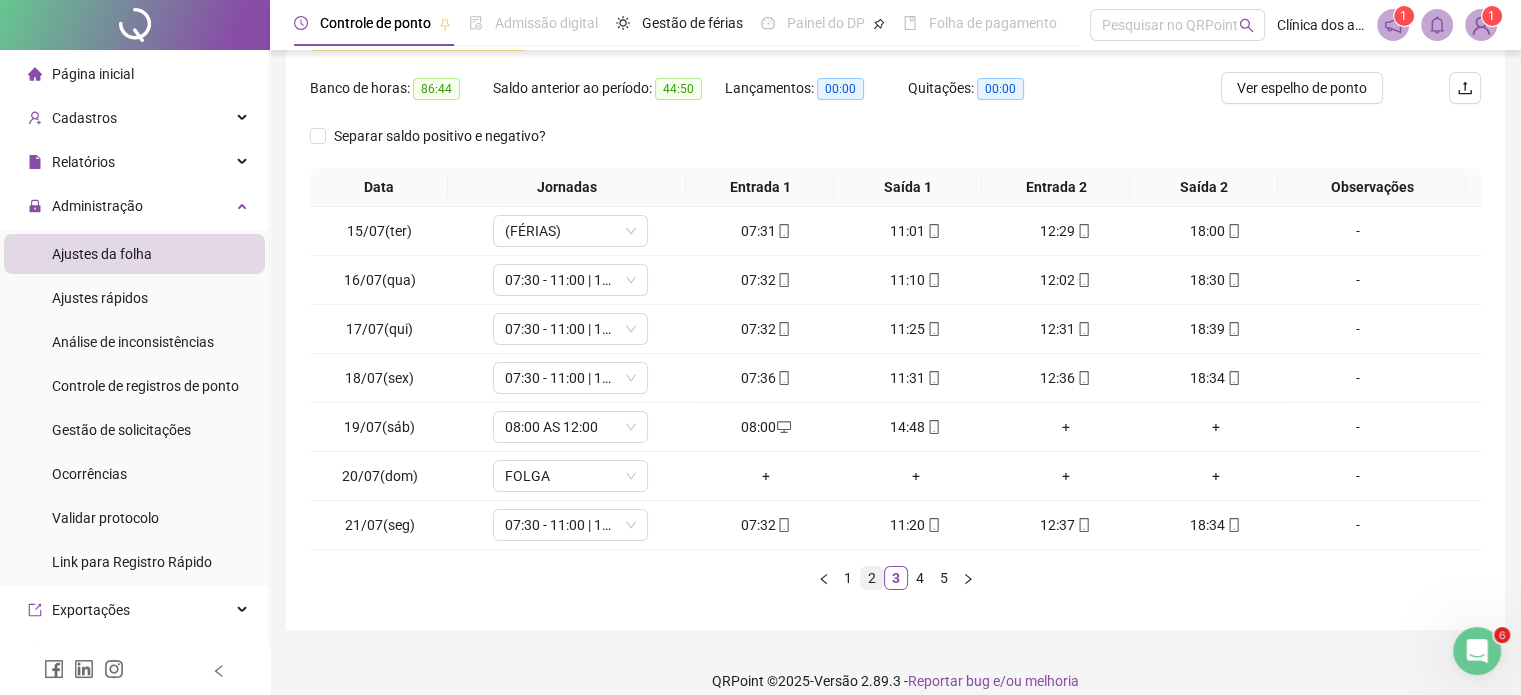 click on "2" at bounding box center (872, 578) 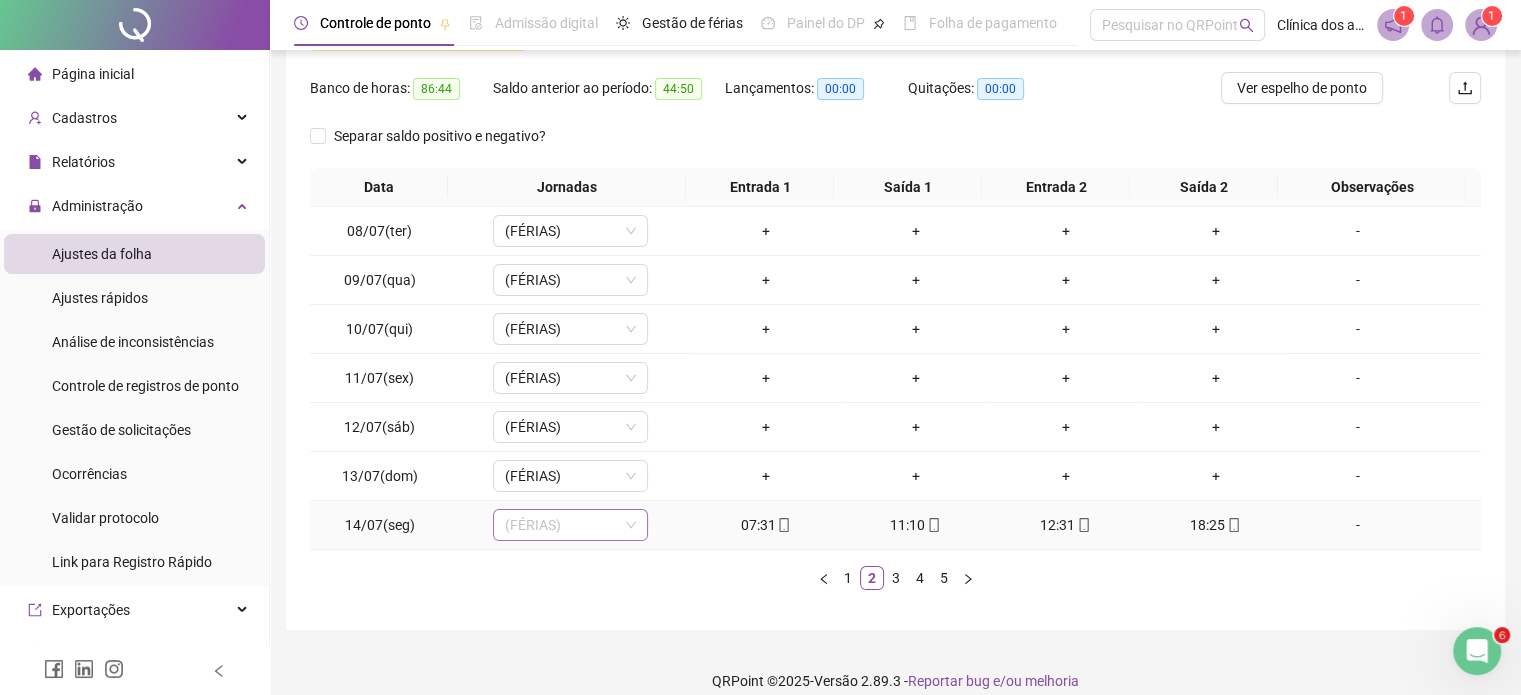 click on "(FÉRIAS)" at bounding box center [570, 525] 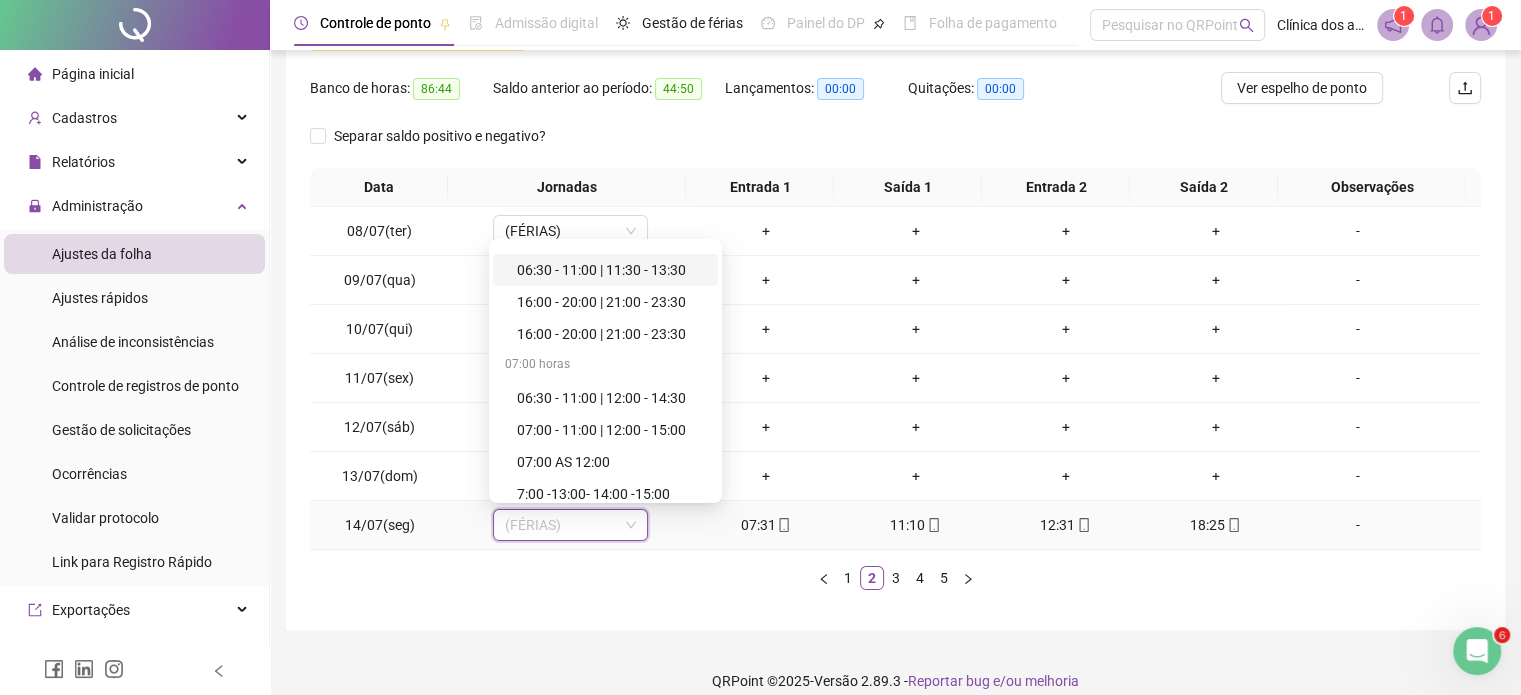 scroll, scrollTop: 40, scrollLeft: 0, axis: vertical 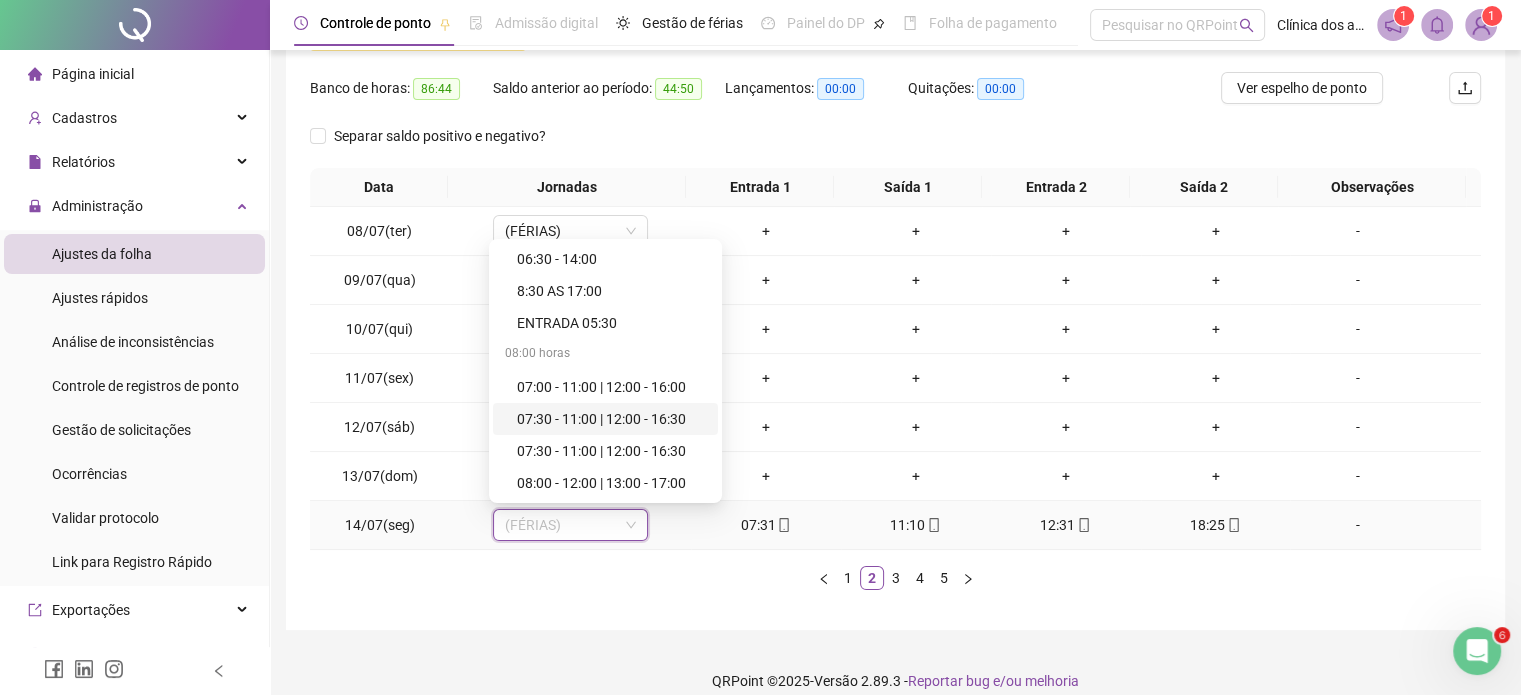 click on "07:30 - 11:00 | 12:00 - 16:30" at bounding box center [611, 419] 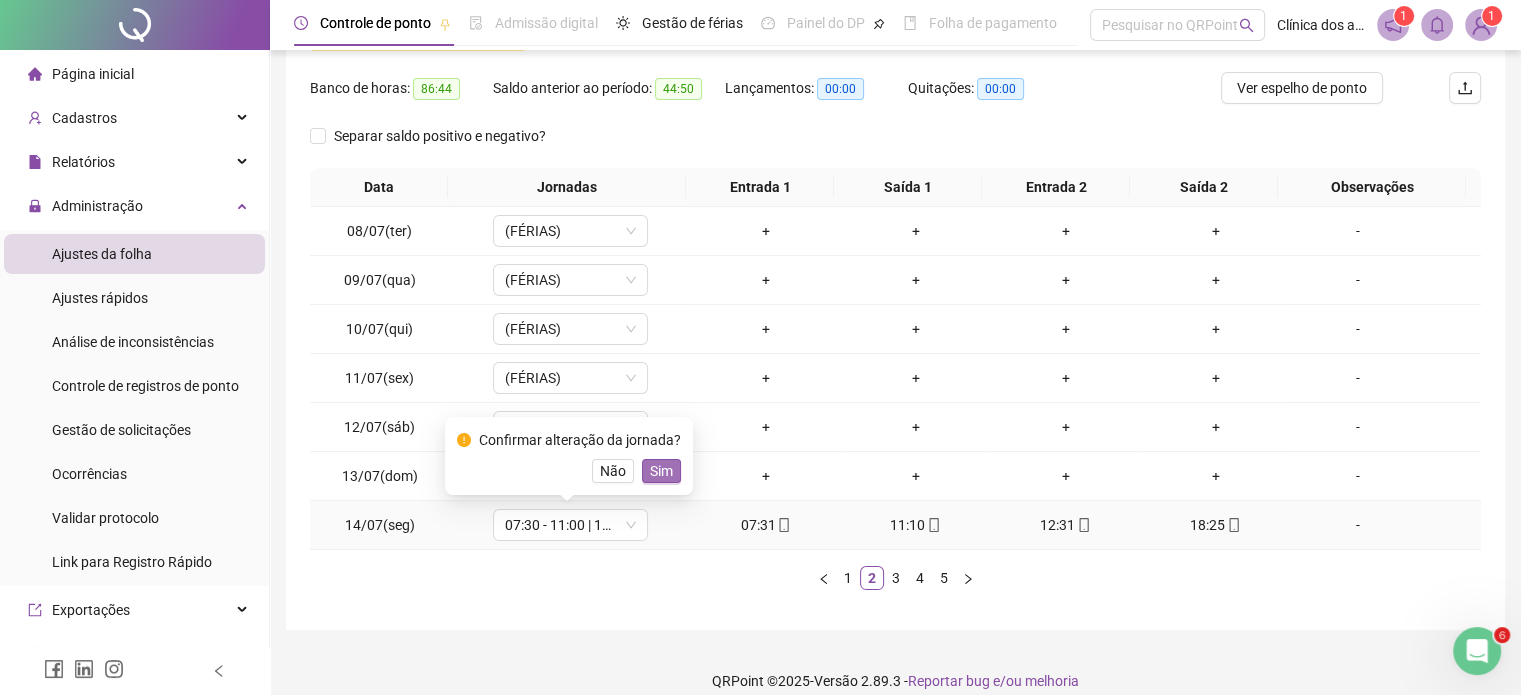 click on "Sim" at bounding box center (661, 471) 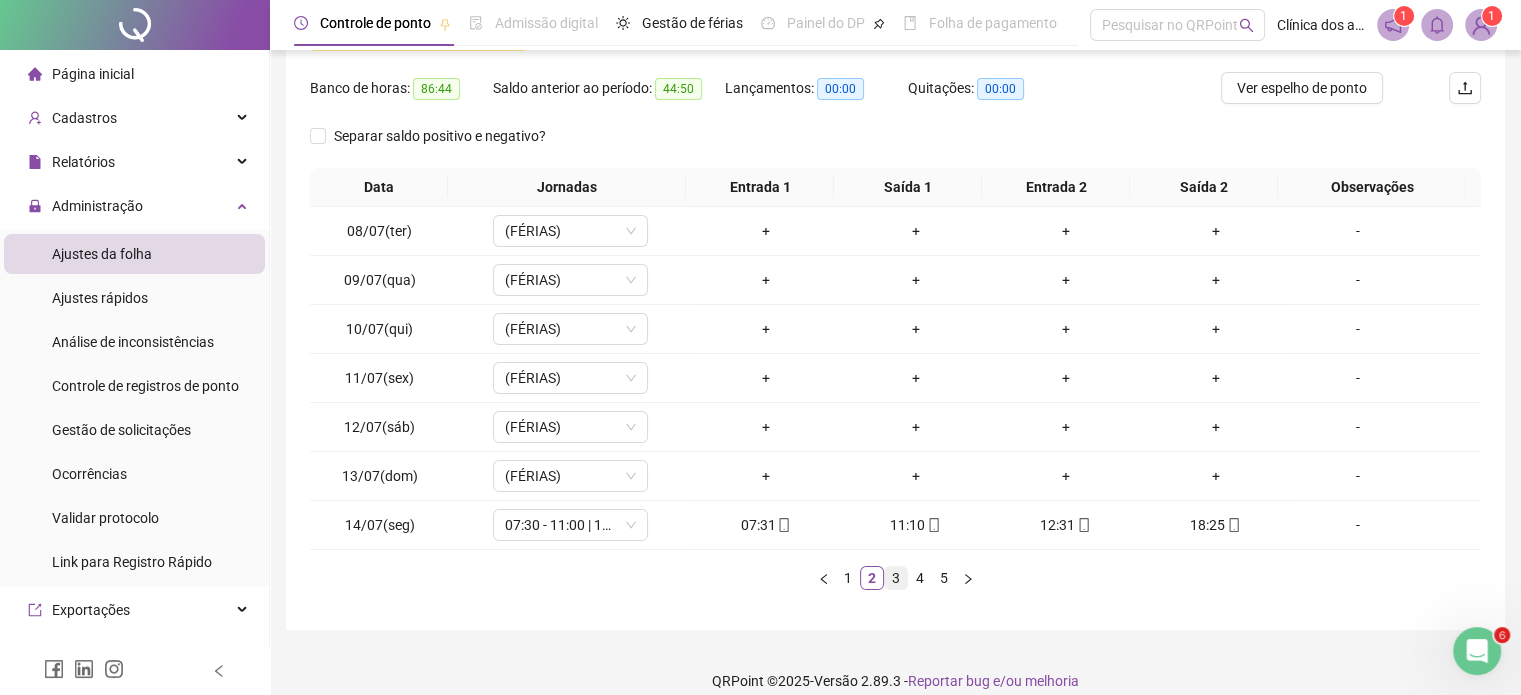 click on "3" at bounding box center [896, 578] 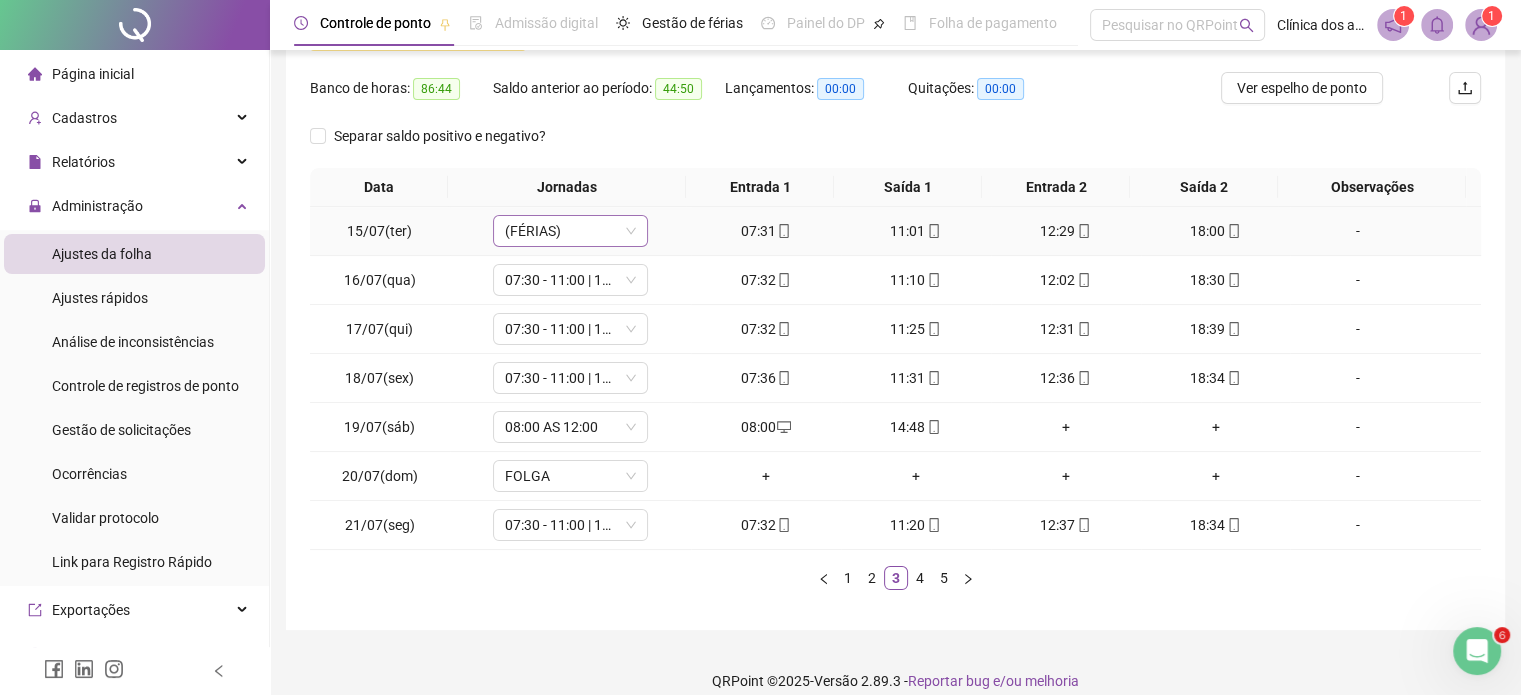 click 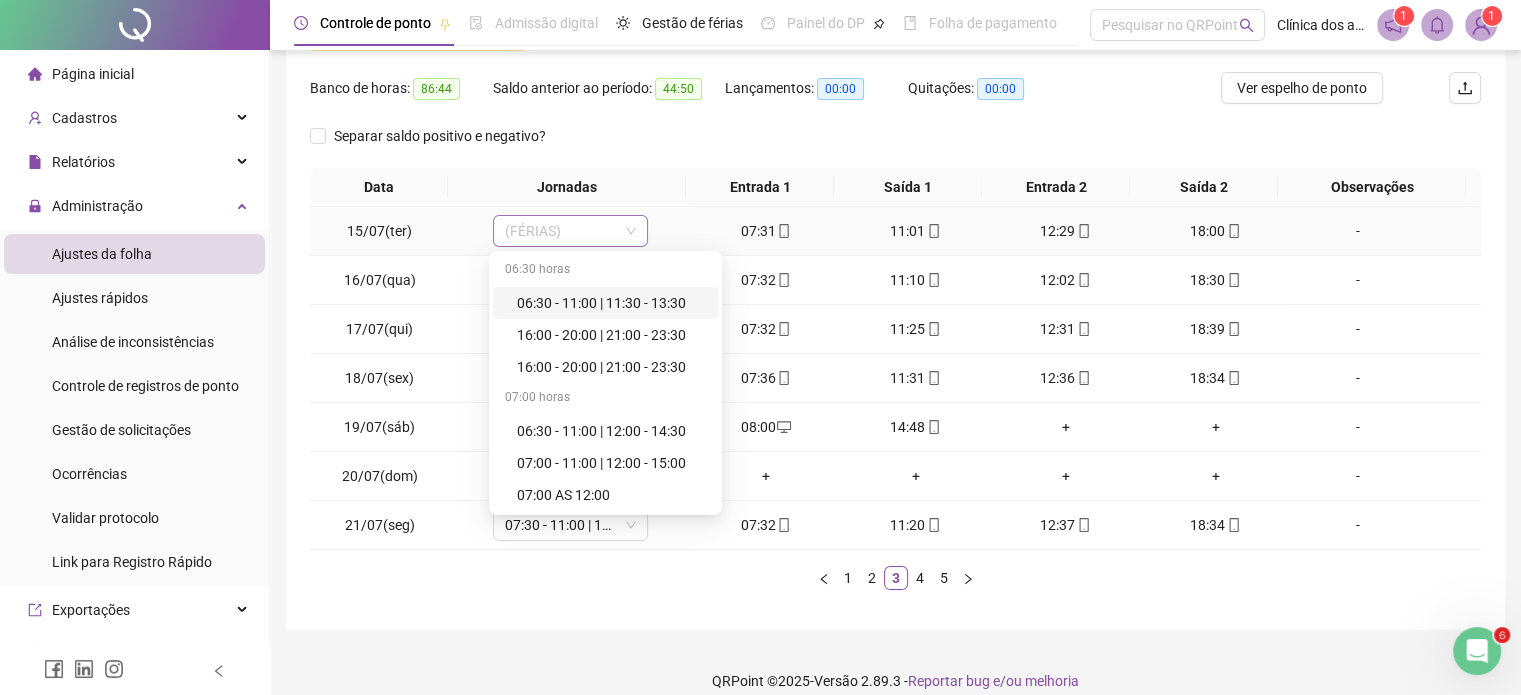 click on "(FÉRIAS)" at bounding box center [570, 231] 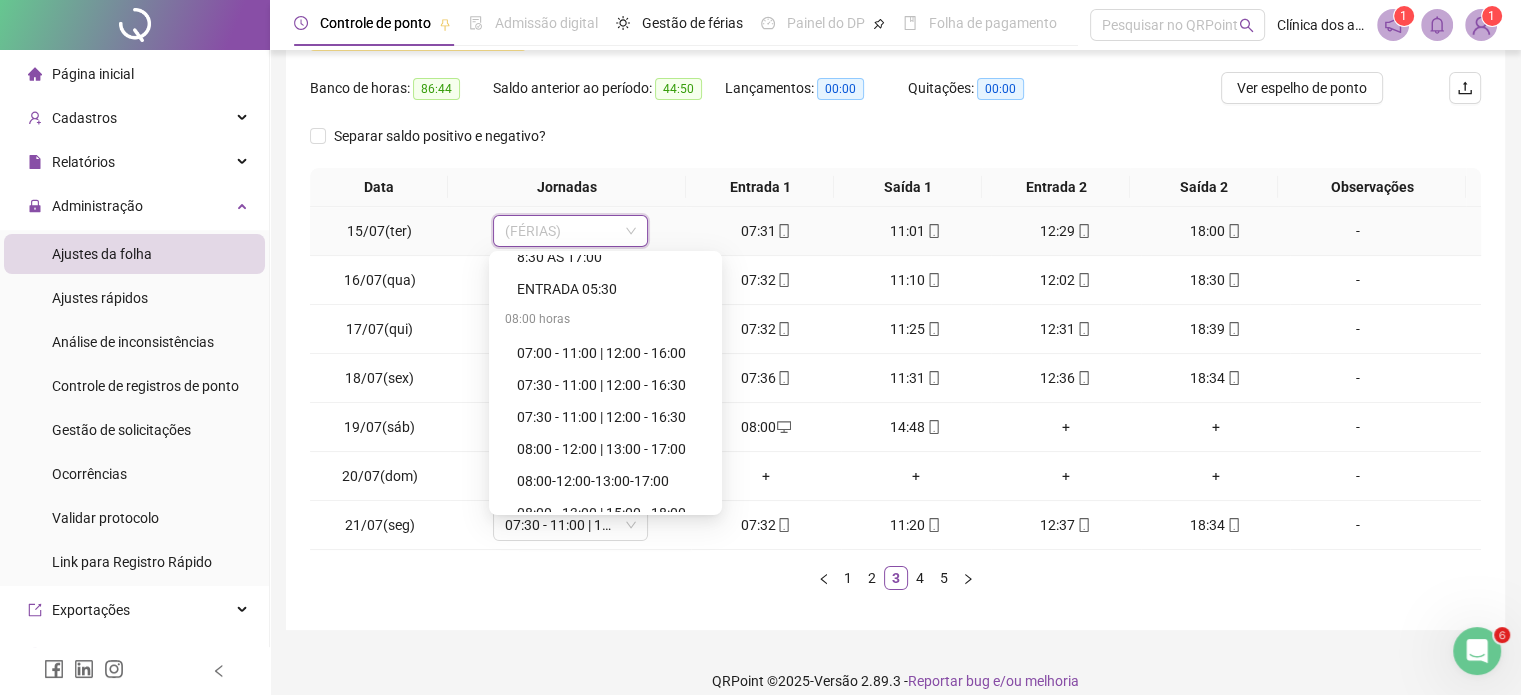 scroll, scrollTop: 560, scrollLeft: 0, axis: vertical 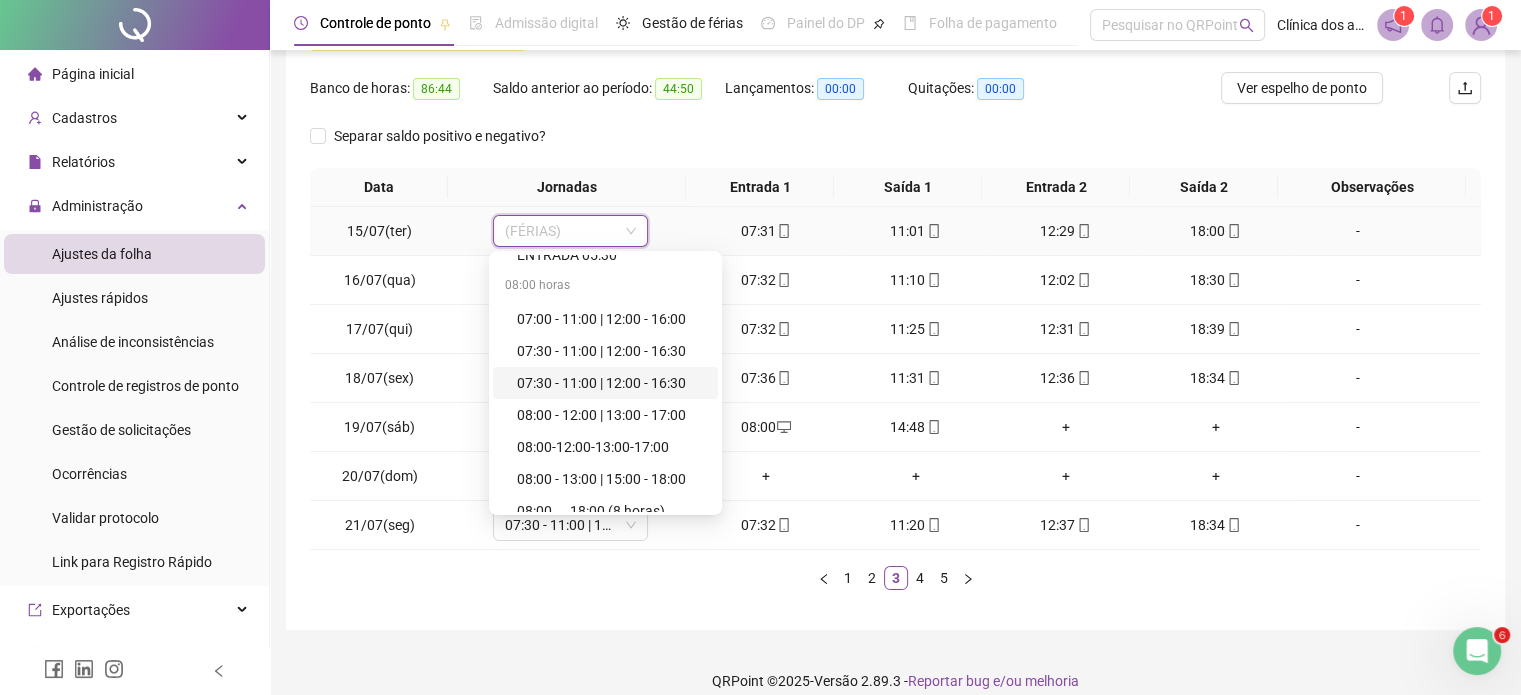 click on "07:30 - 11:00 | 12:00 - 16:30" at bounding box center (611, 383) 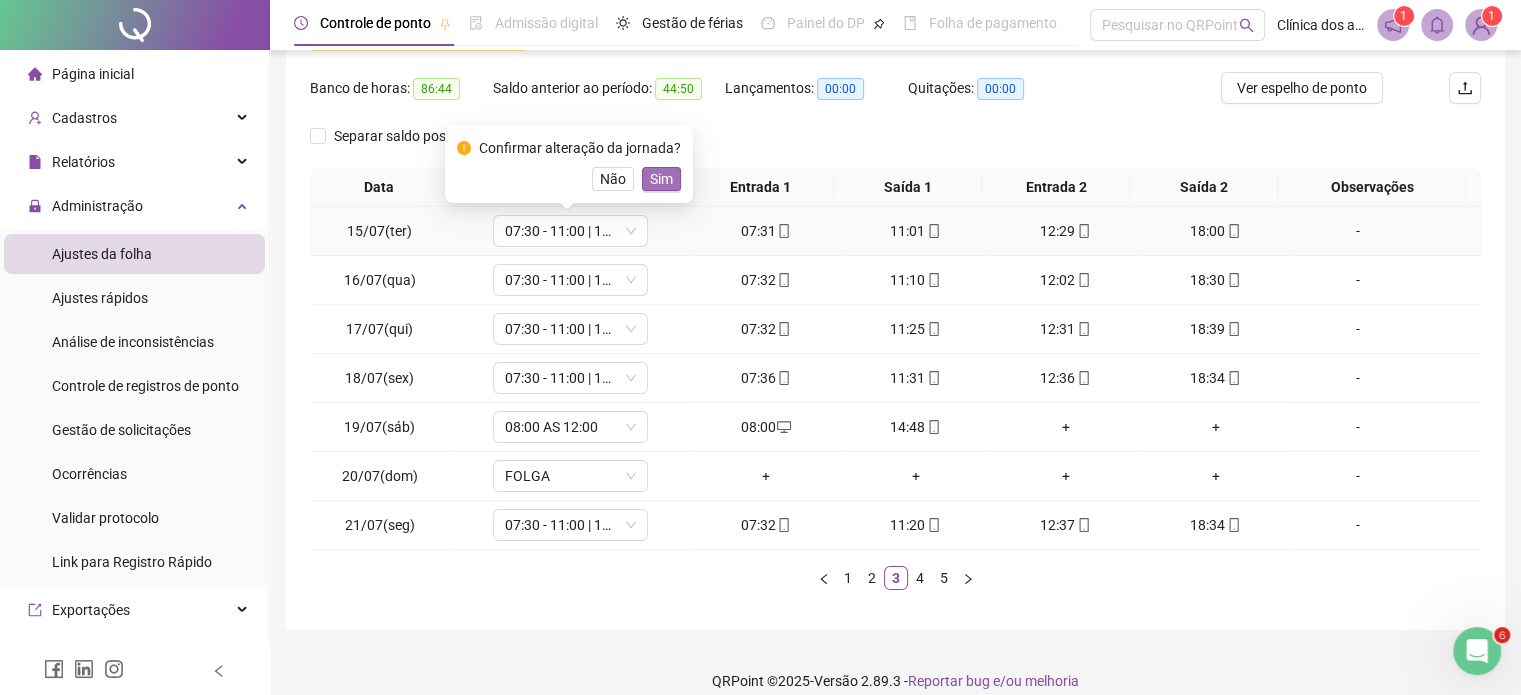 click on "Sim" at bounding box center (661, 179) 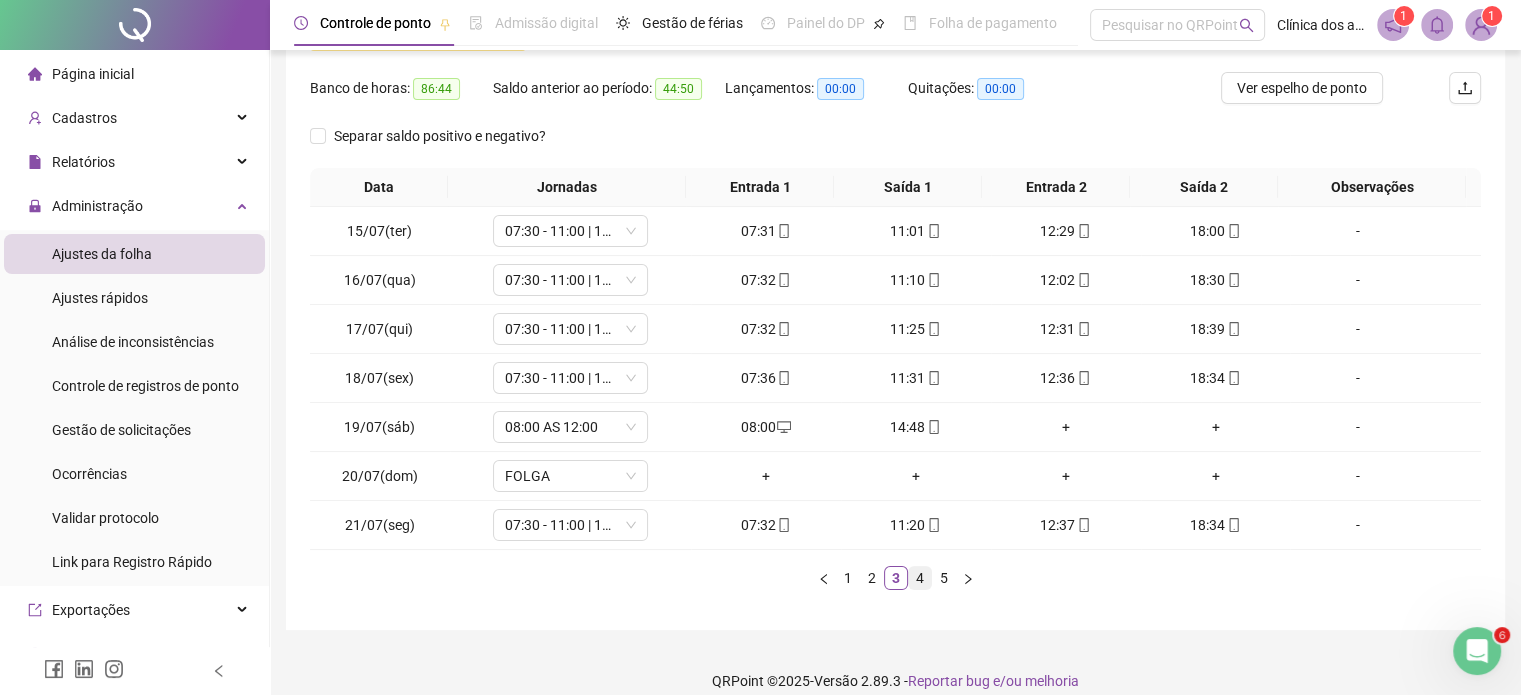 click on "4" at bounding box center (920, 578) 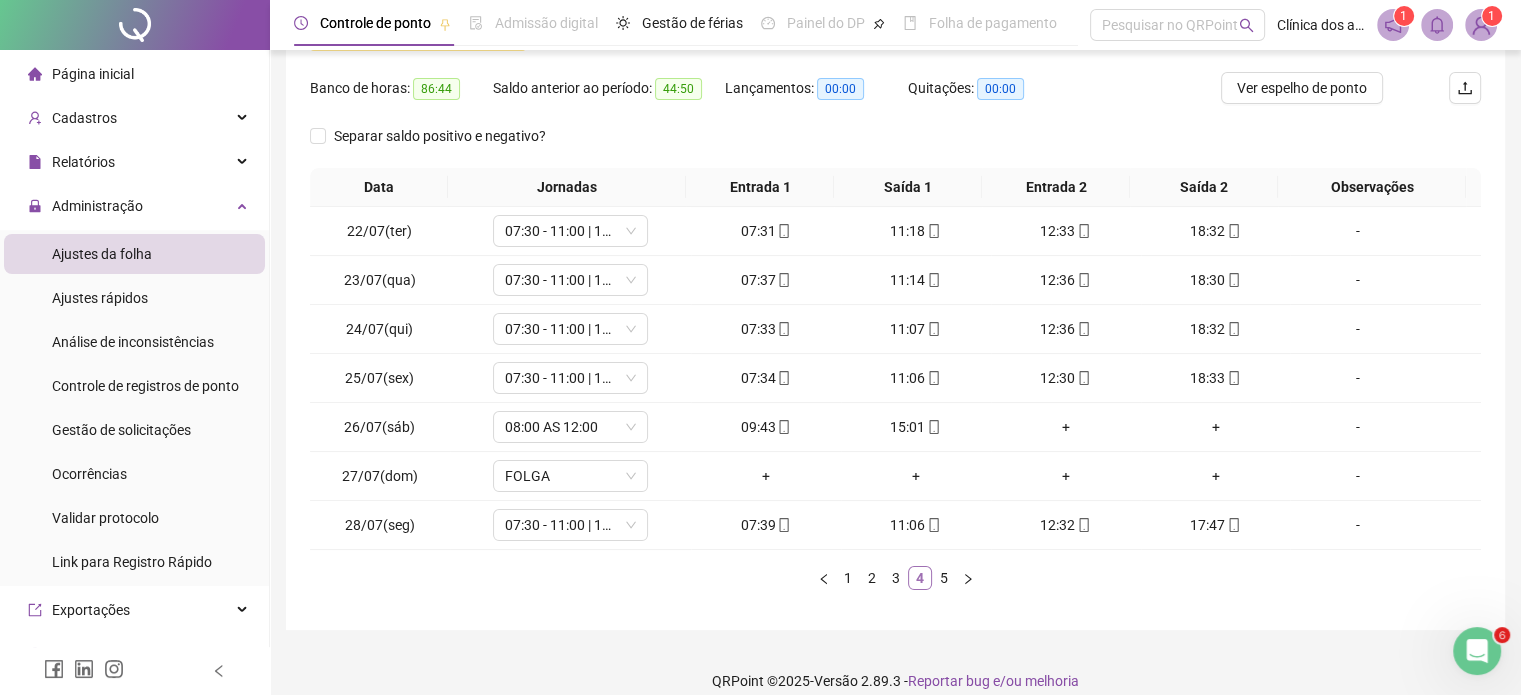 click on "4" at bounding box center (920, 578) 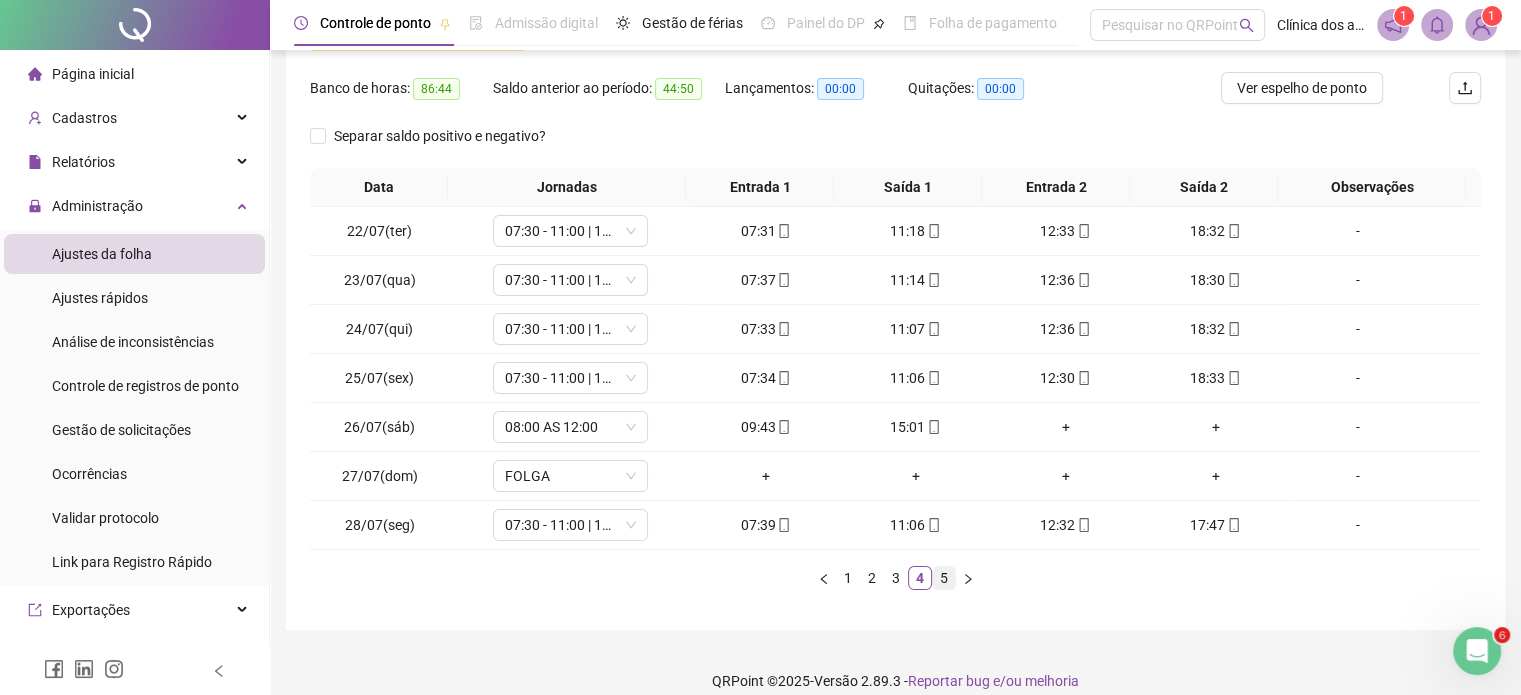 click on "5" at bounding box center [944, 578] 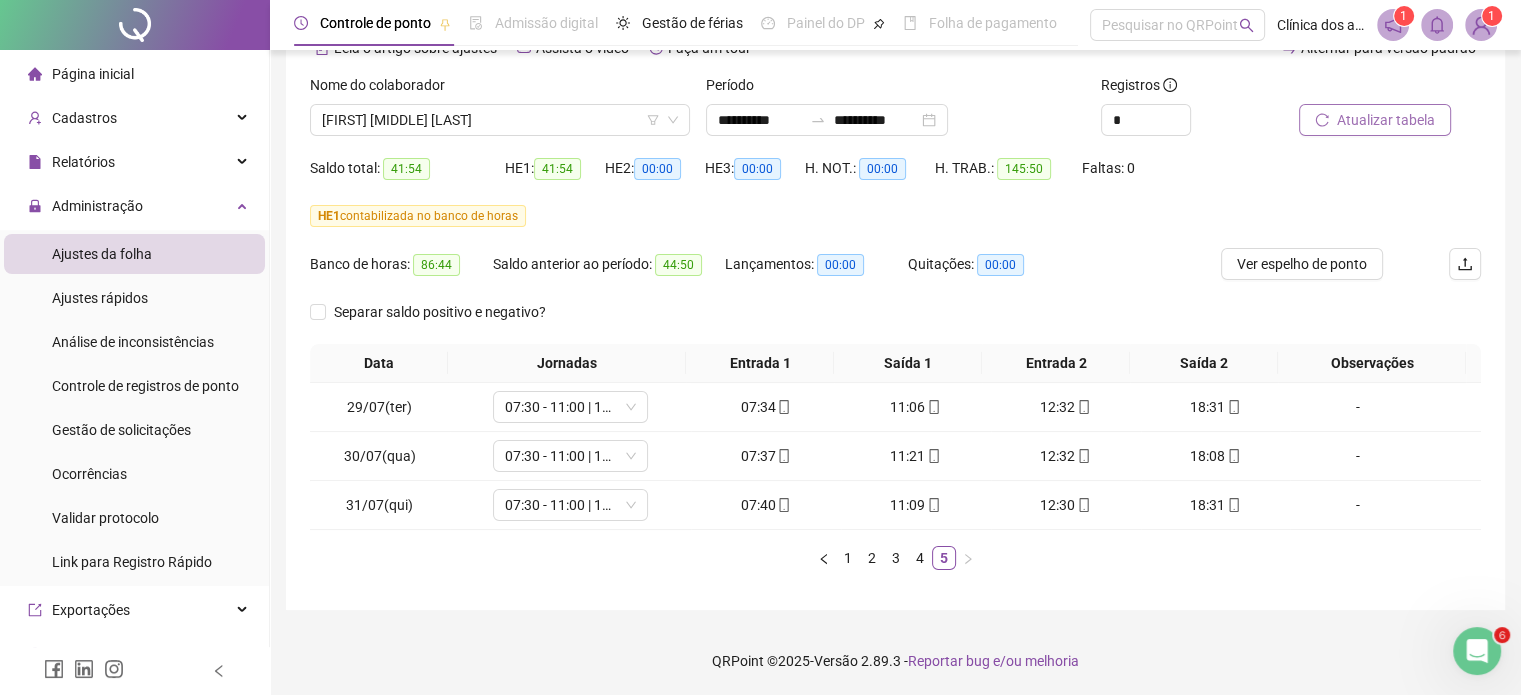 click on "Atualizar tabela" at bounding box center [1386, 120] 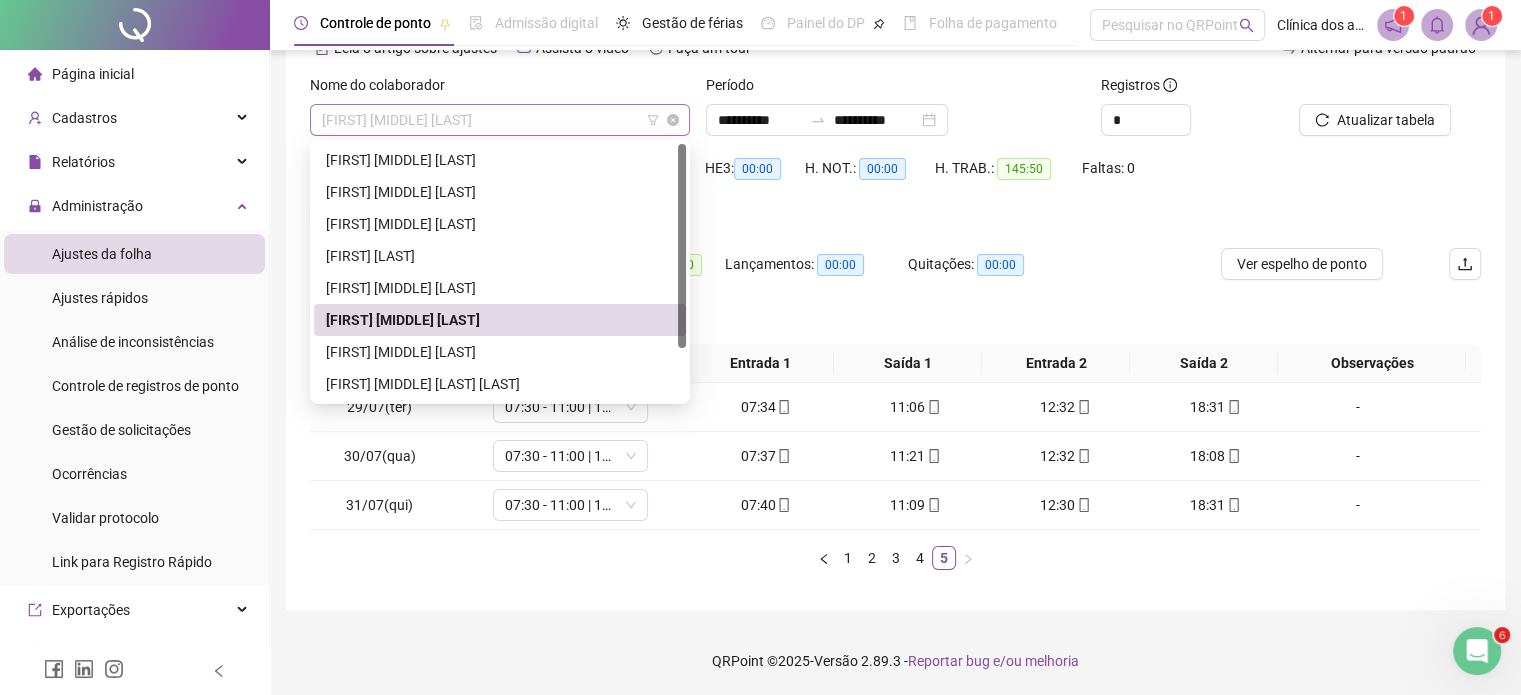 click on "[FIRST] [MIDDLE] [LAST]" at bounding box center [500, 120] 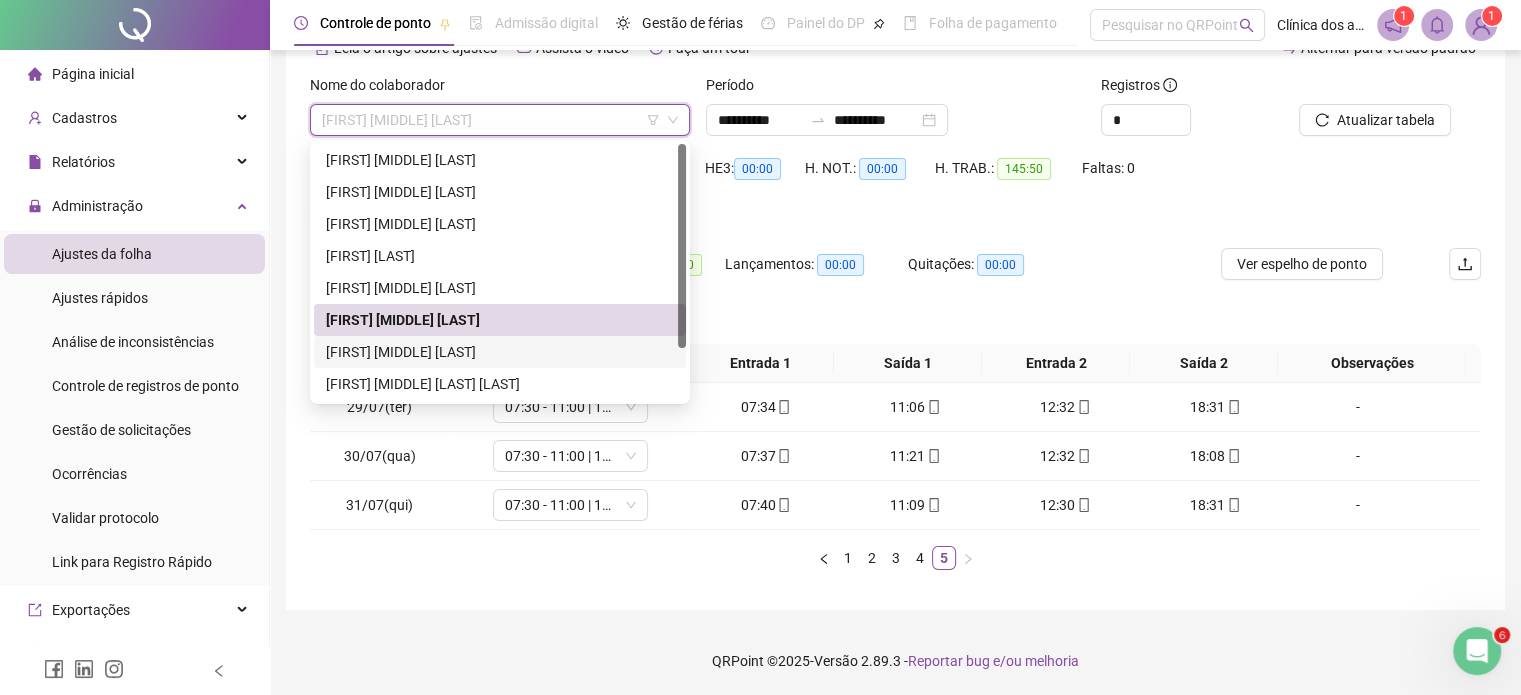 click on "[FIRST] [MIDDLE] [LAST]" at bounding box center (500, 352) 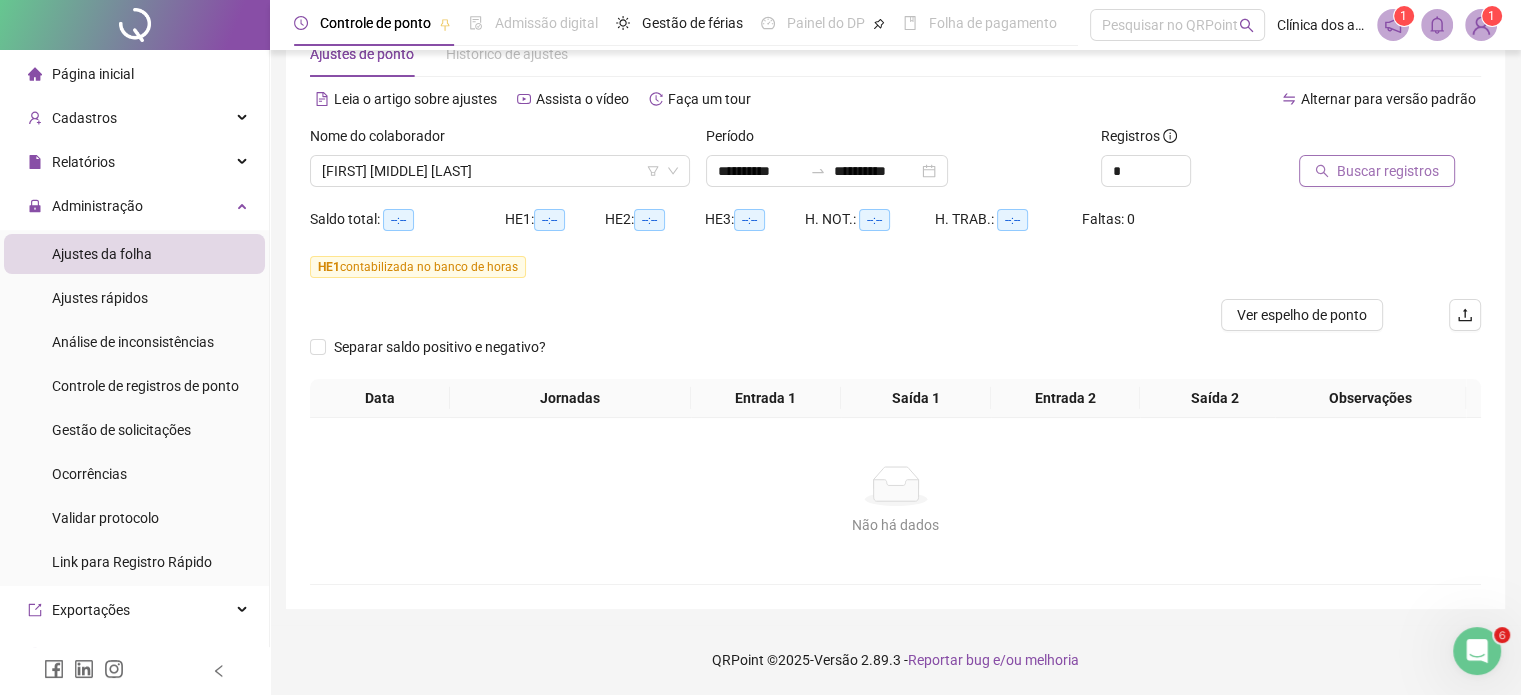 click on "Buscar registros" at bounding box center (1388, 171) 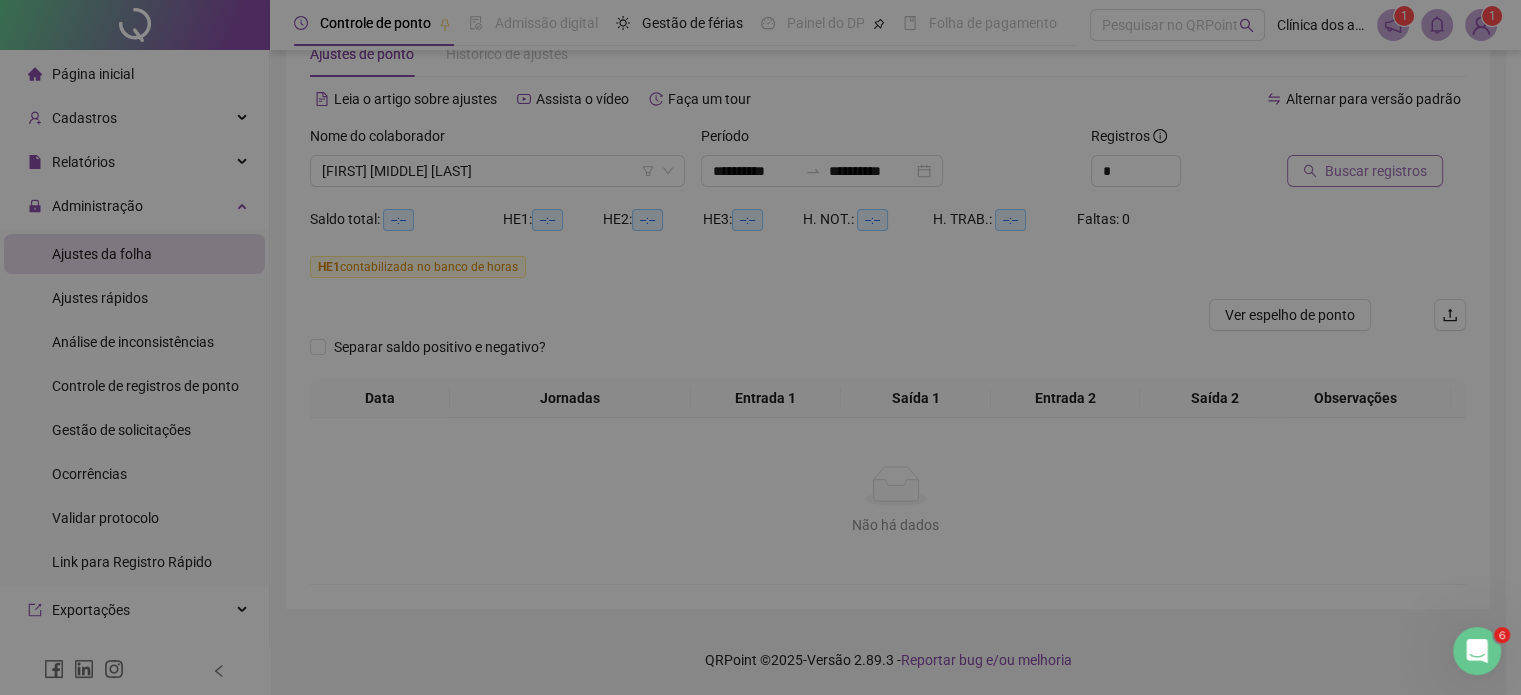 scroll, scrollTop: 58, scrollLeft: 0, axis: vertical 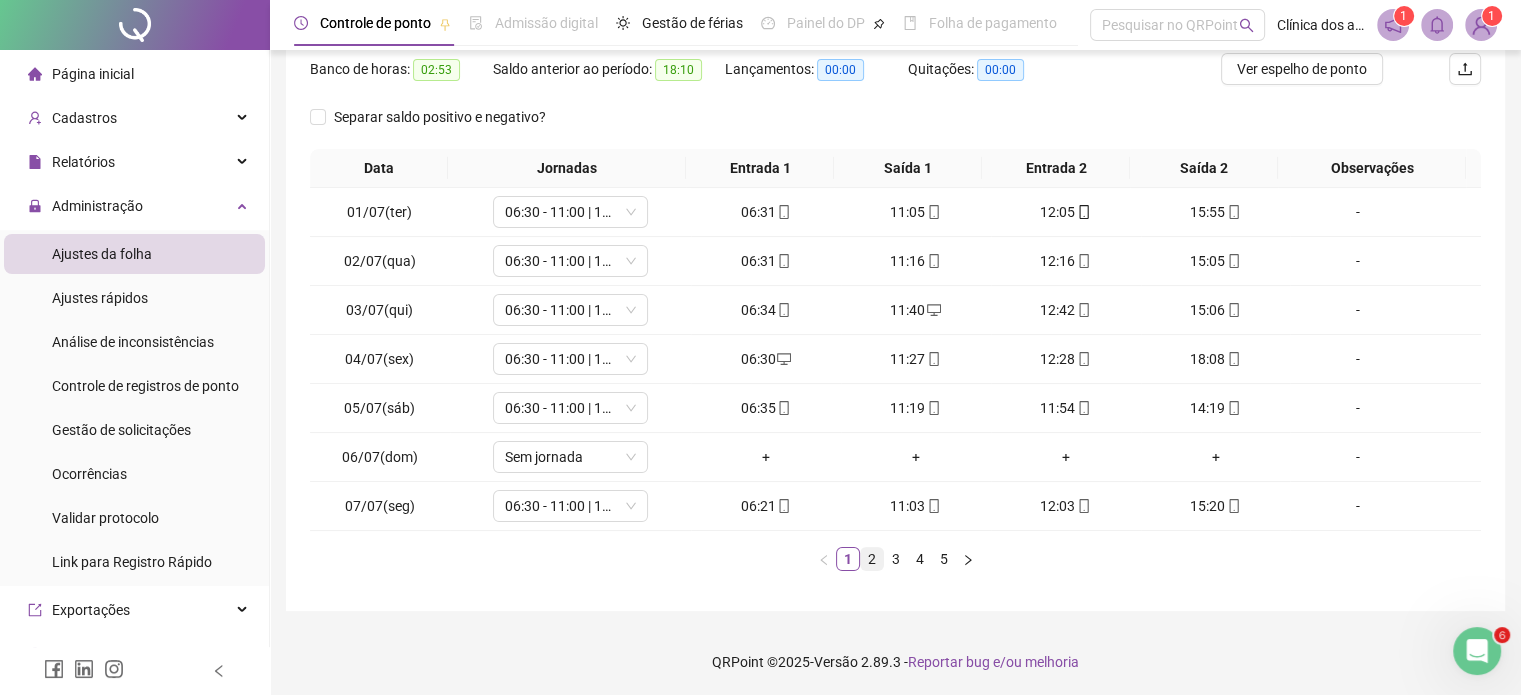 click on "2" at bounding box center [872, 559] 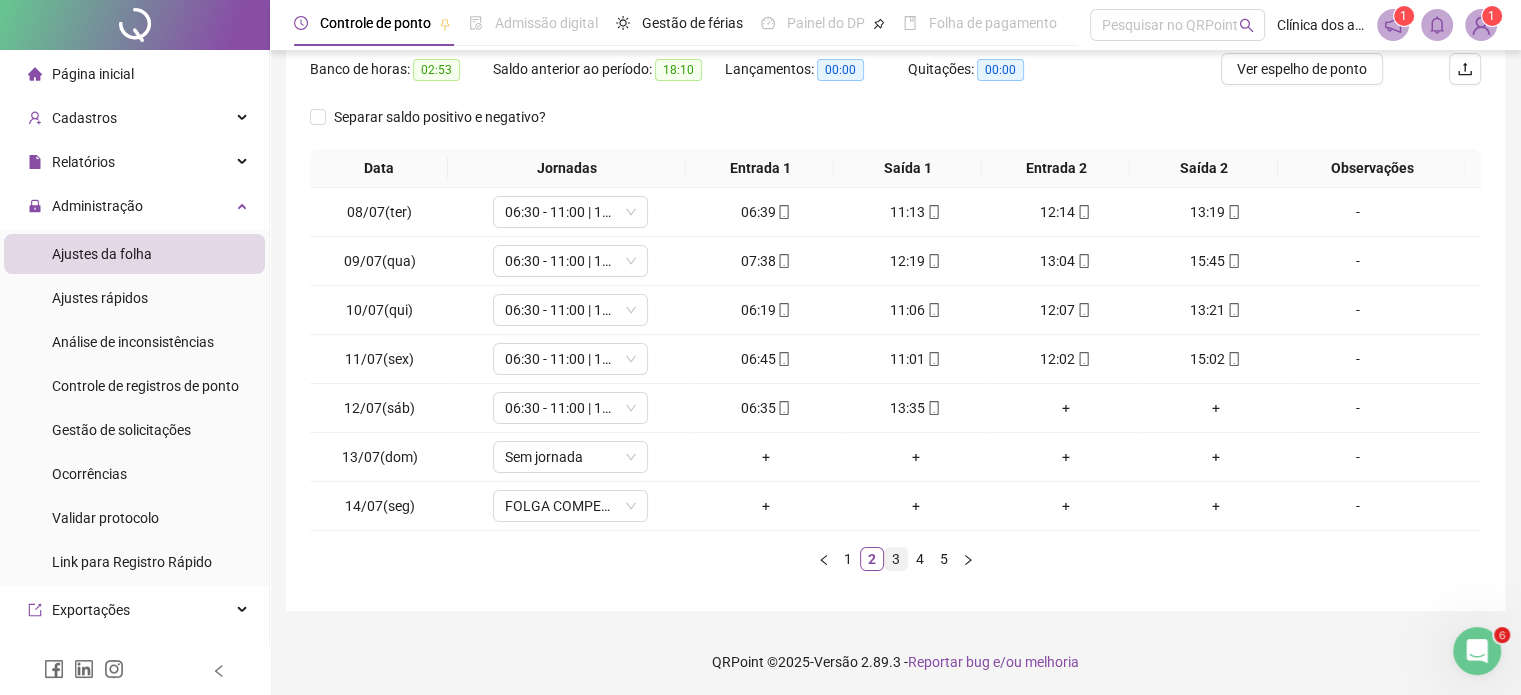 click on "3" at bounding box center (896, 559) 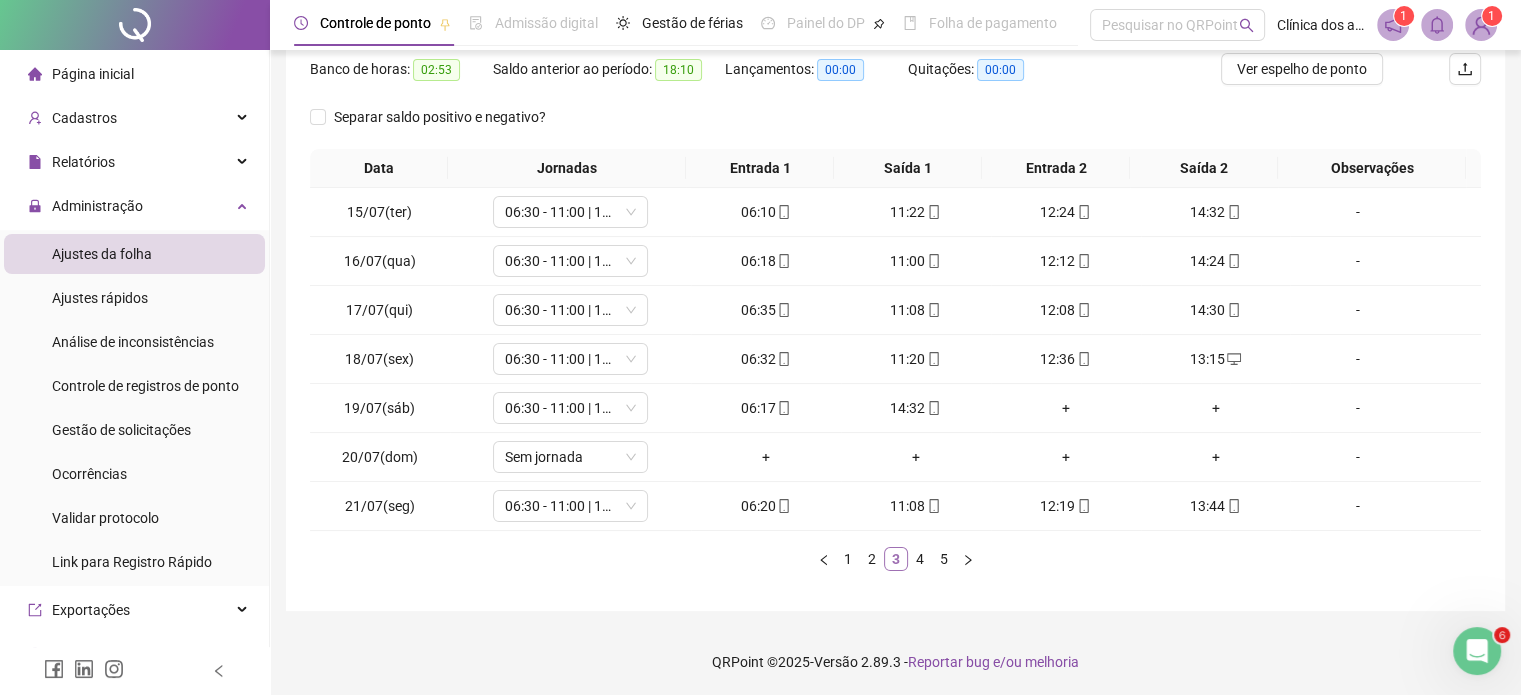 click on "3" at bounding box center (896, 559) 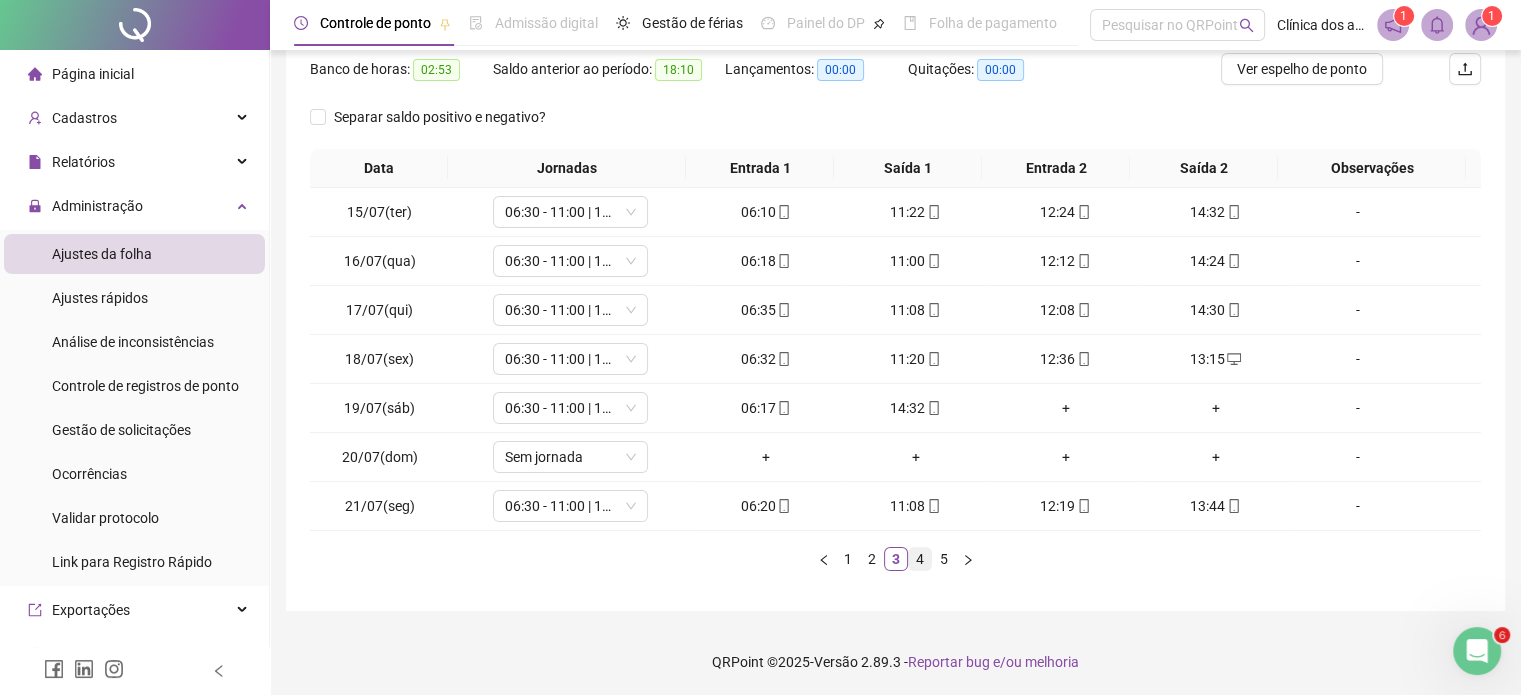 click on "4" at bounding box center (920, 559) 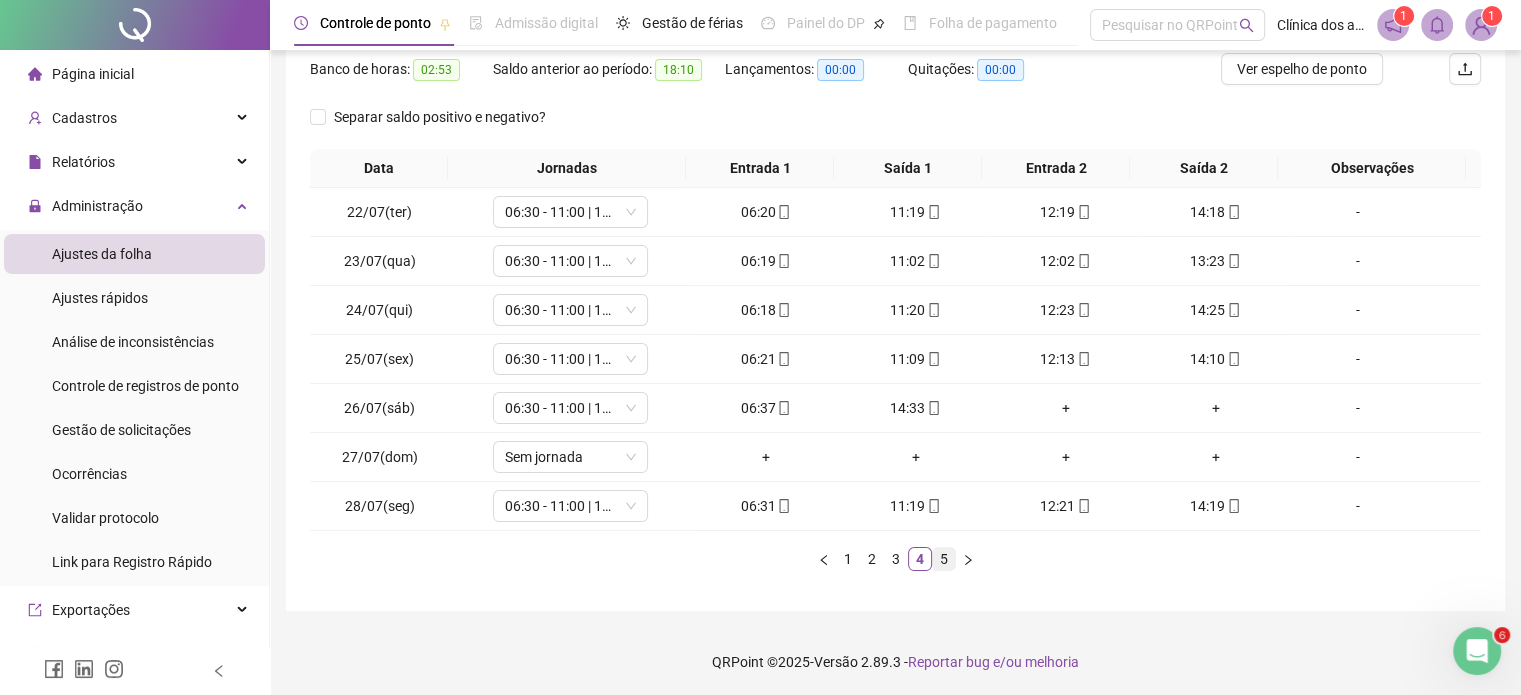 click on "5" at bounding box center (944, 559) 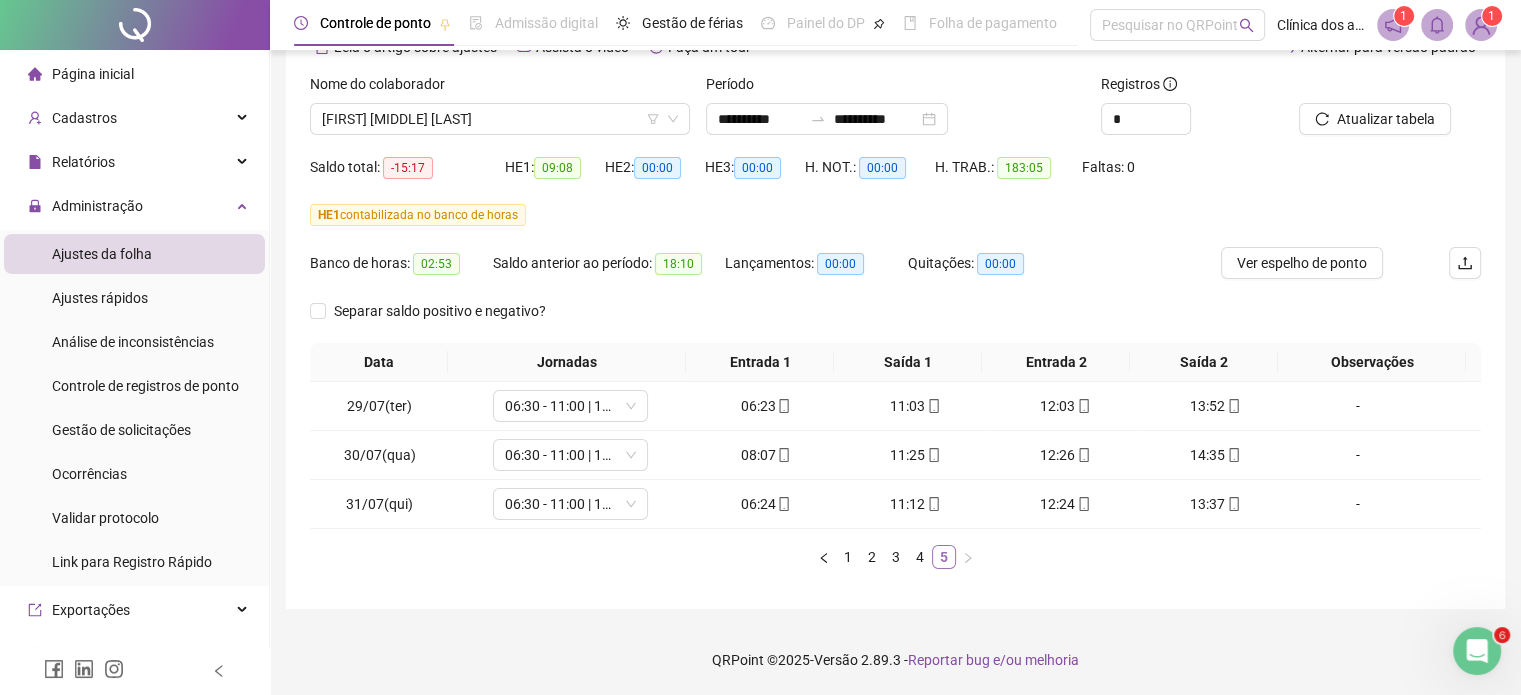 scroll, scrollTop: 110, scrollLeft: 0, axis: vertical 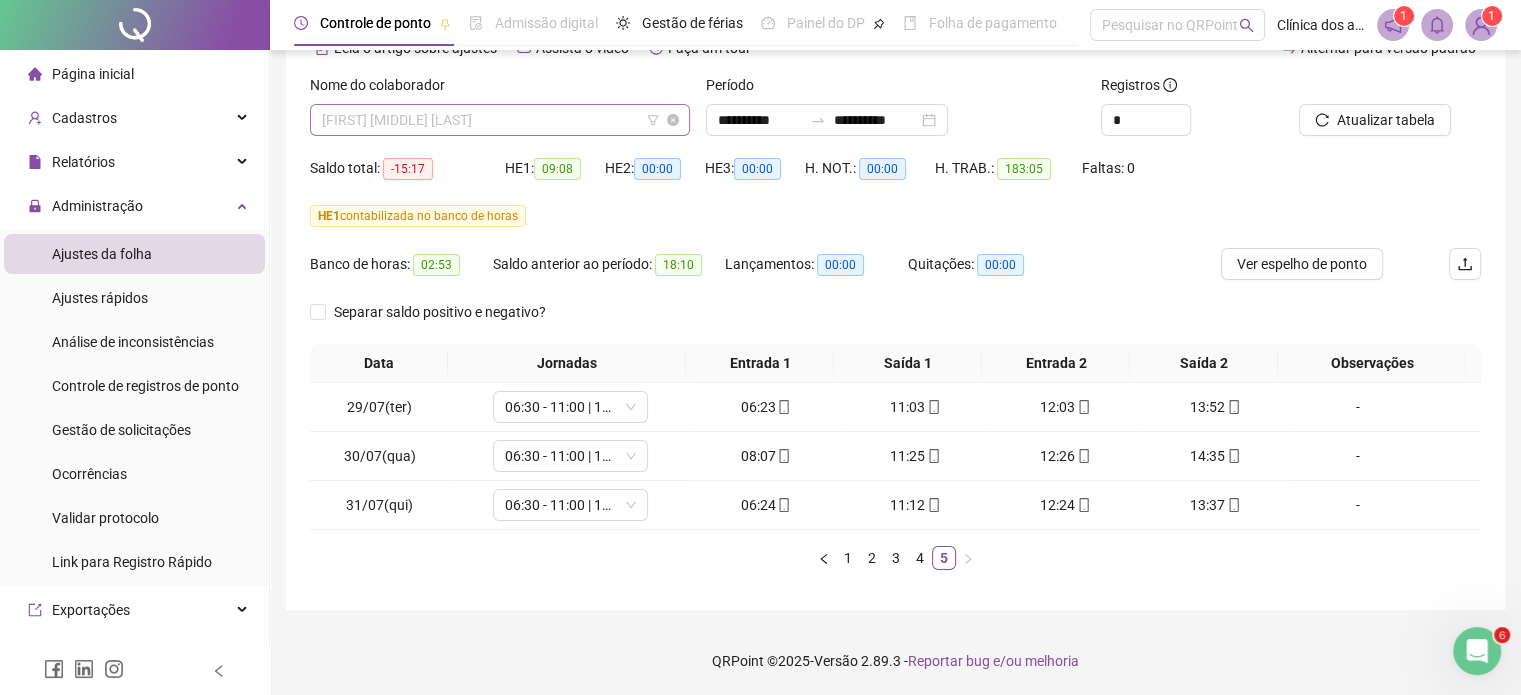 click on "[FIRST] [MIDDLE] [LAST]" at bounding box center (500, 120) 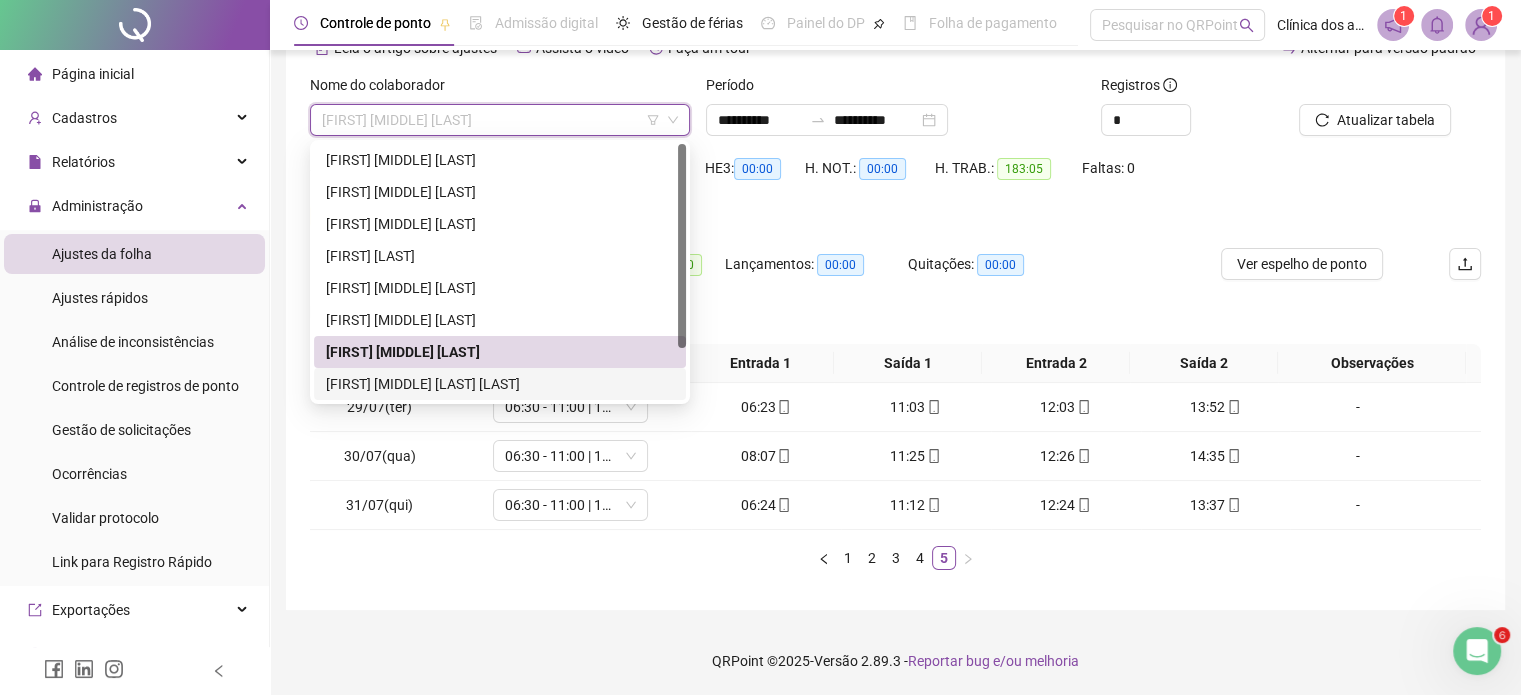 click on "[FIRST] [MIDDLE] [LAST] [LAST]" at bounding box center [500, 384] 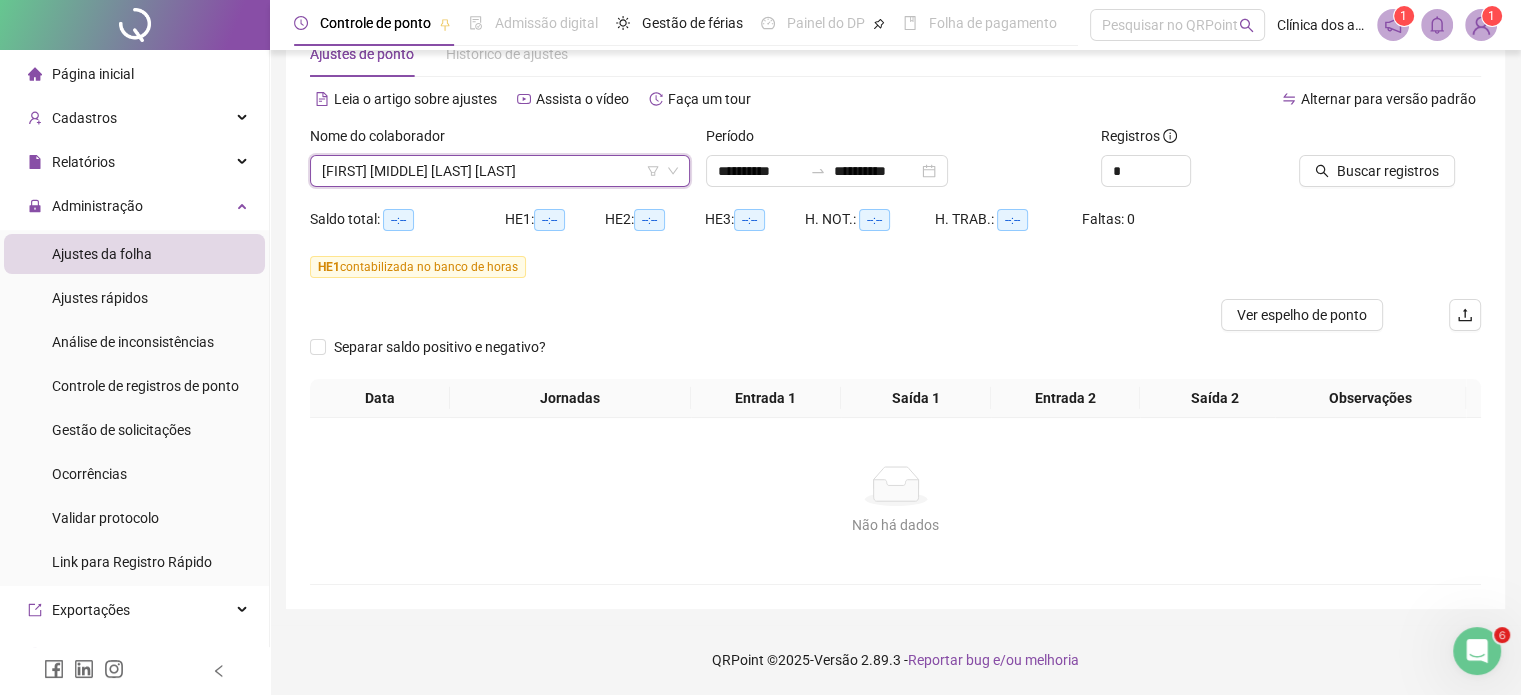 scroll, scrollTop: 73, scrollLeft: 0, axis: vertical 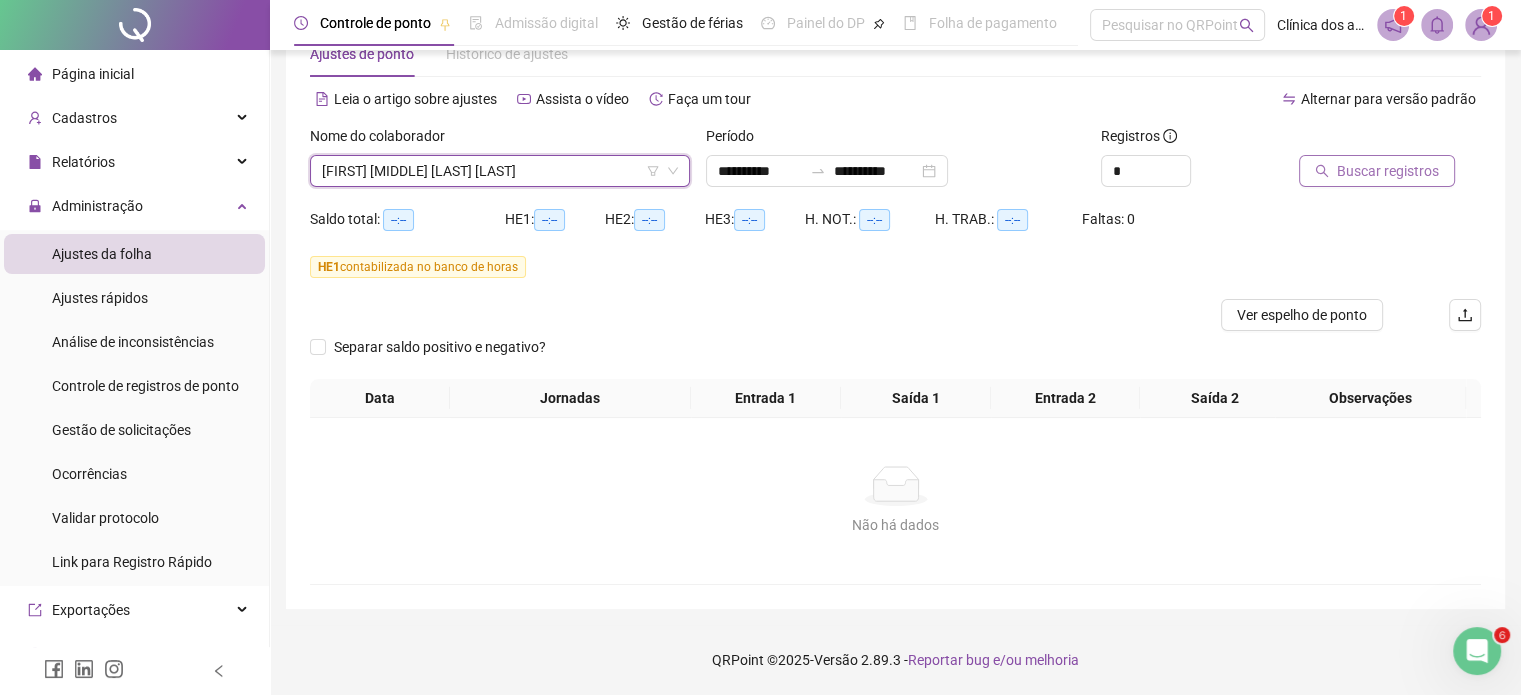 click on "Buscar registros" at bounding box center (1388, 171) 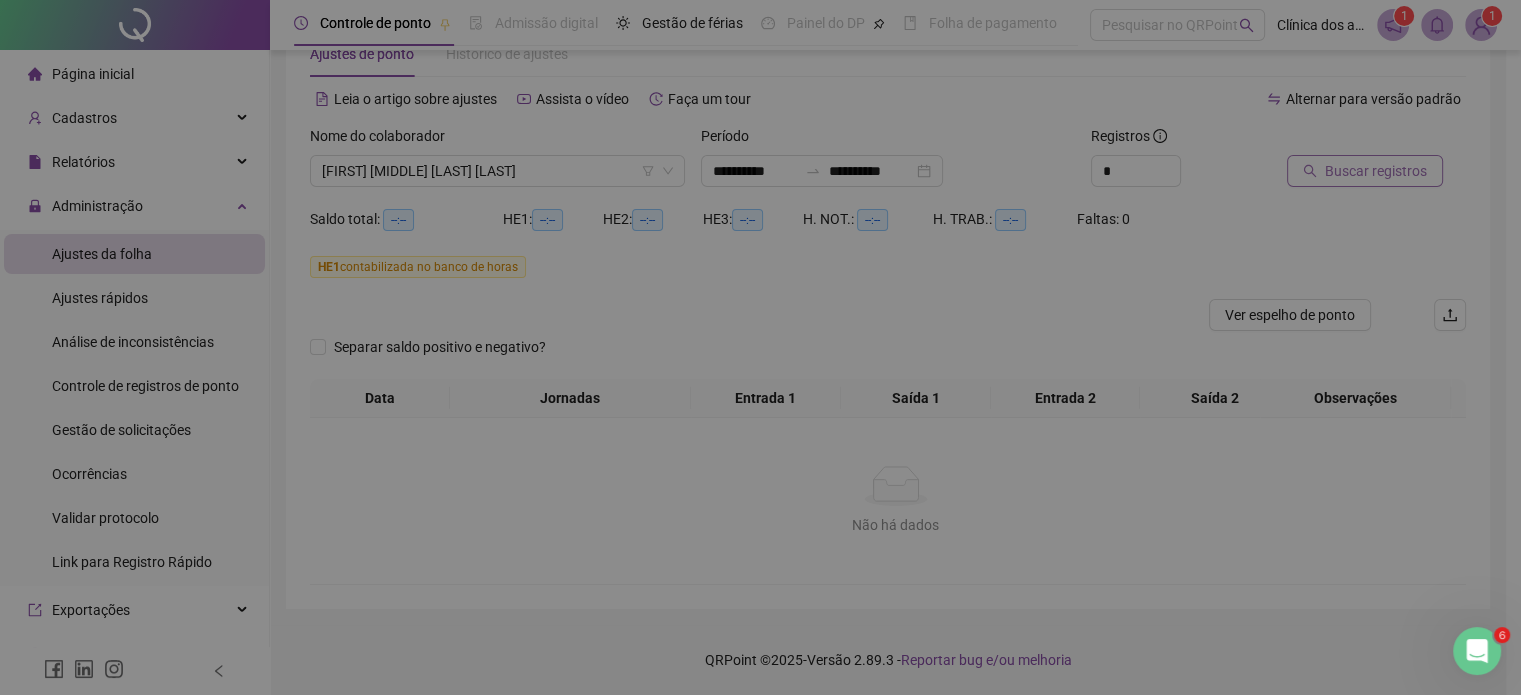 scroll, scrollTop: 58, scrollLeft: 0, axis: vertical 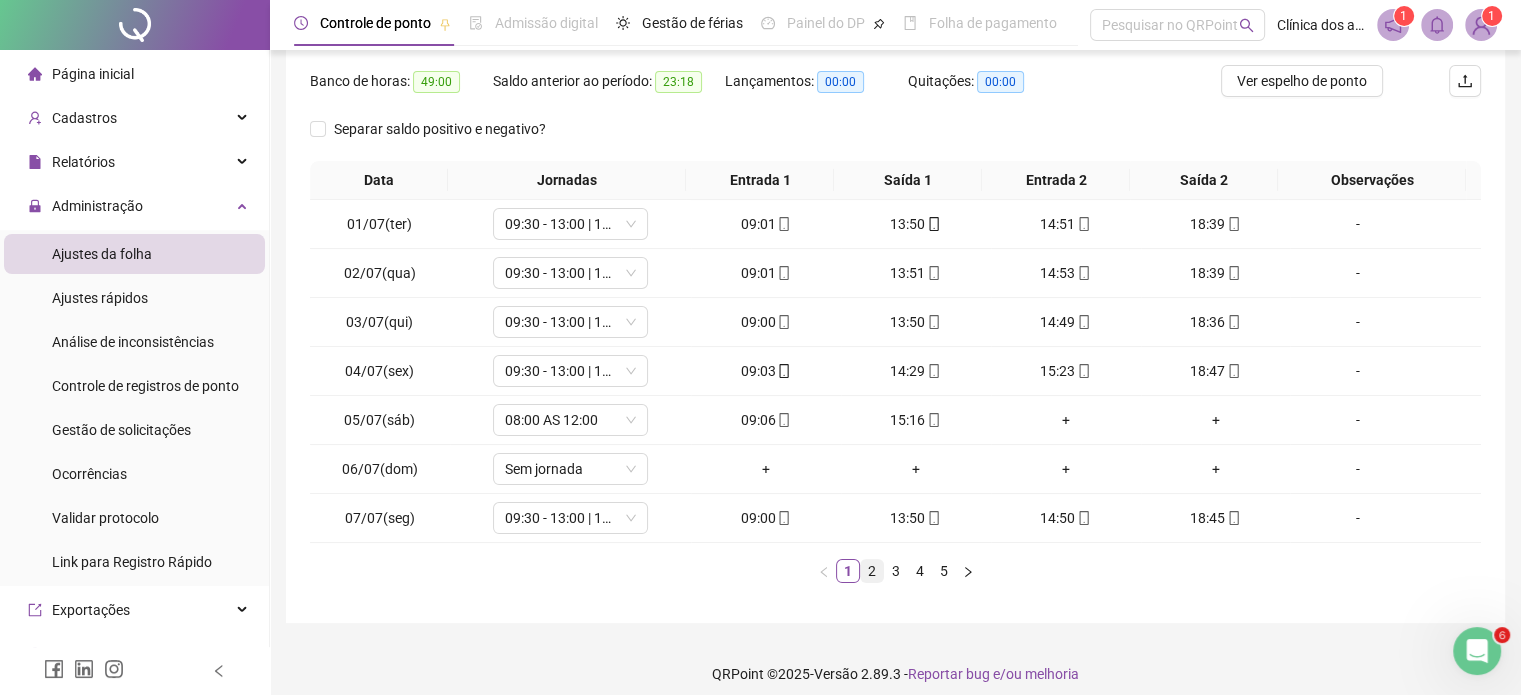 click on "2" at bounding box center [872, 571] 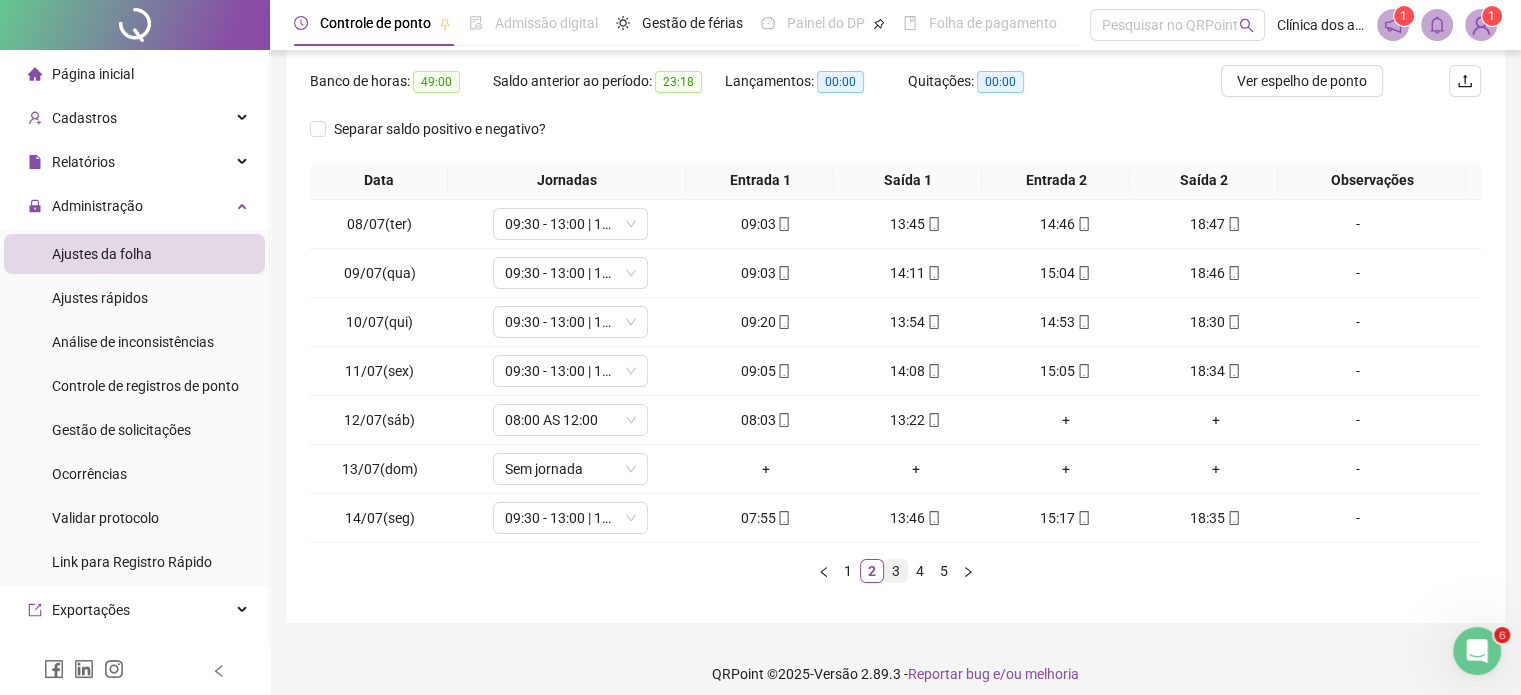 click on "3" at bounding box center (896, 571) 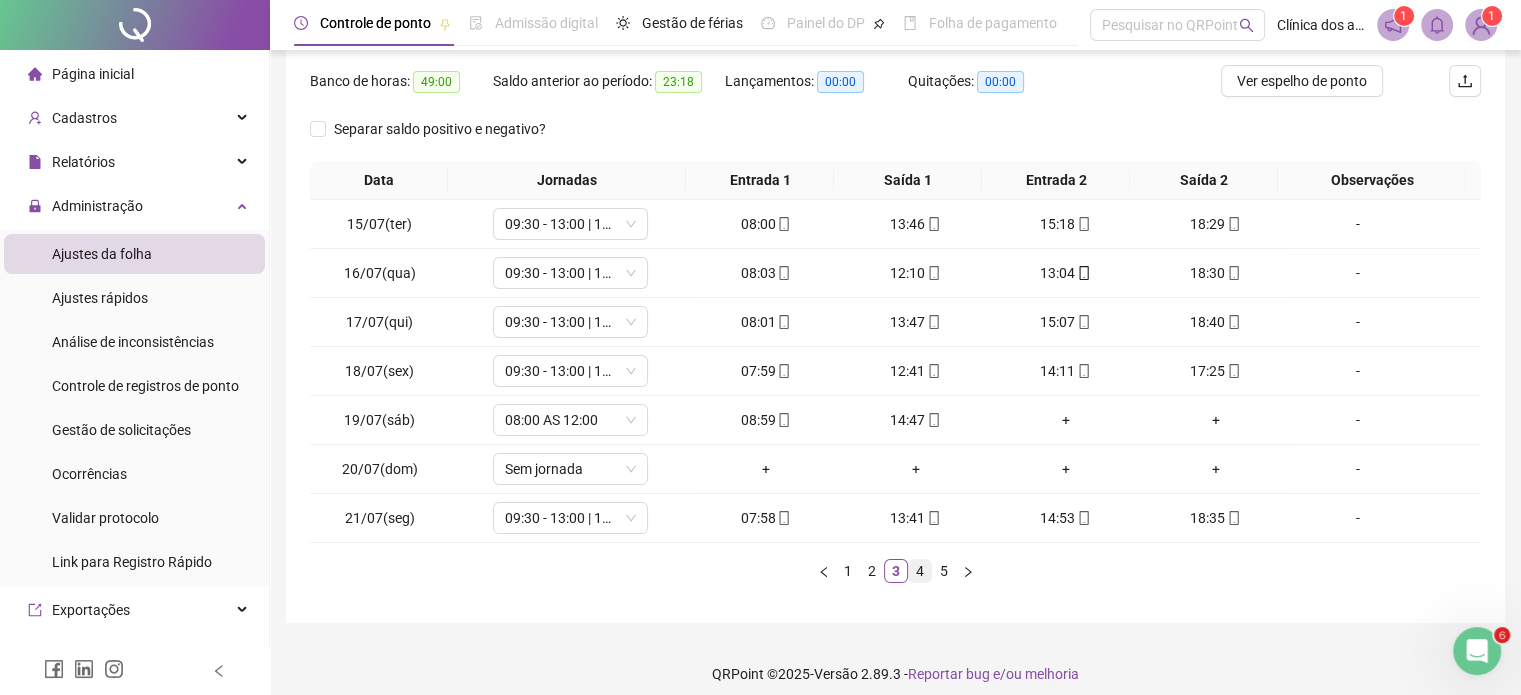 click on "4" at bounding box center [920, 571] 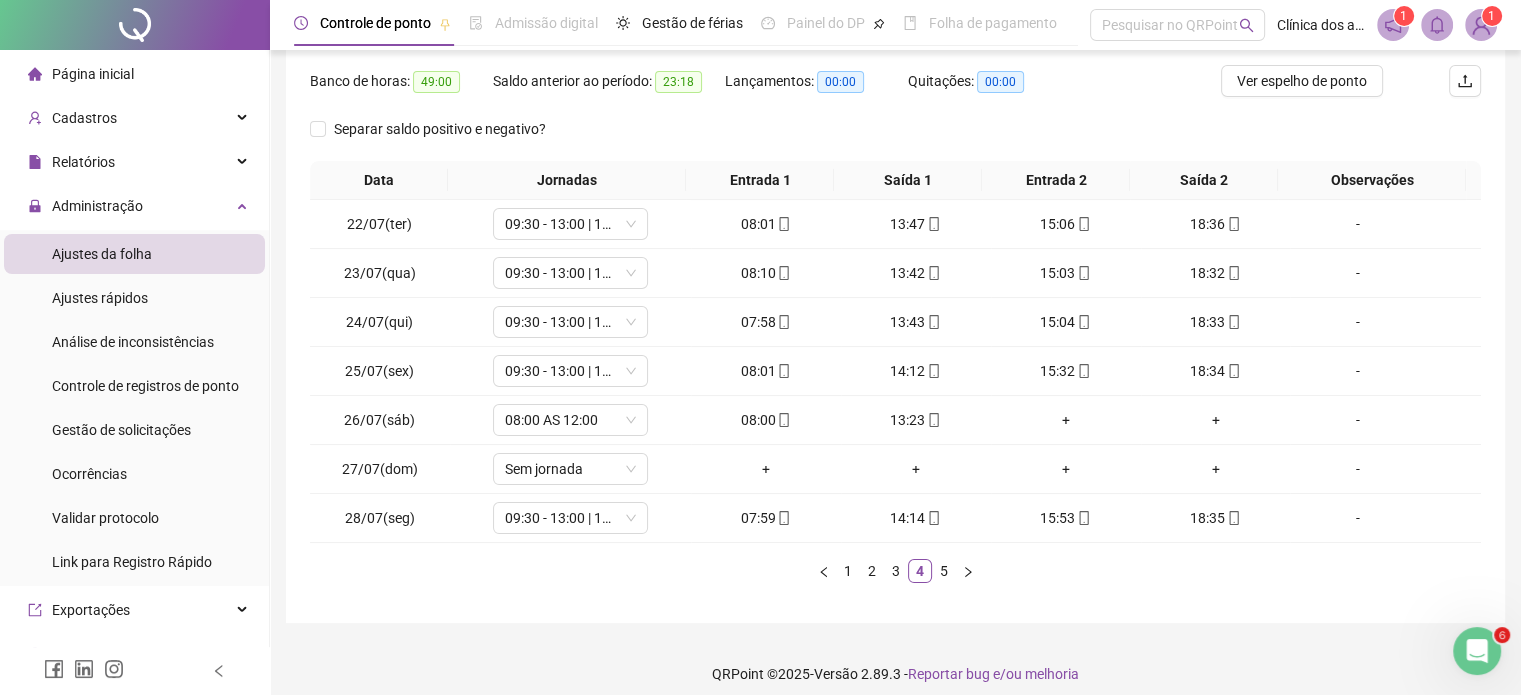 click on "Data Jornadas Entrada 1 Saída 1 Entrada 2 Saída 2 Observações                 22/07(ter) 09:30 - 13:00 | 14:00 - 18:30 08:01 13:47 15:06 18:36 - 23/07(qua) 09:30 - 13:00 | 14:00 - 18:30 08:10 13:42 15:03 18:32 - 24/07(qui) 09:30 - 13:00 | 14:00 - 18:30 07:58 13:43 15:04 18:33 - 25/07(sex) 09:30 - 13:00 | 14:00 - 18:30 08:01 14:12 15:32 18:34 - 26/07(sáb) 08:00 AS 12:00  08:00 13:23 + + - 27/07(dom) Sem jornada + + + + - 28/07(seg) 09:30 - 13:00 | 14:00 - 18:30 07:59 14:14 15:53 18:35 - 1 2 3 4 5" at bounding box center [895, 380] 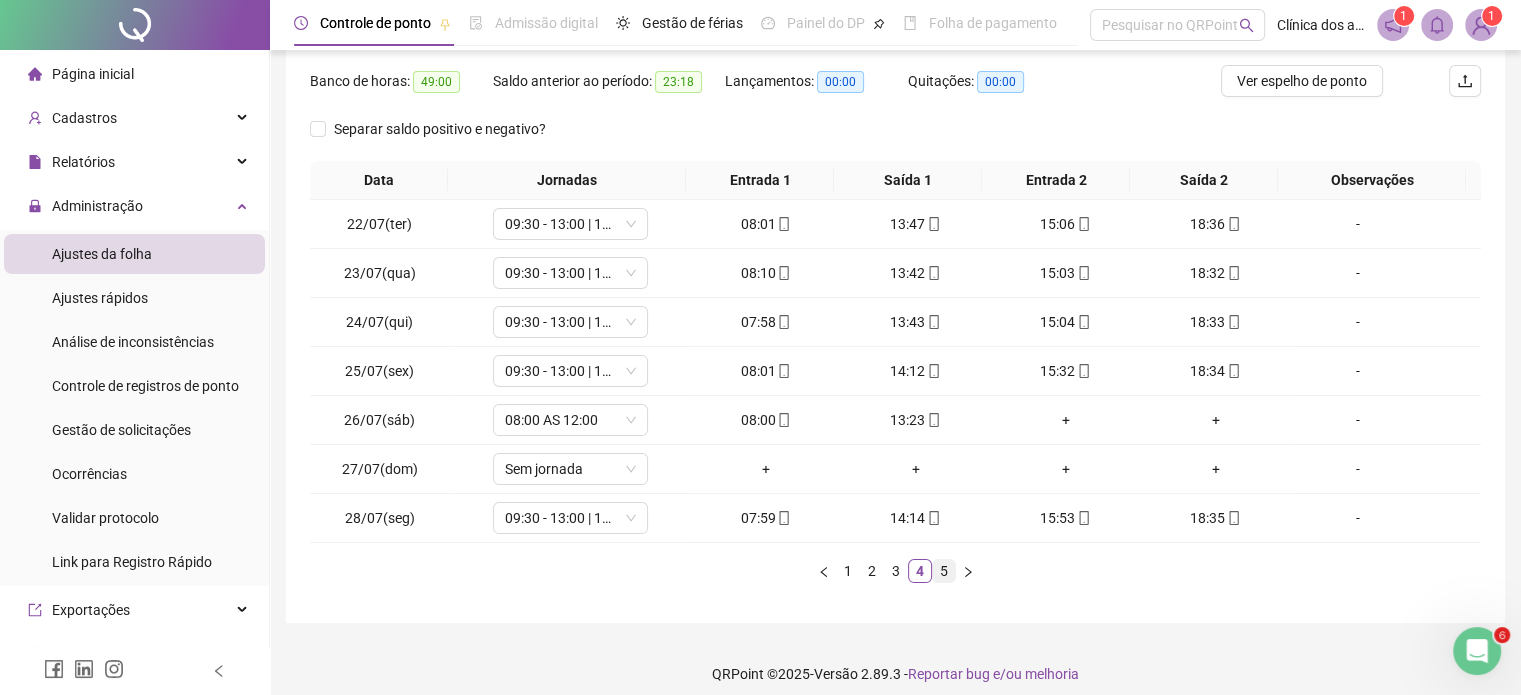 click on "5" at bounding box center [944, 571] 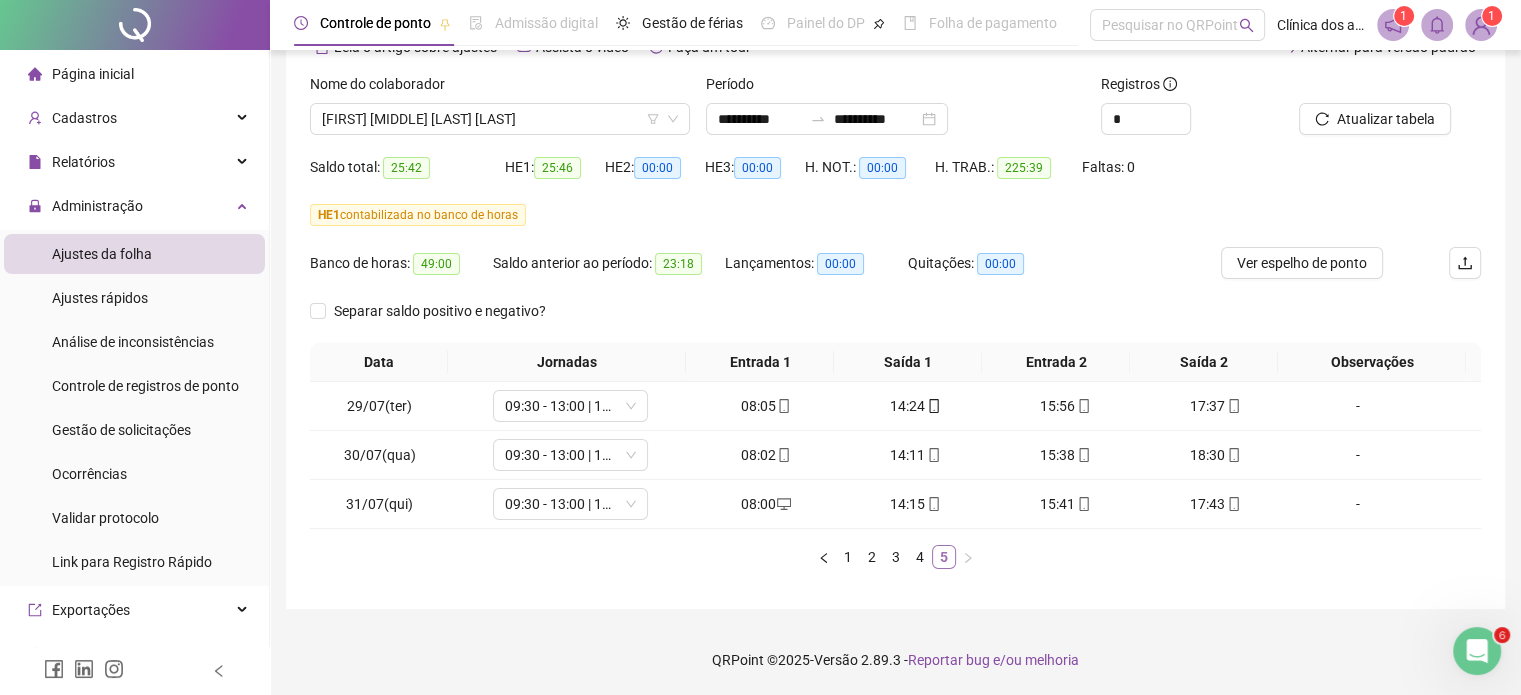 scroll, scrollTop: 110, scrollLeft: 0, axis: vertical 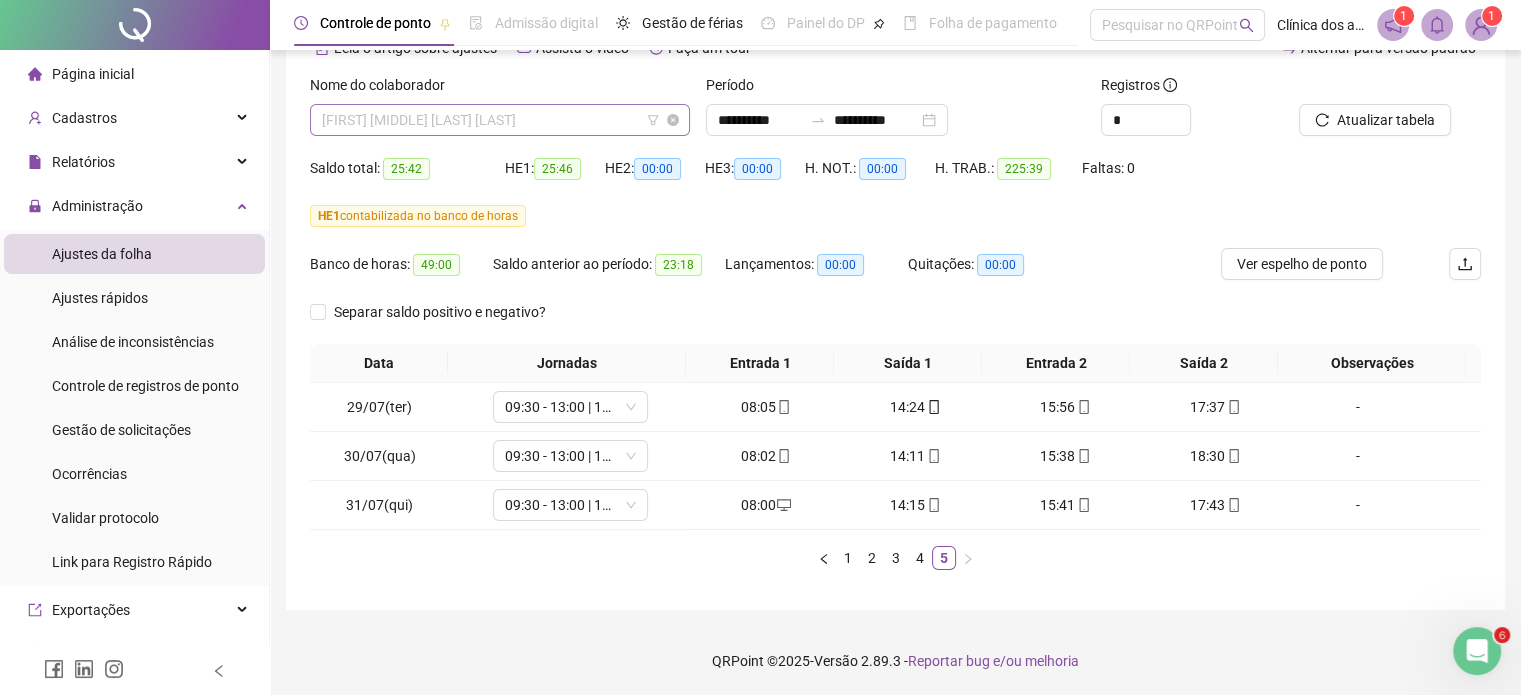 click on "[FIRST] [MIDDLE] [LAST] [LAST]" at bounding box center (500, 120) 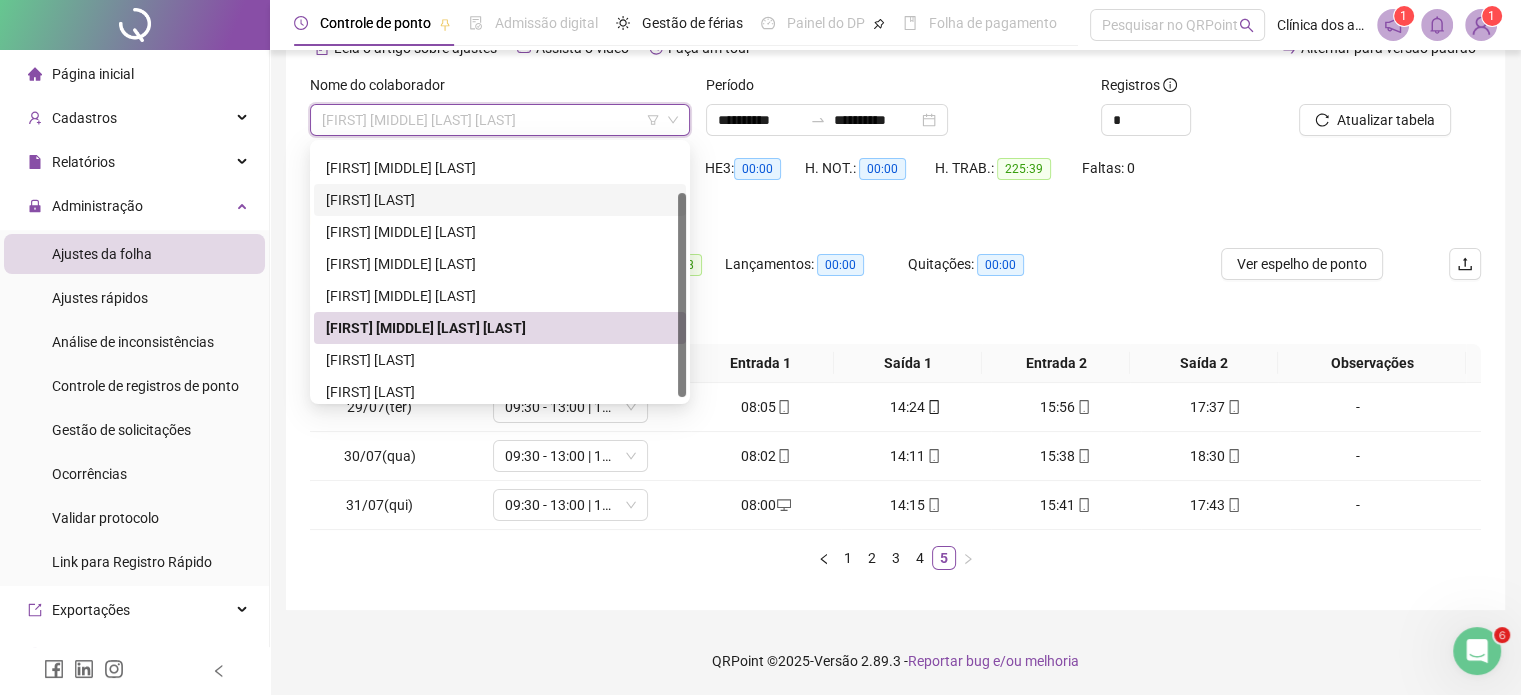 scroll, scrollTop: 64, scrollLeft: 0, axis: vertical 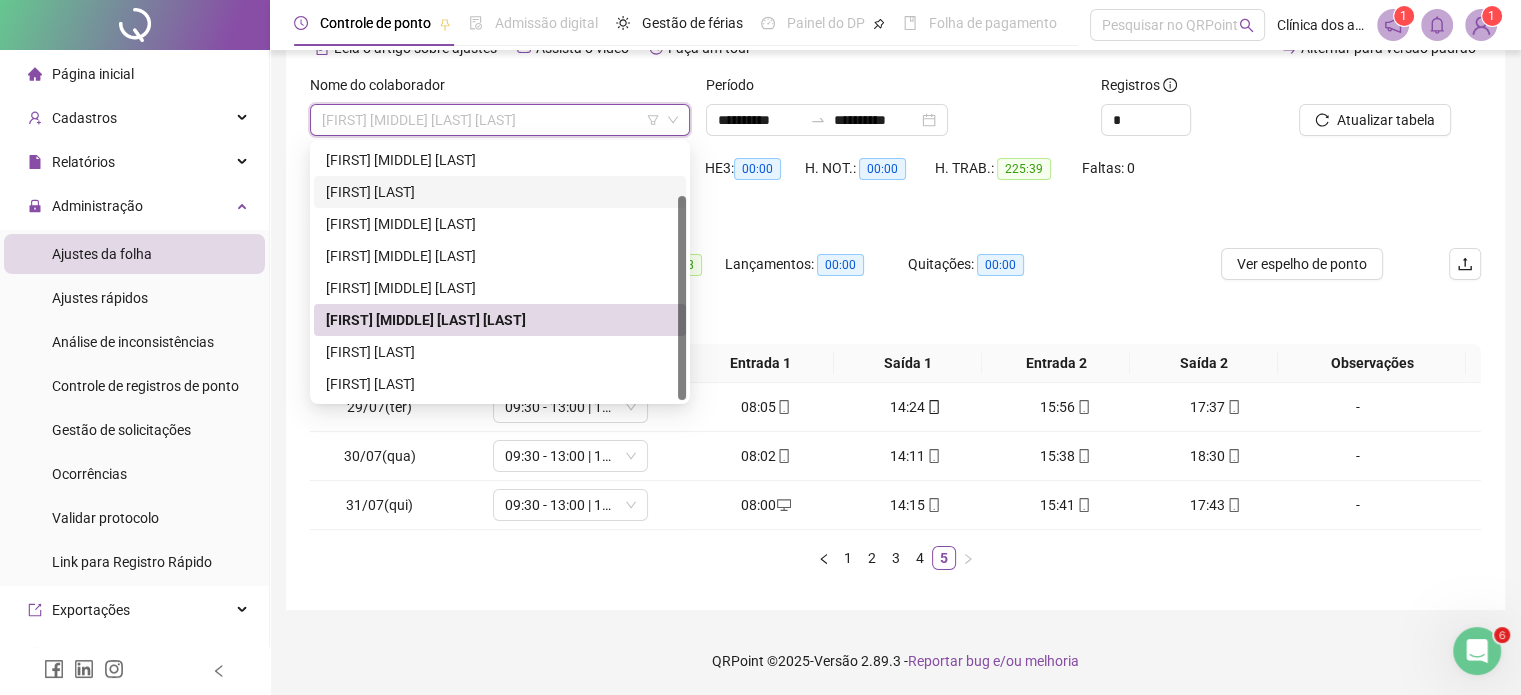 drag, startPoint x: 679, startPoint y: 277, endPoint x: 694, endPoint y: 367, distance: 91.24144 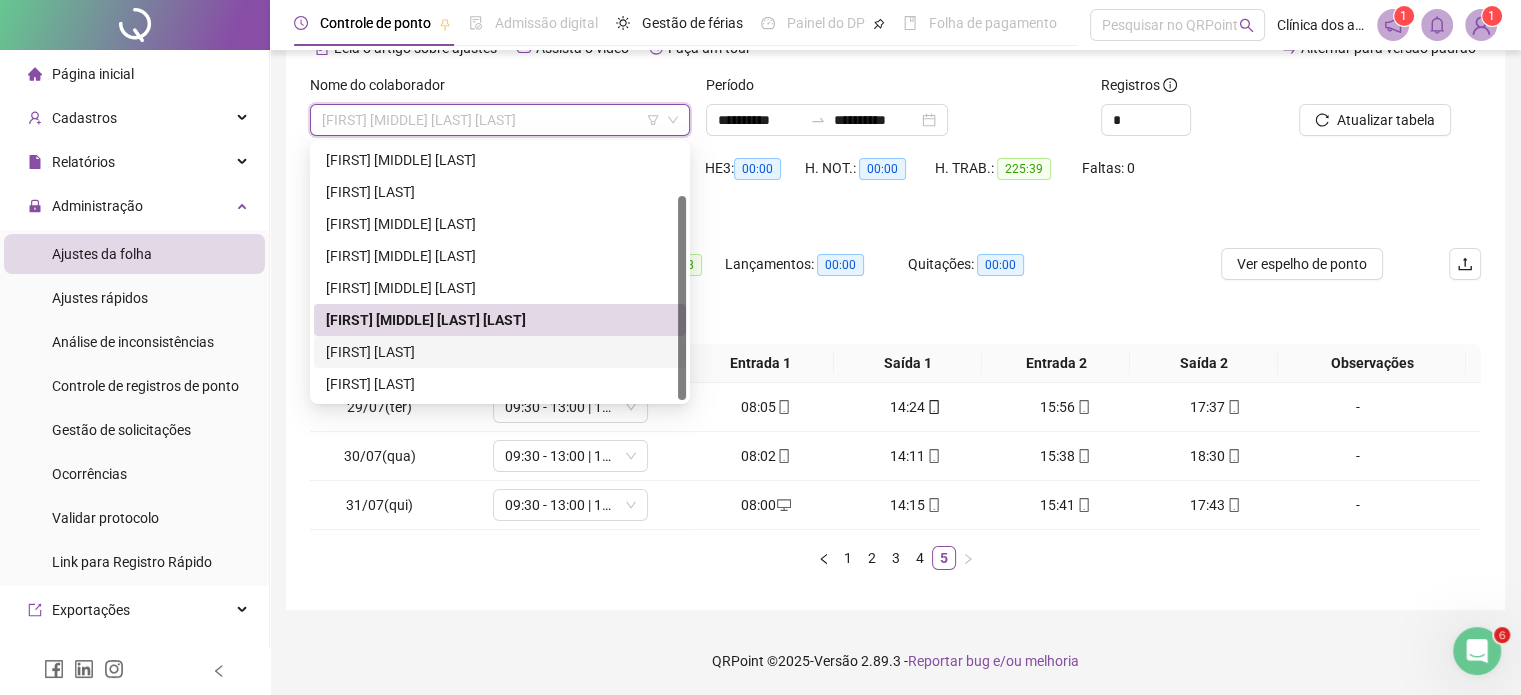 click on "[FIRST] [LAST]" at bounding box center [500, 352] 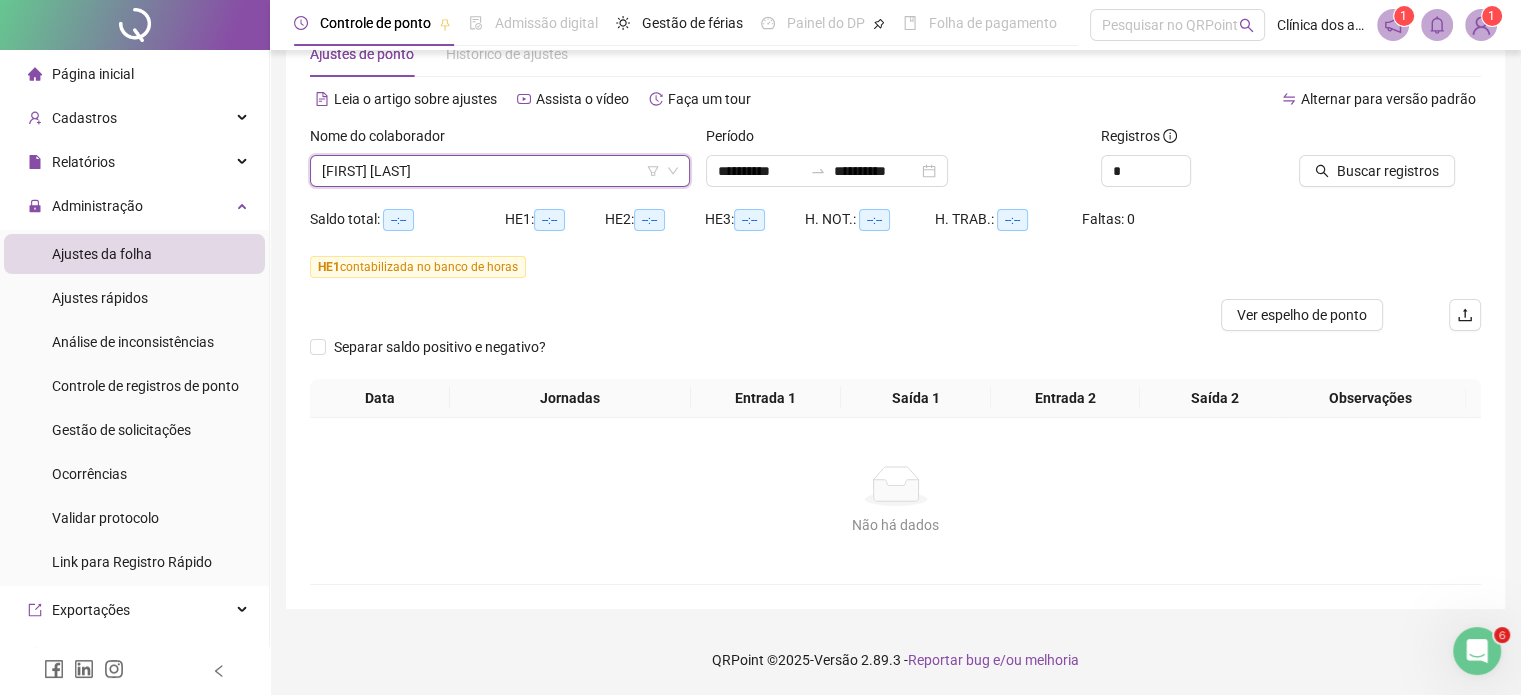 scroll, scrollTop: 73, scrollLeft: 0, axis: vertical 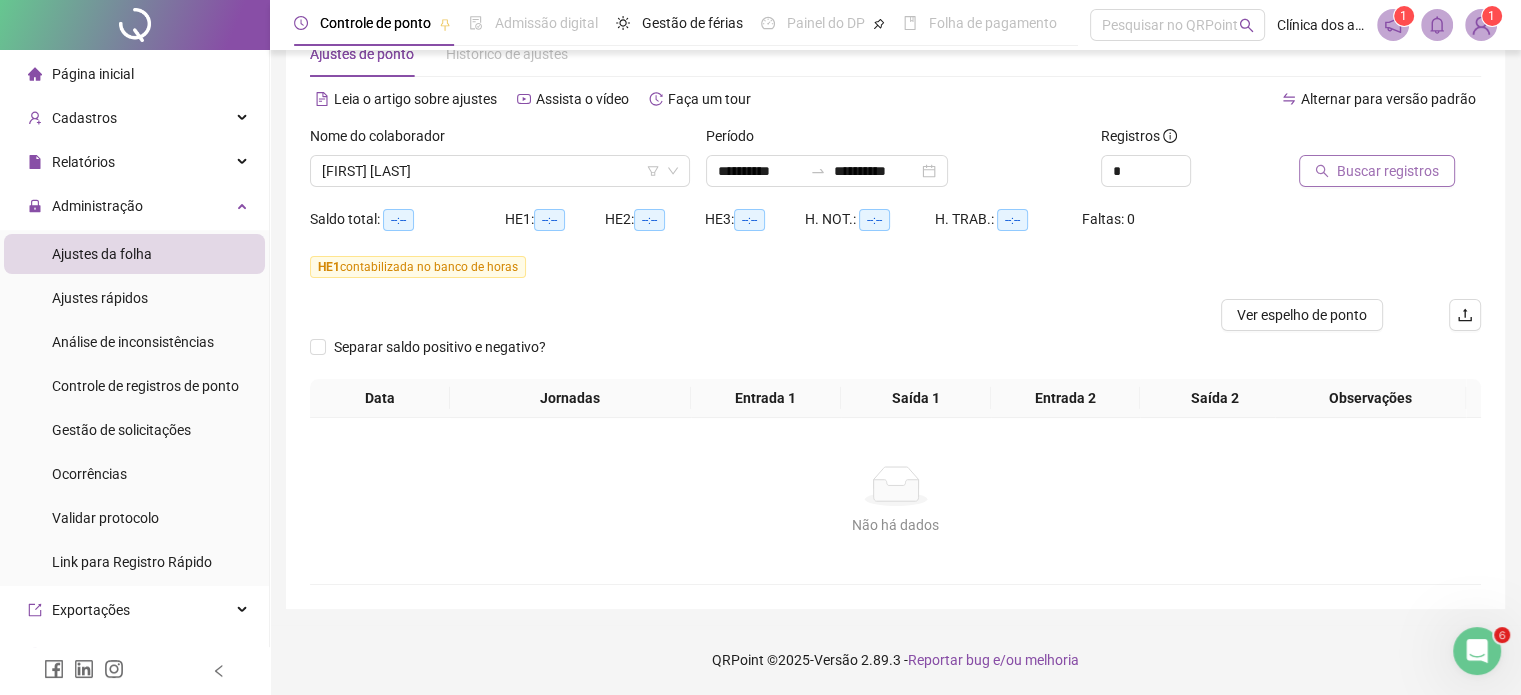 click on "Buscar registros" at bounding box center (1388, 171) 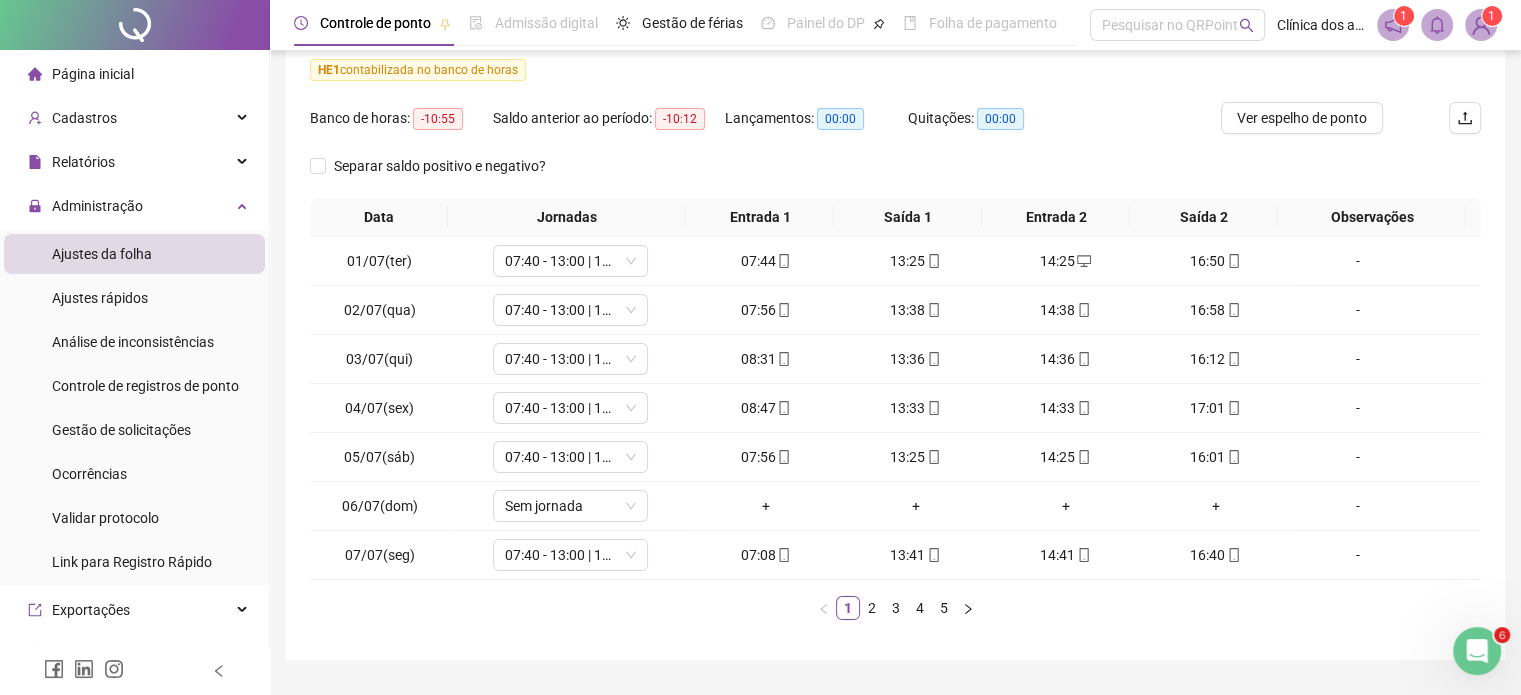 scroll, scrollTop: 260, scrollLeft: 0, axis: vertical 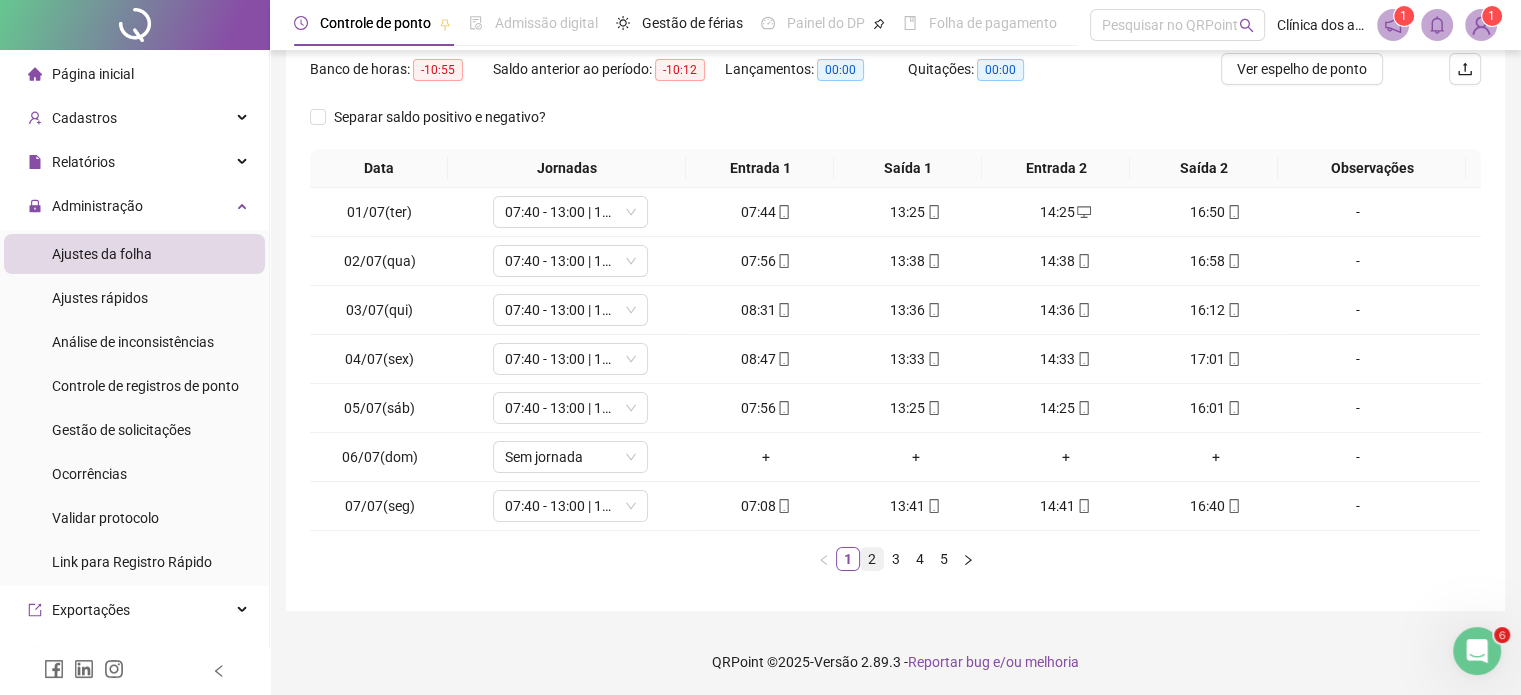 click on "2" at bounding box center [872, 559] 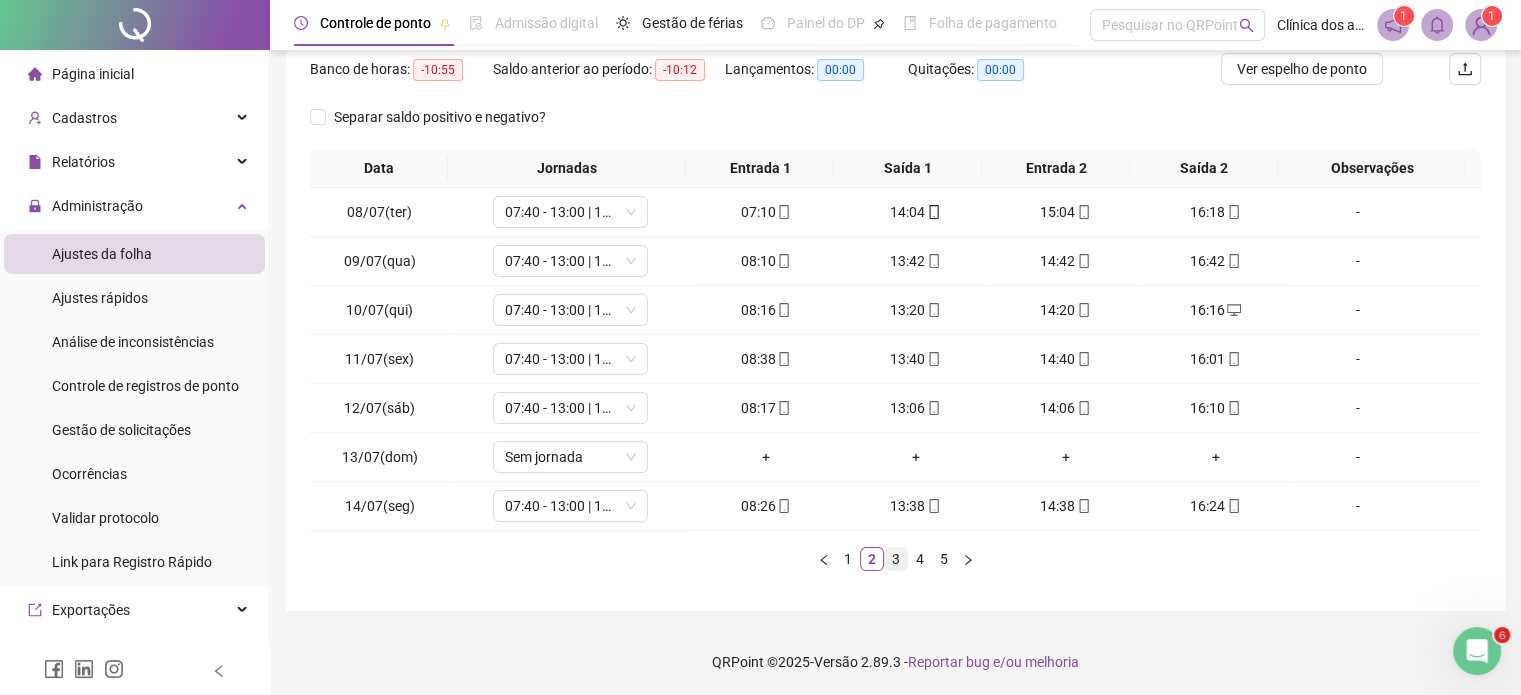 click on "3" at bounding box center [896, 559] 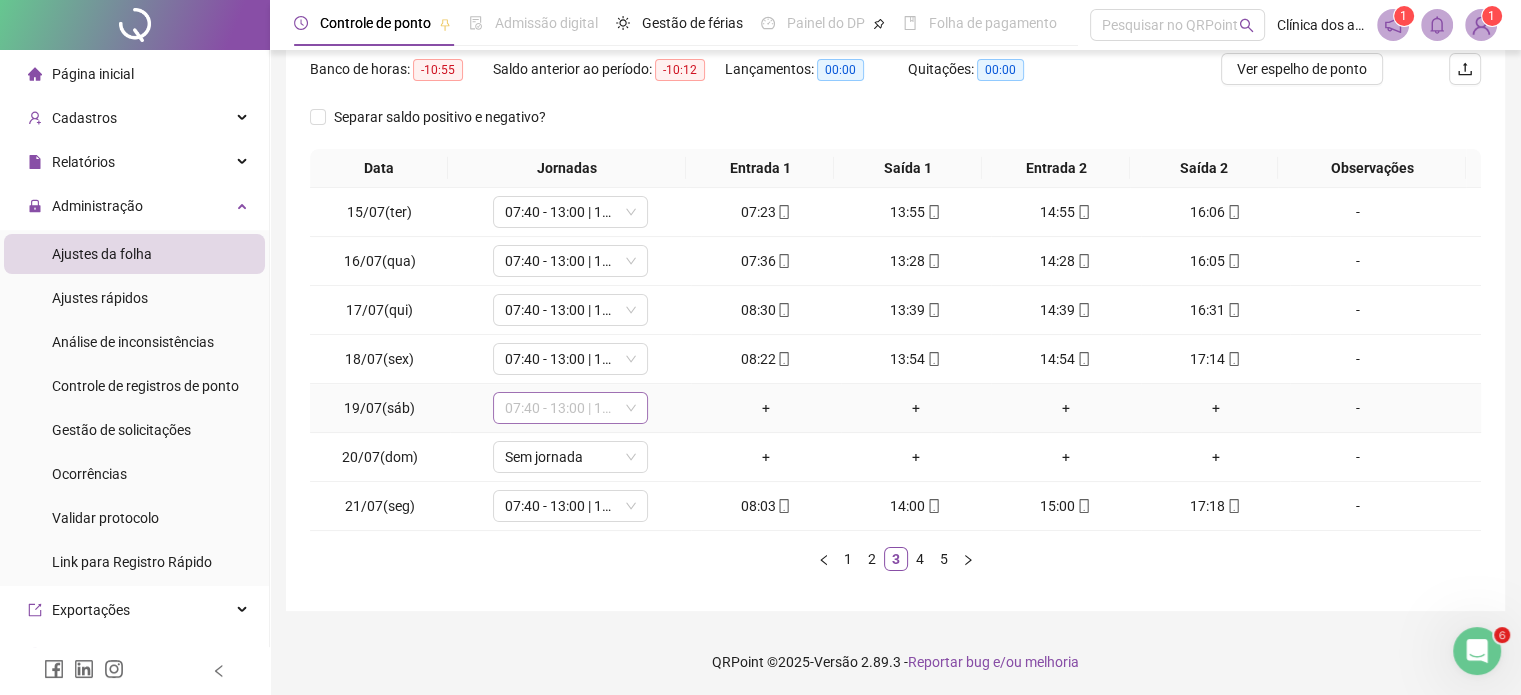 click on "07:40 - 13:00 | 14:00 - 16:00" at bounding box center (570, 408) 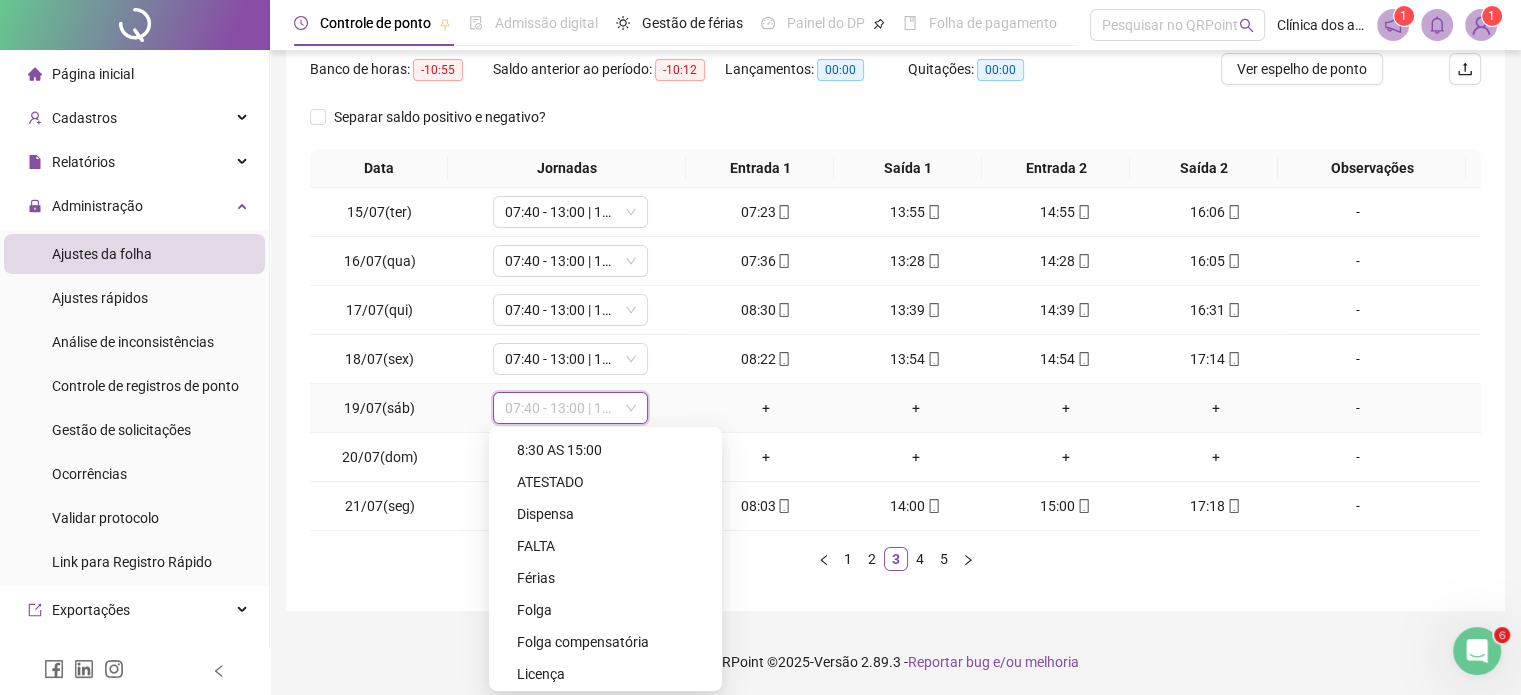 scroll, scrollTop: 1780, scrollLeft: 0, axis: vertical 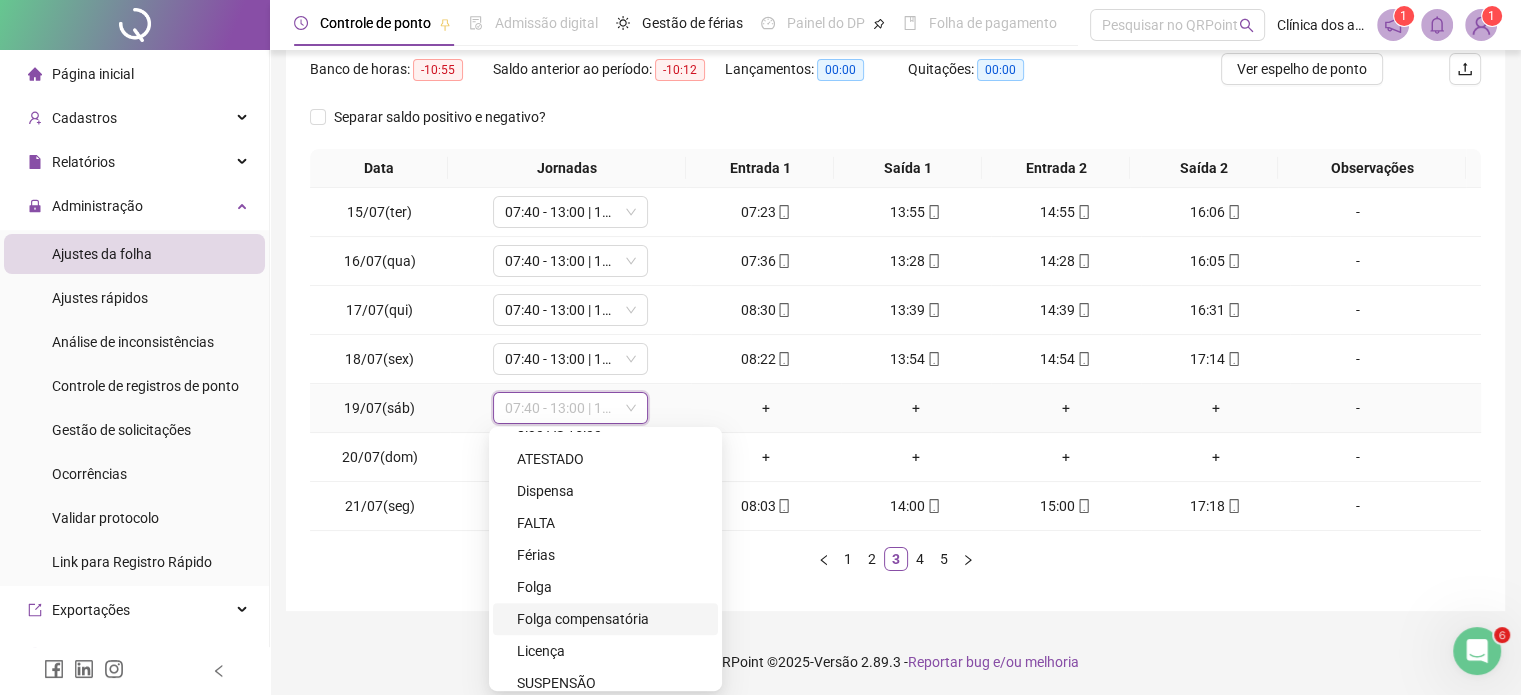 click on "Folga compensatória" at bounding box center [611, 619] 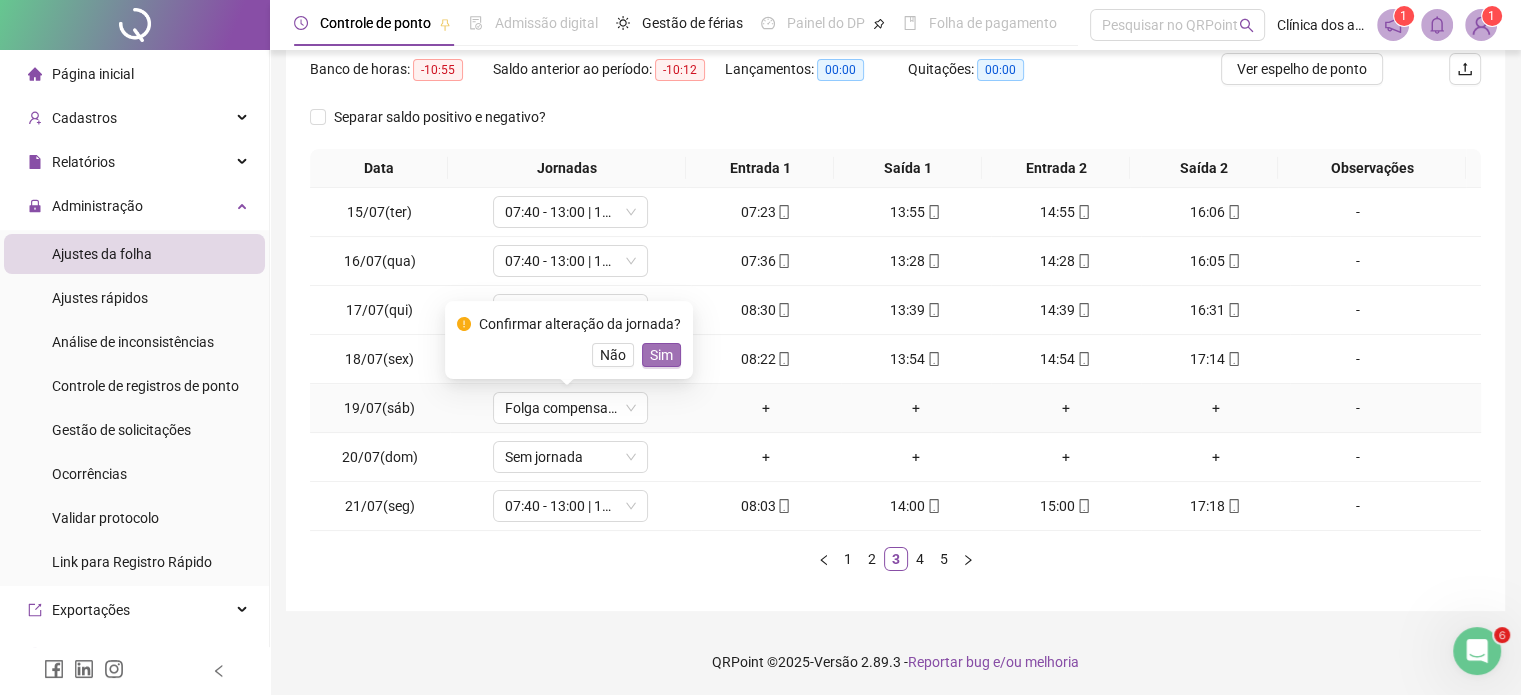 click on "Sim" at bounding box center (661, 355) 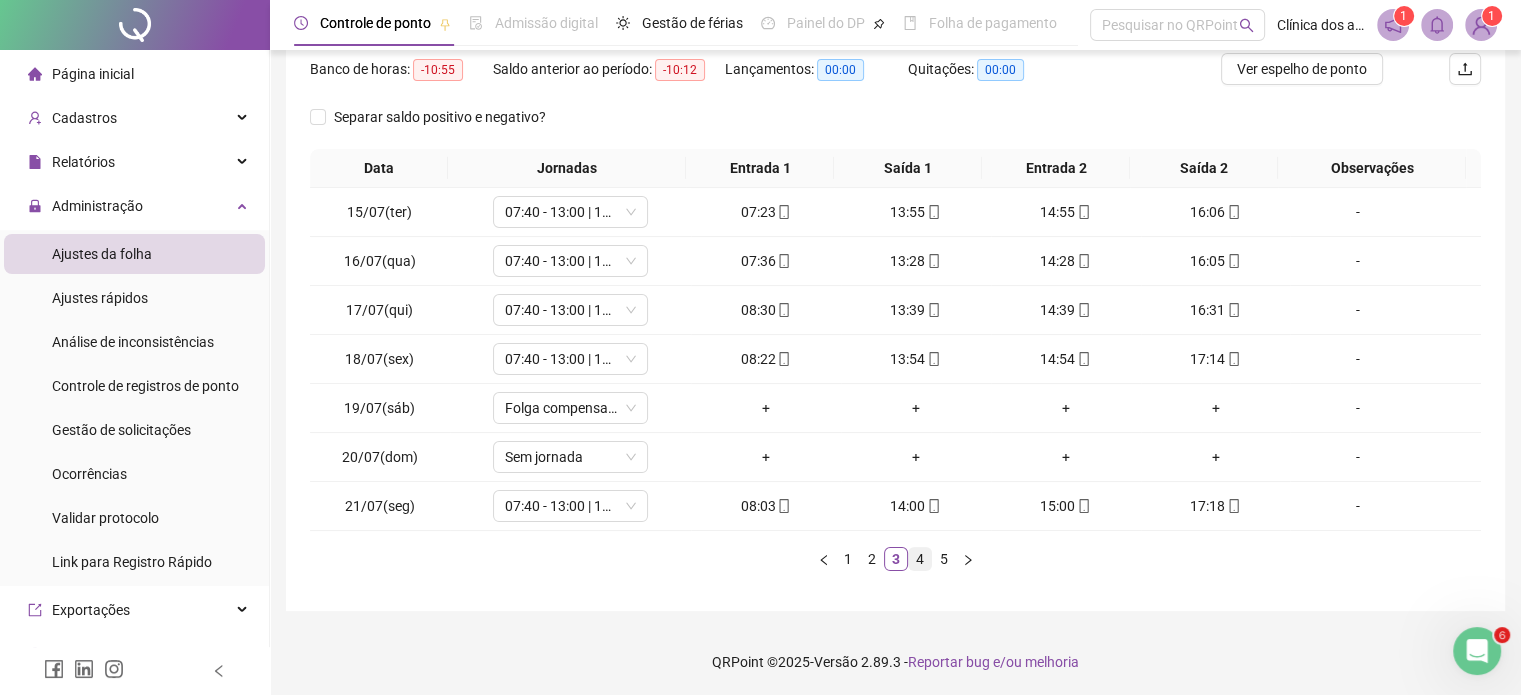 click on "4" at bounding box center (920, 559) 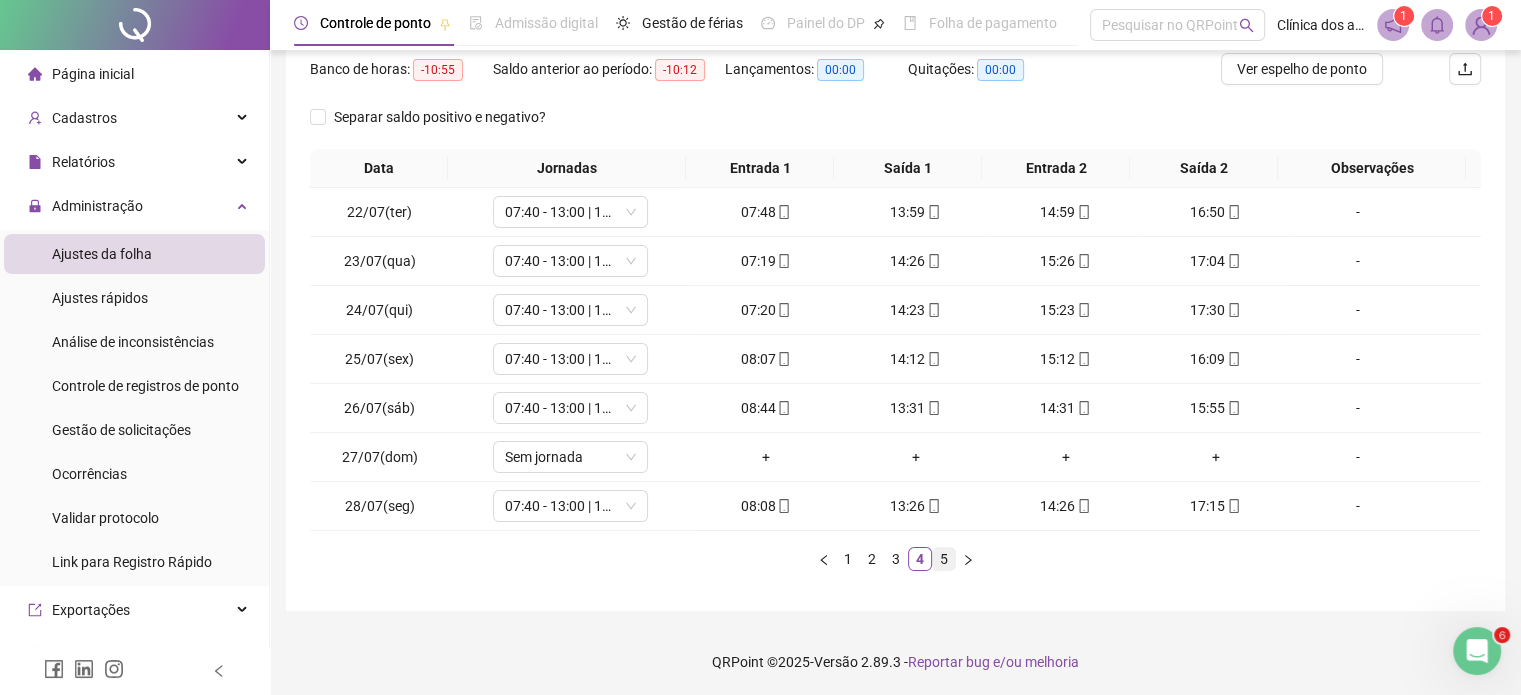 click on "5" at bounding box center (944, 559) 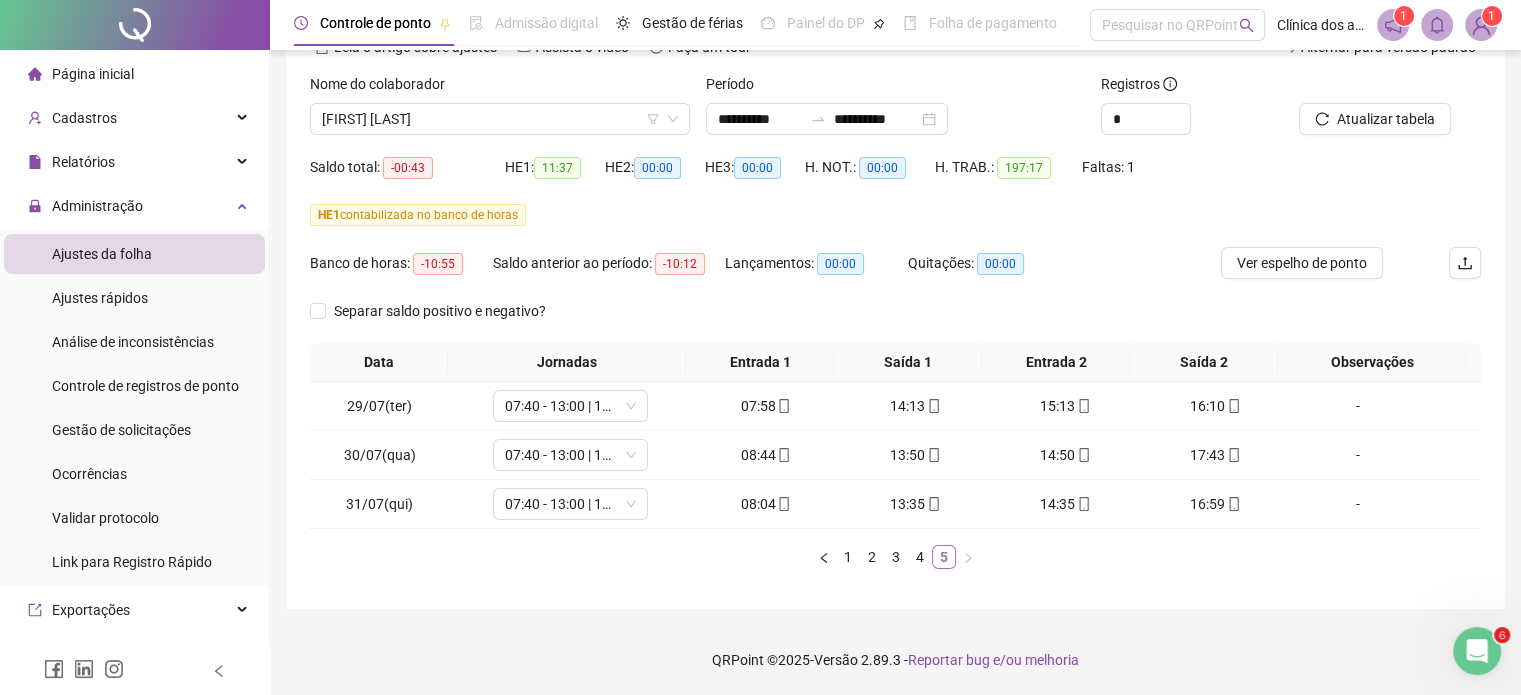 scroll, scrollTop: 110, scrollLeft: 0, axis: vertical 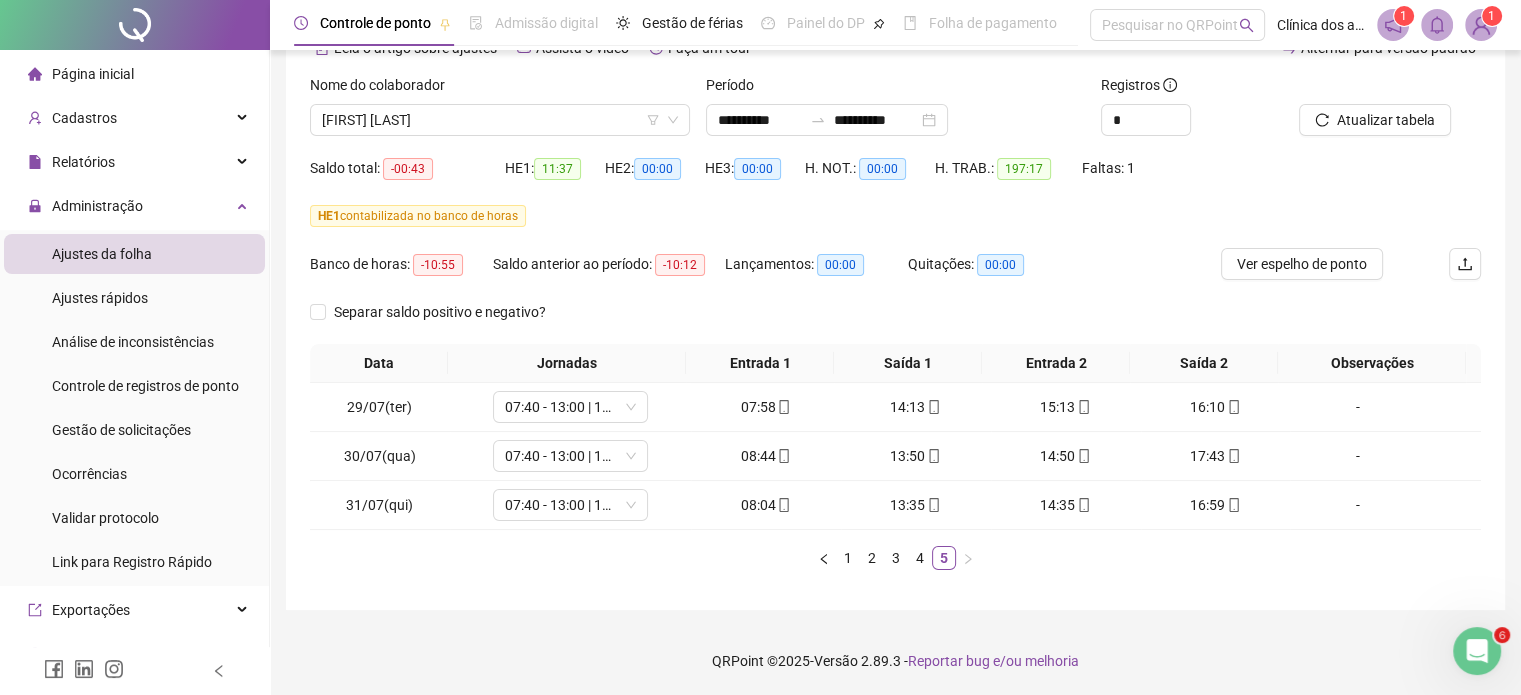 click at bounding box center (1365, 89) 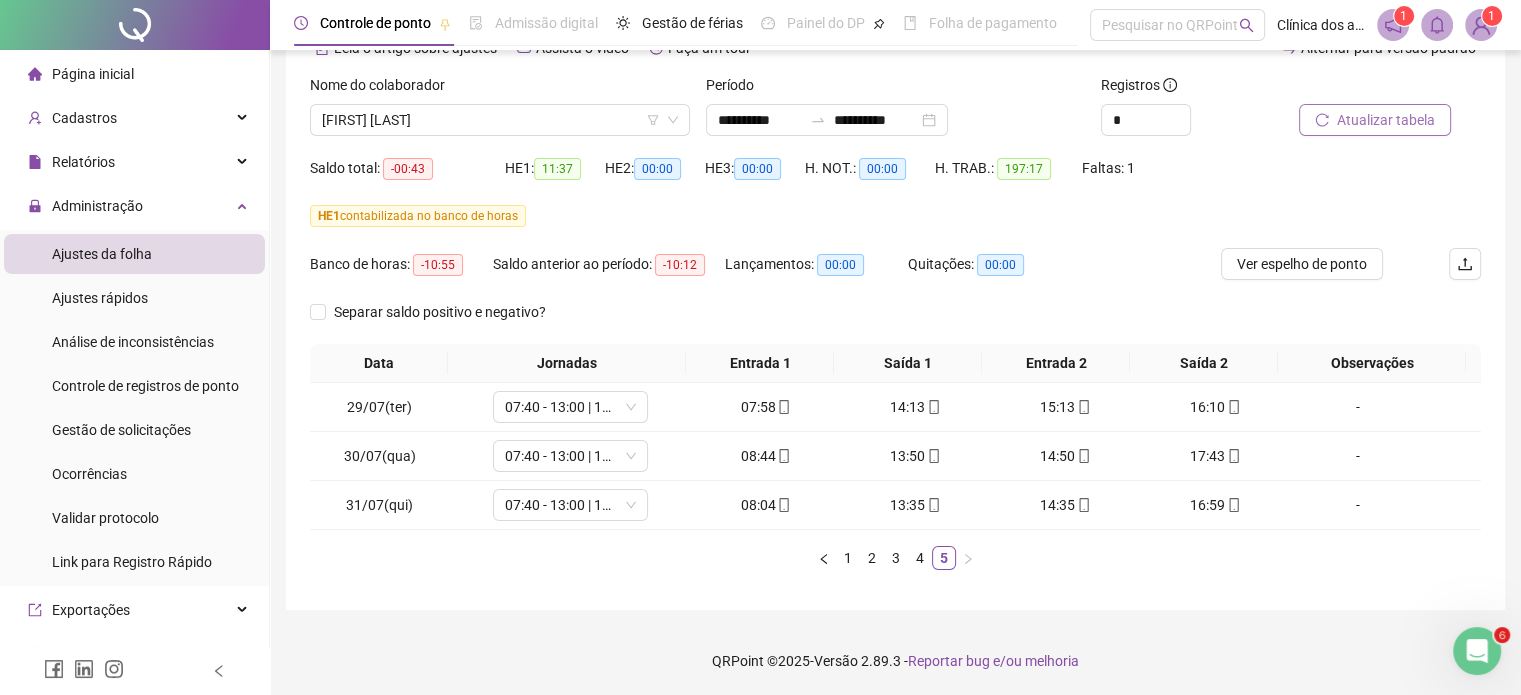 click on "Atualizar tabela" at bounding box center [1386, 120] 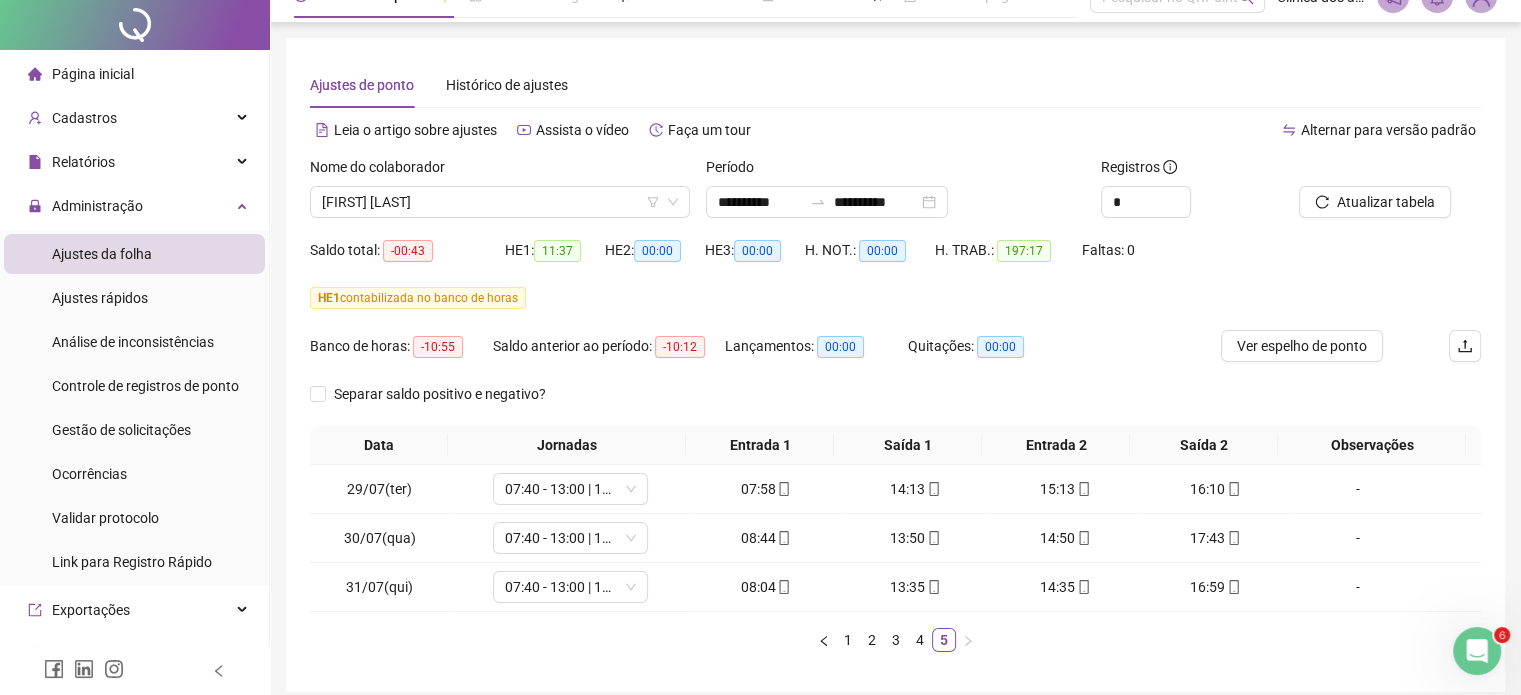 scroll, scrollTop: 0, scrollLeft: 0, axis: both 